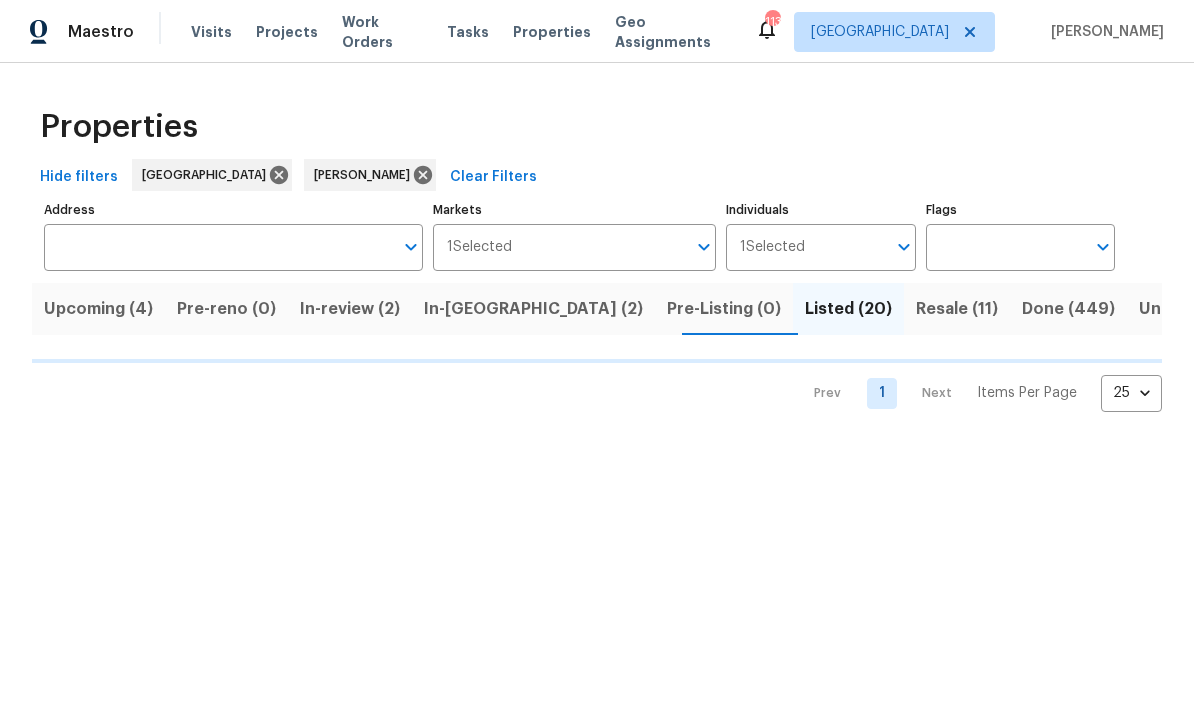 scroll, scrollTop: 1, scrollLeft: 0, axis: vertical 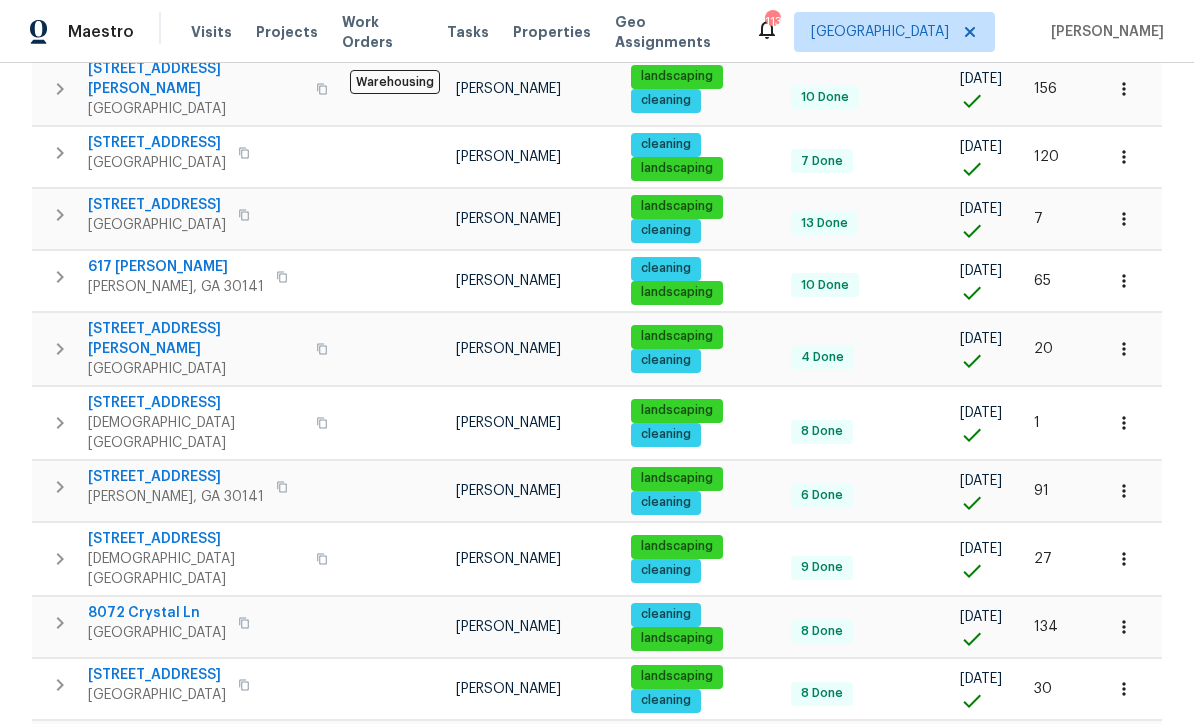 click on "339 Warrenton Dr" at bounding box center [157, 737] 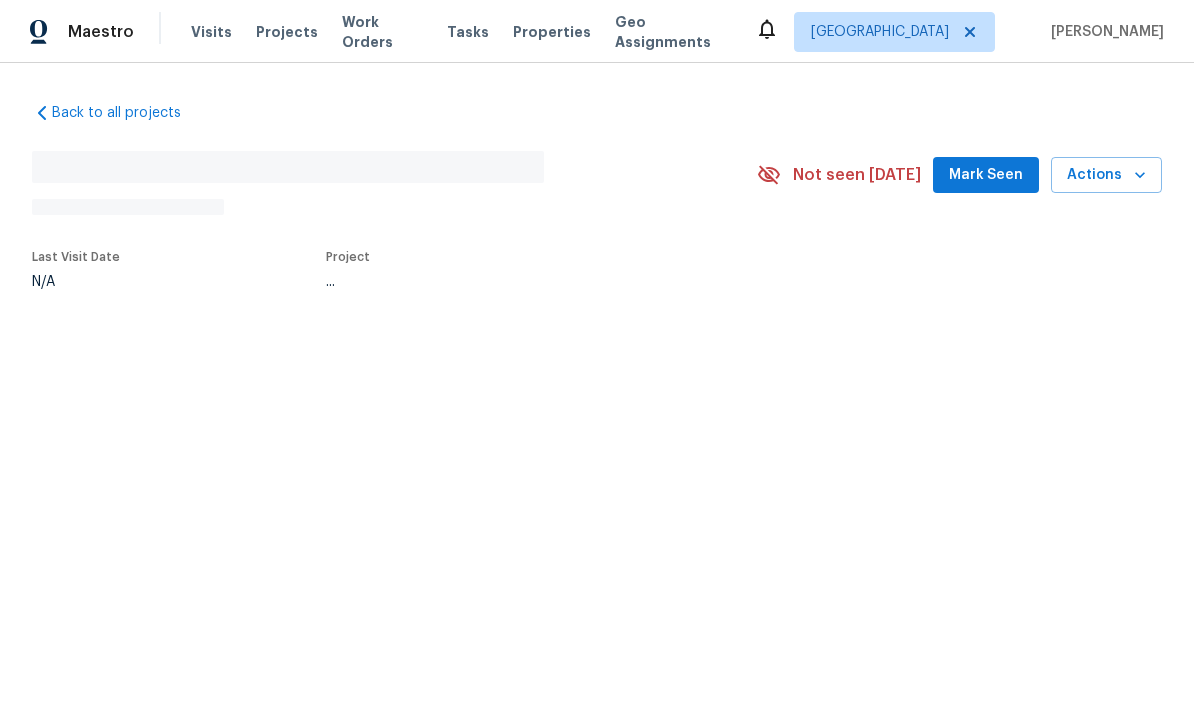 scroll, scrollTop: 0, scrollLeft: 0, axis: both 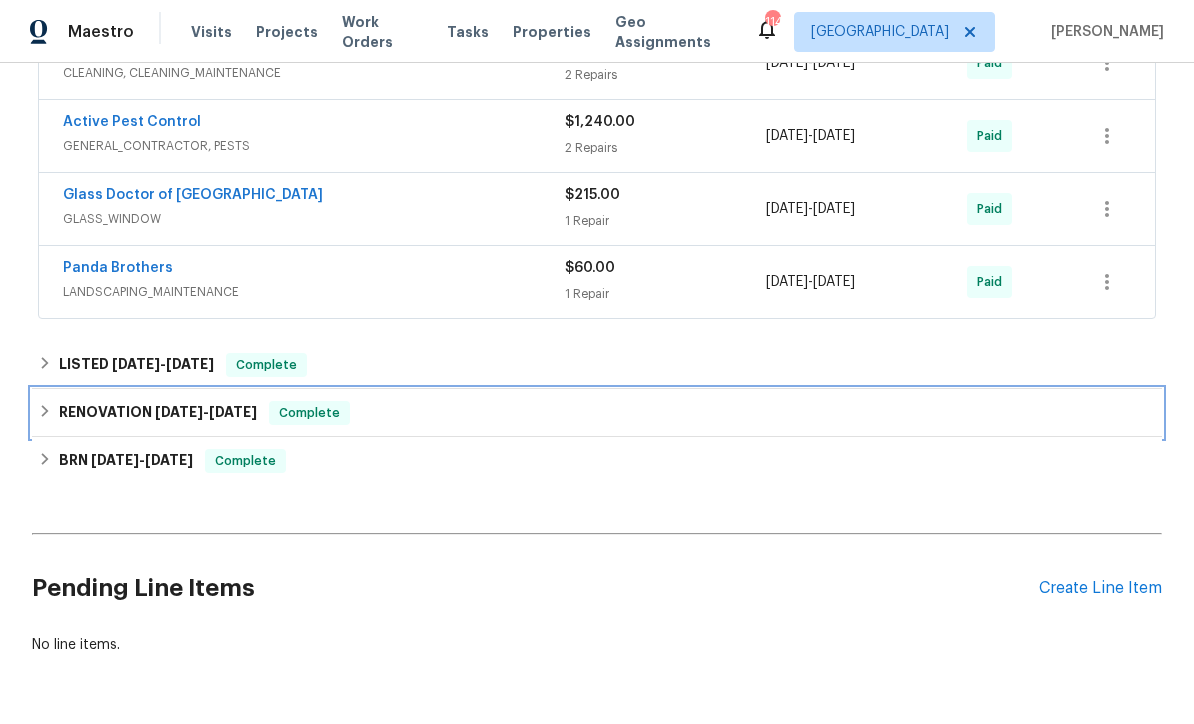 click on "RENOVATION   [DATE]  -  [DATE]" at bounding box center [158, 413] 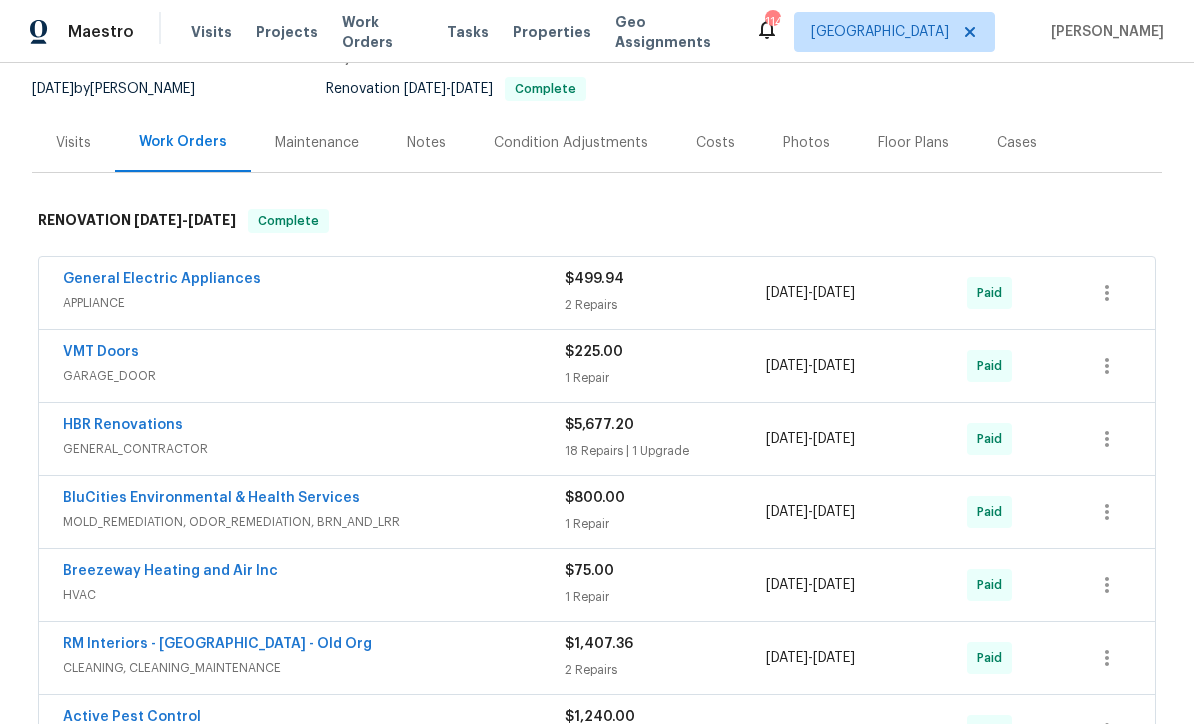 scroll, scrollTop: 135, scrollLeft: 0, axis: vertical 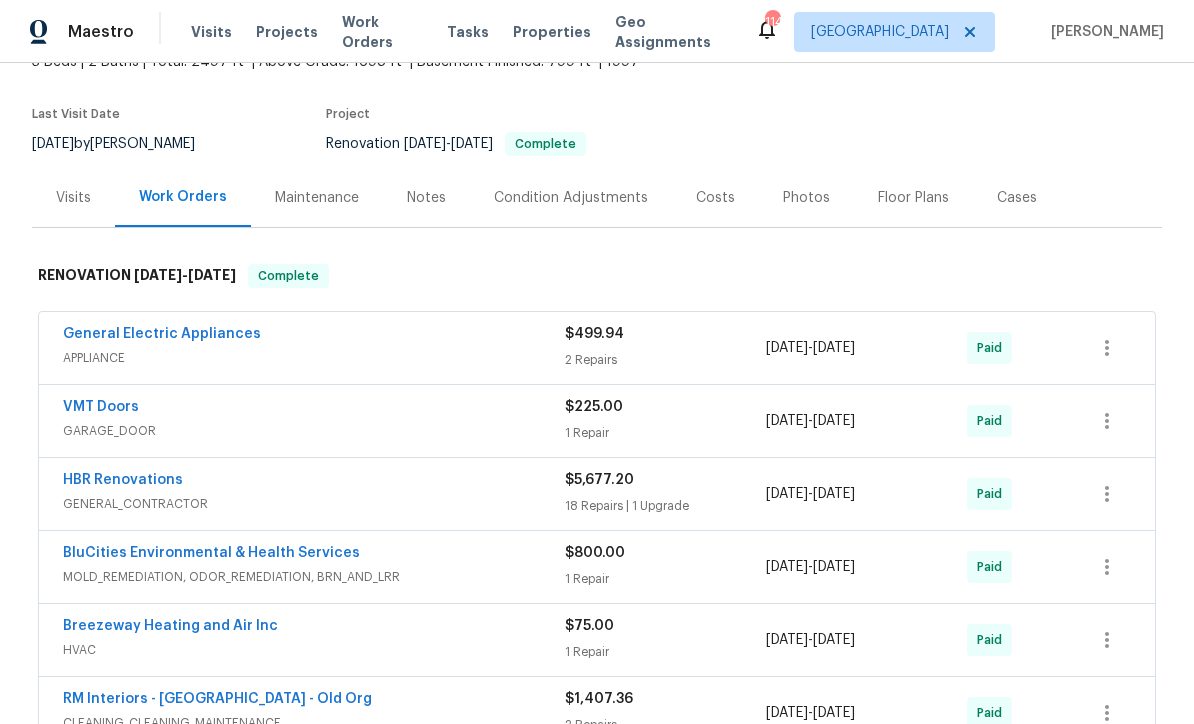 click on "HBR Renovations GENERAL_CONTRACTOR $5,677.20 18 Repairs | 1 Upgrade [DATE]  -  [DATE] Paid" at bounding box center (597, 494) 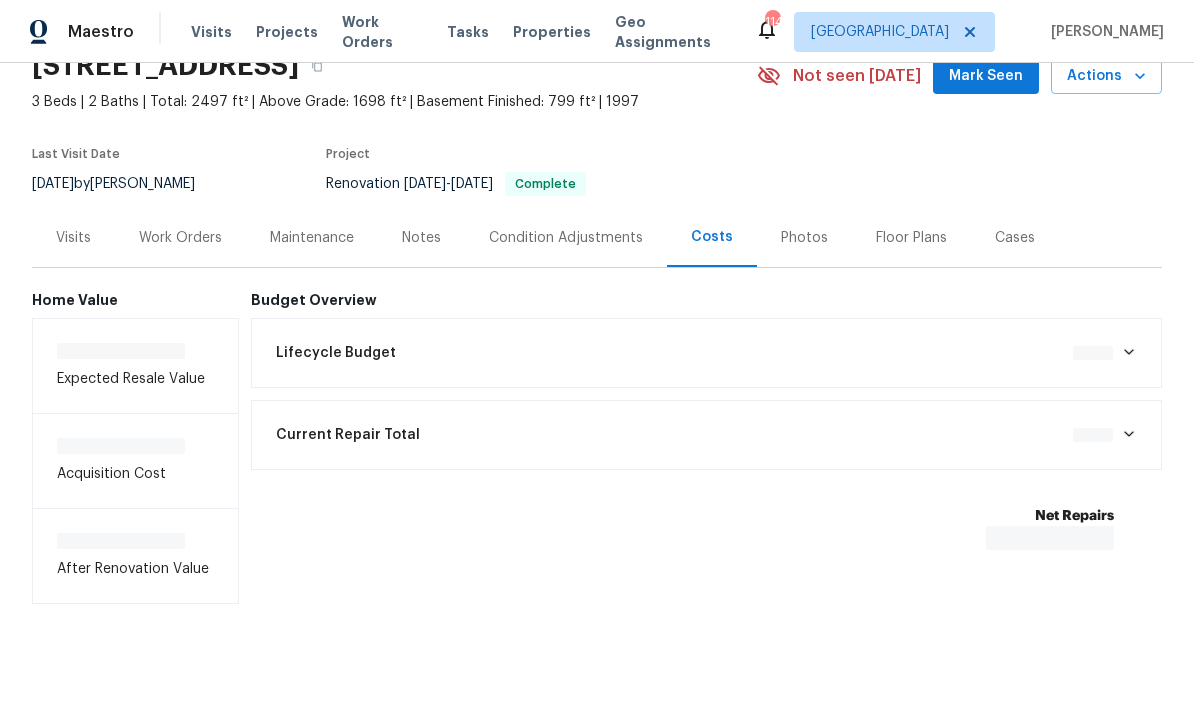 scroll, scrollTop: 29, scrollLeft: 0, axis: vertical 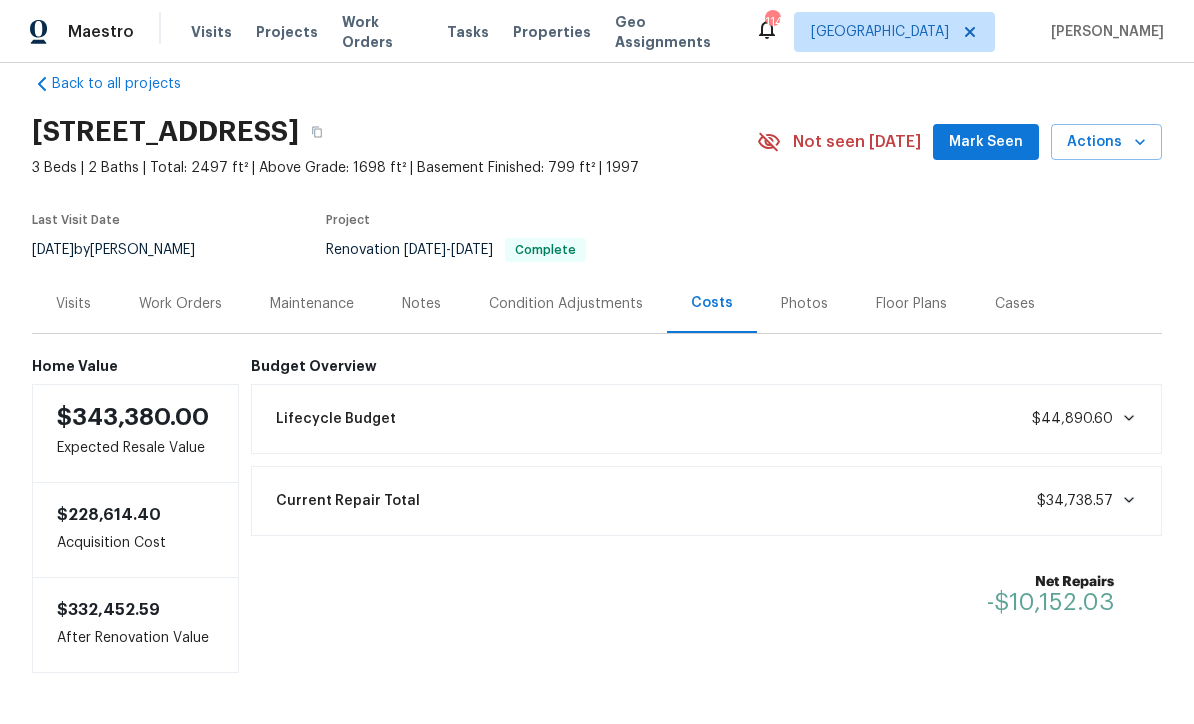 click on "Work Orders" at bounding box center [180, 303] 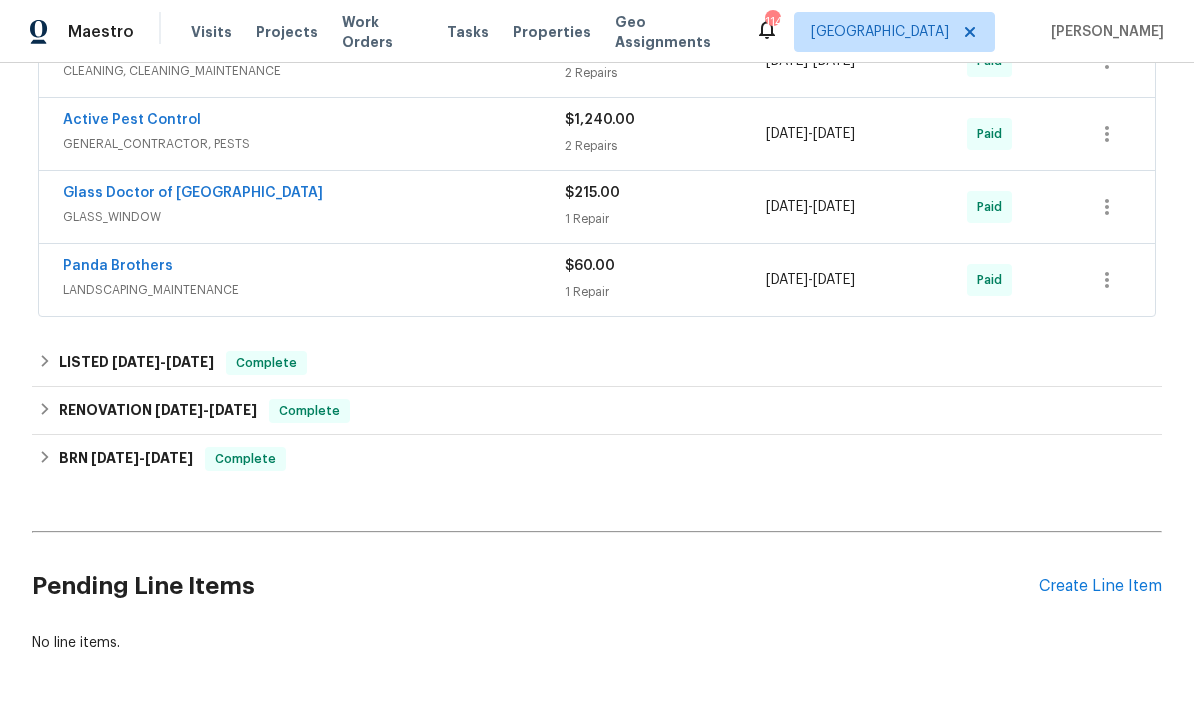 scroll, scrollTop: 785, scrollLeft: 0, axis: vertical 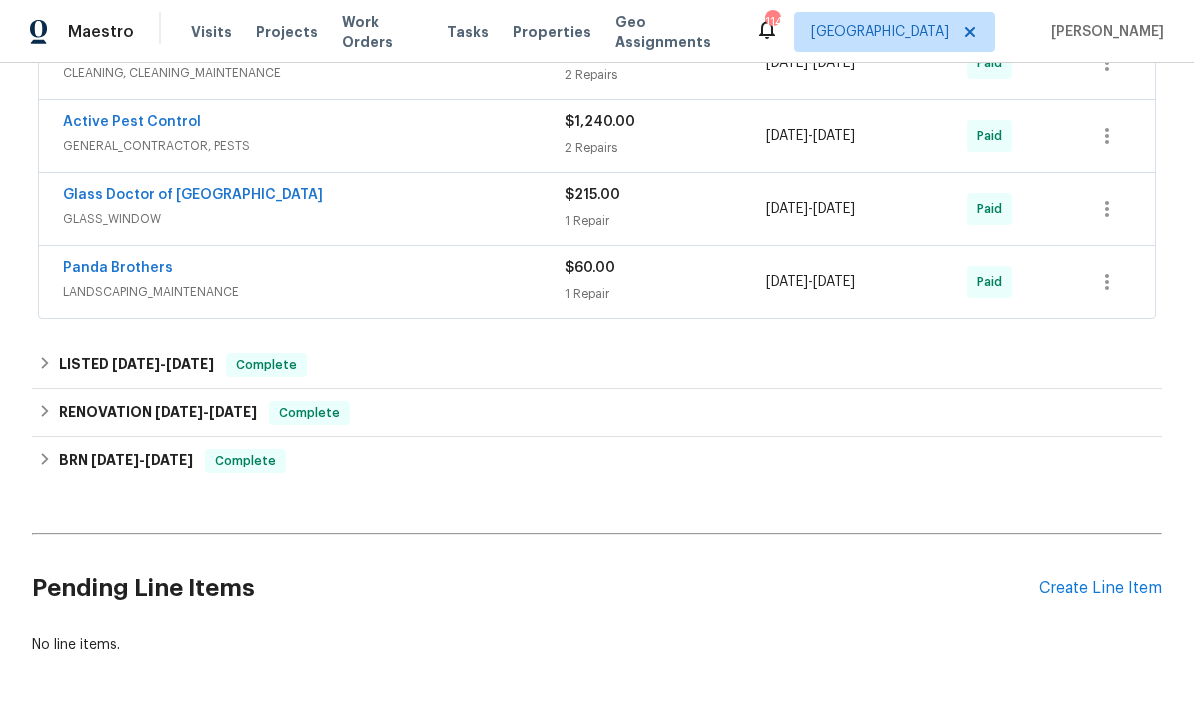 click on "Create Line Item" at bounding box center (1100, 588) 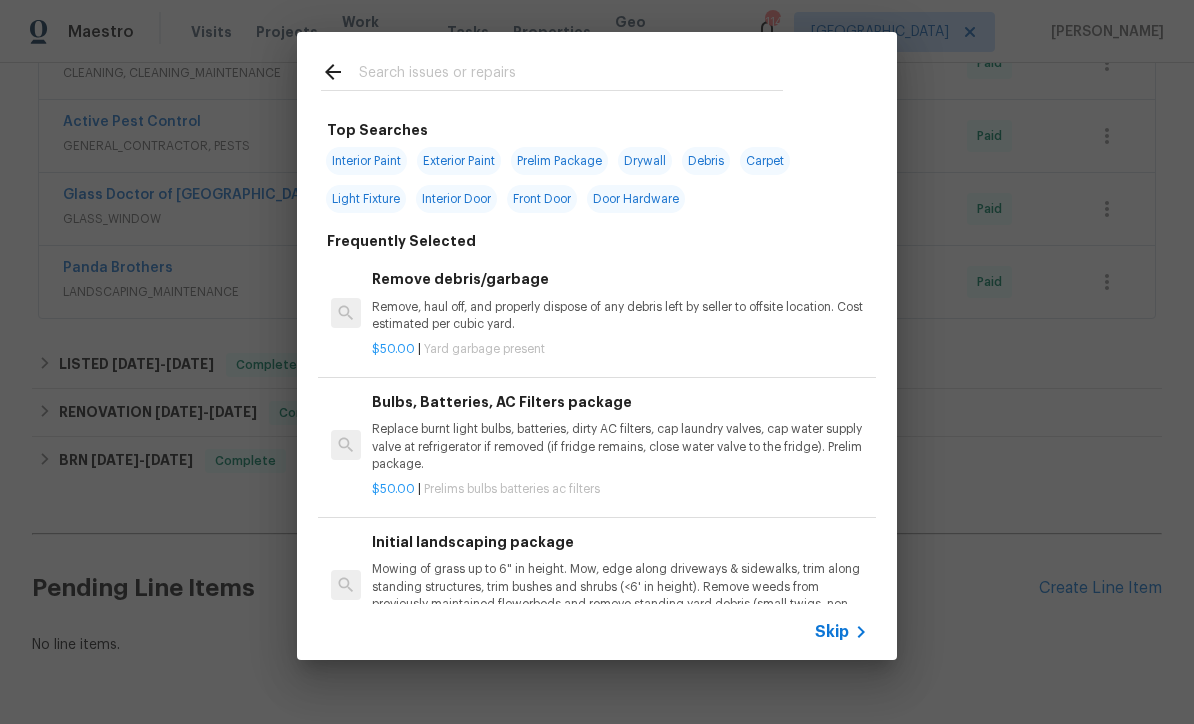 click on "Skip" at bounding box center (832, 632) 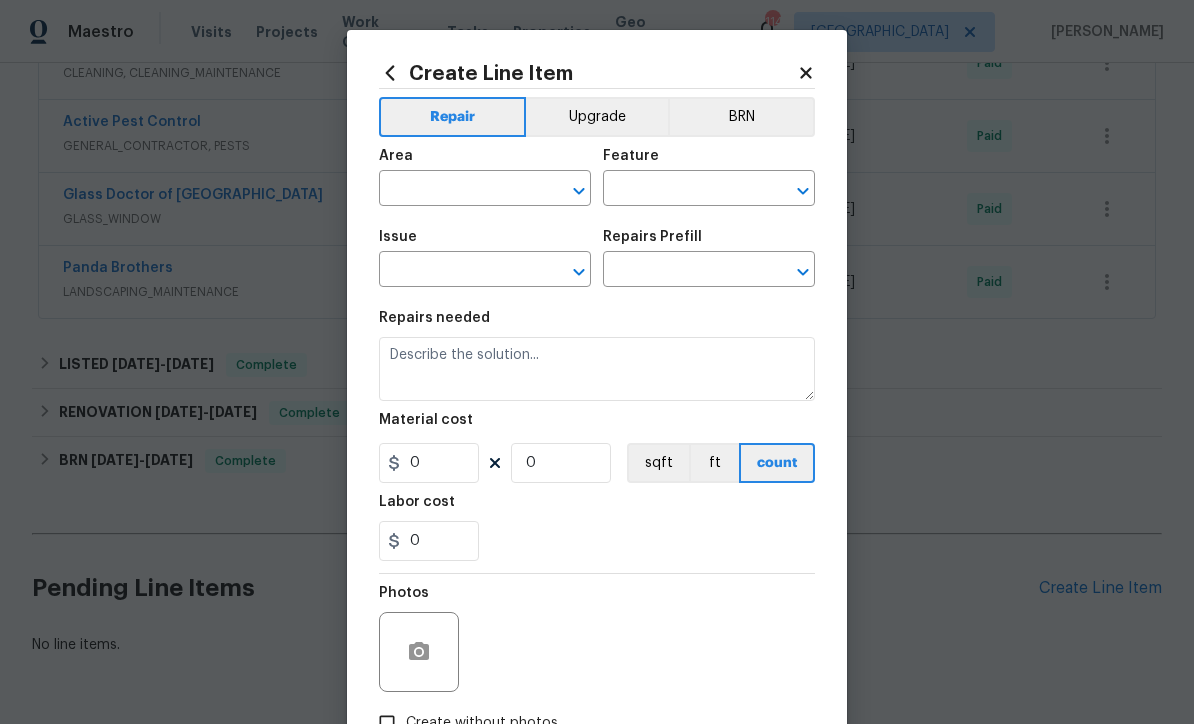 click at bounding box center (457, 190) 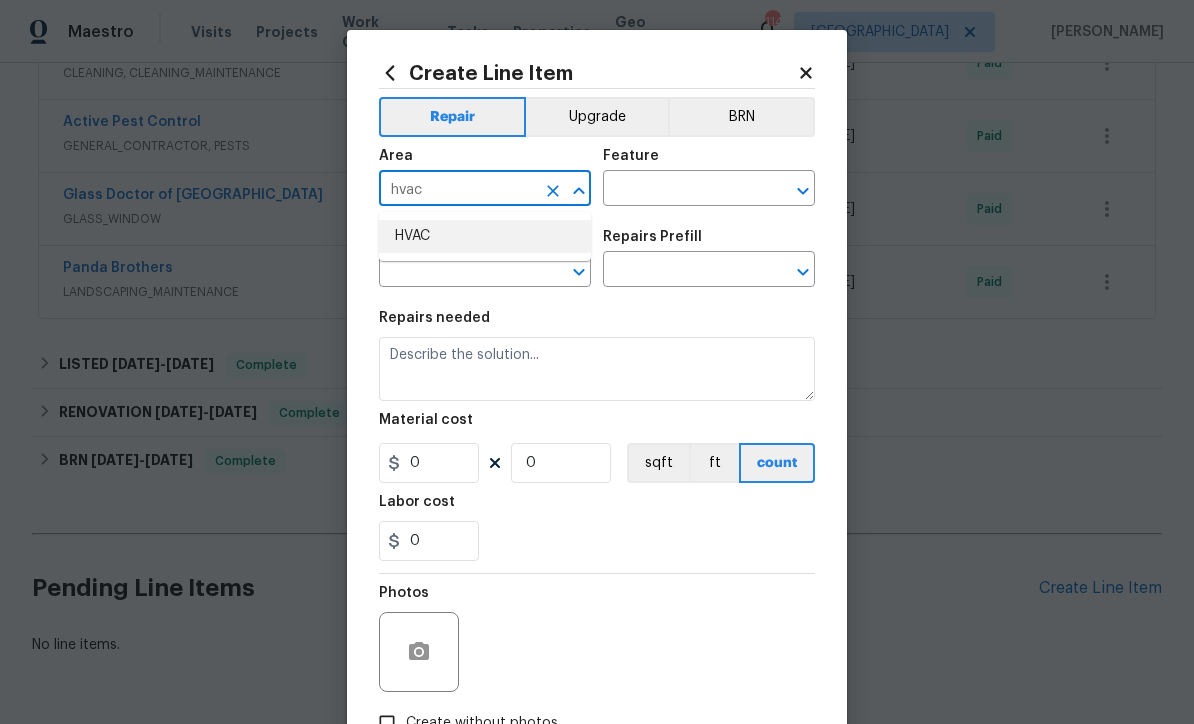 click on "HVAC" at bounding box center (485, 236) 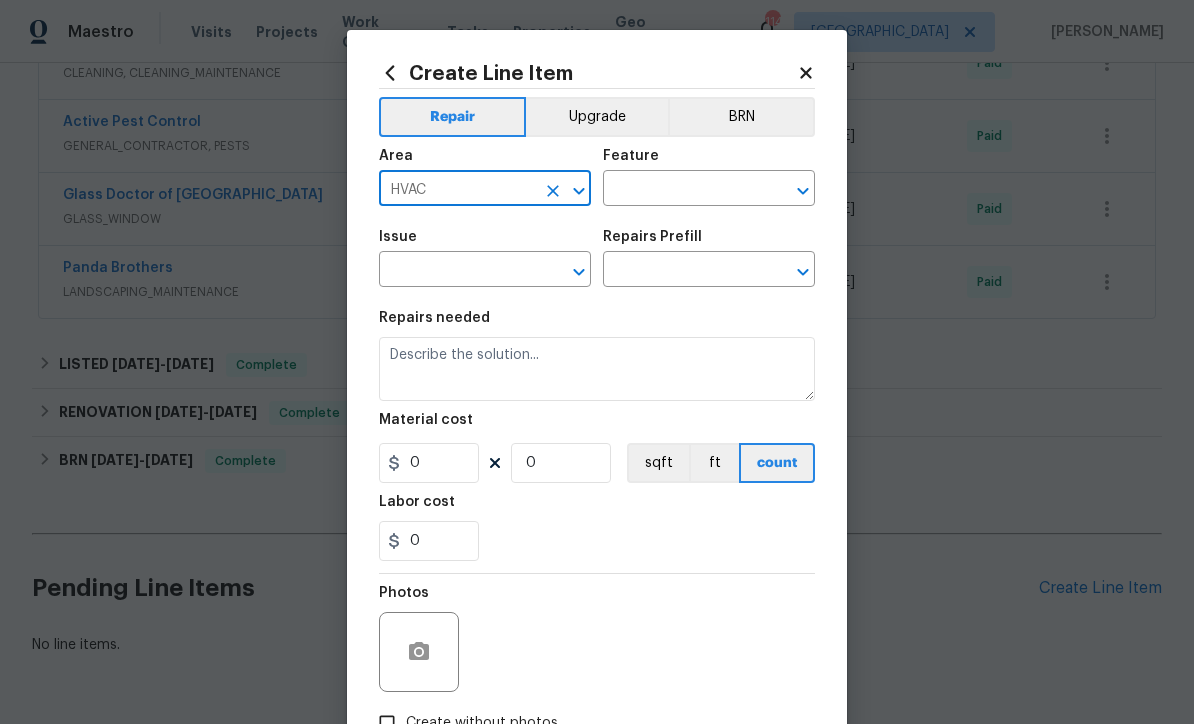 click at bounding box center [681, 190] 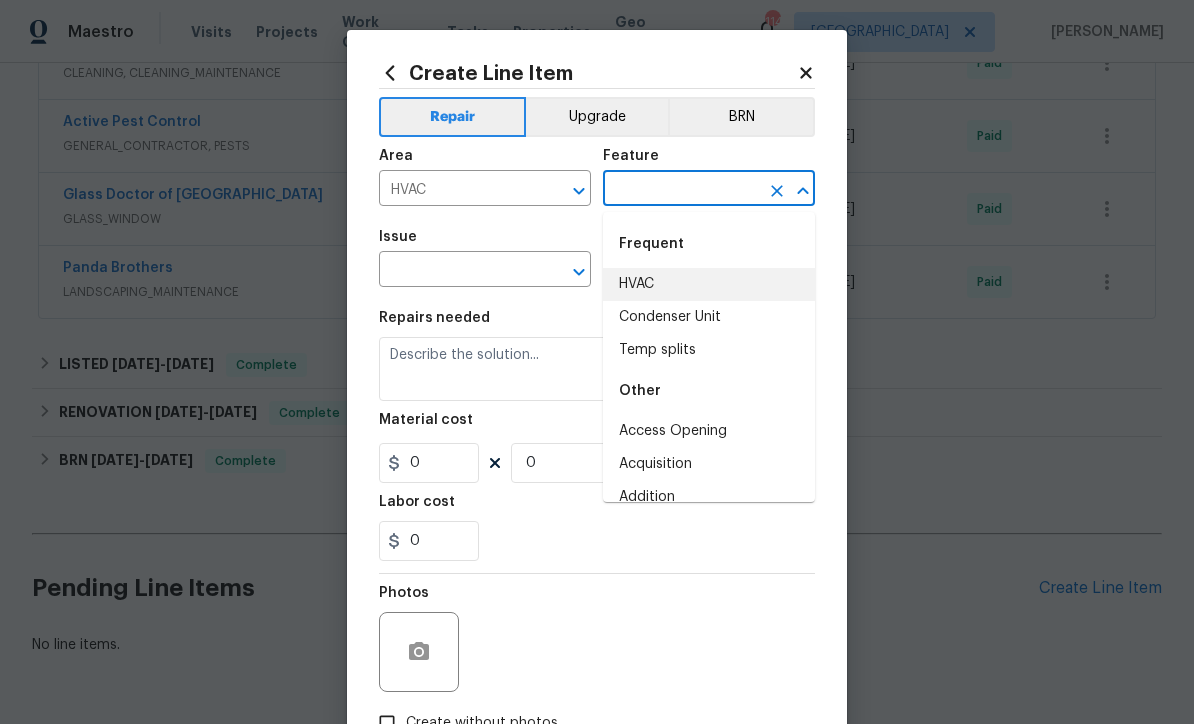click on "HVAC" at bounding box center [709, 284] 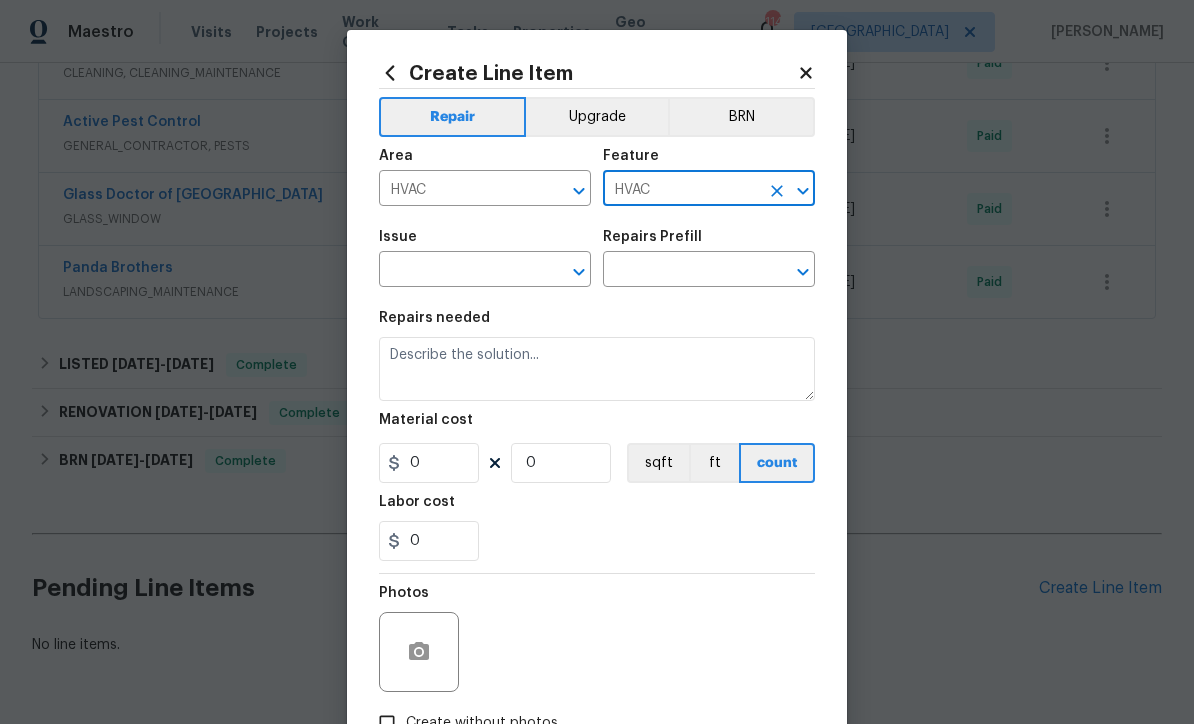 click at bounding box center [457, 271] 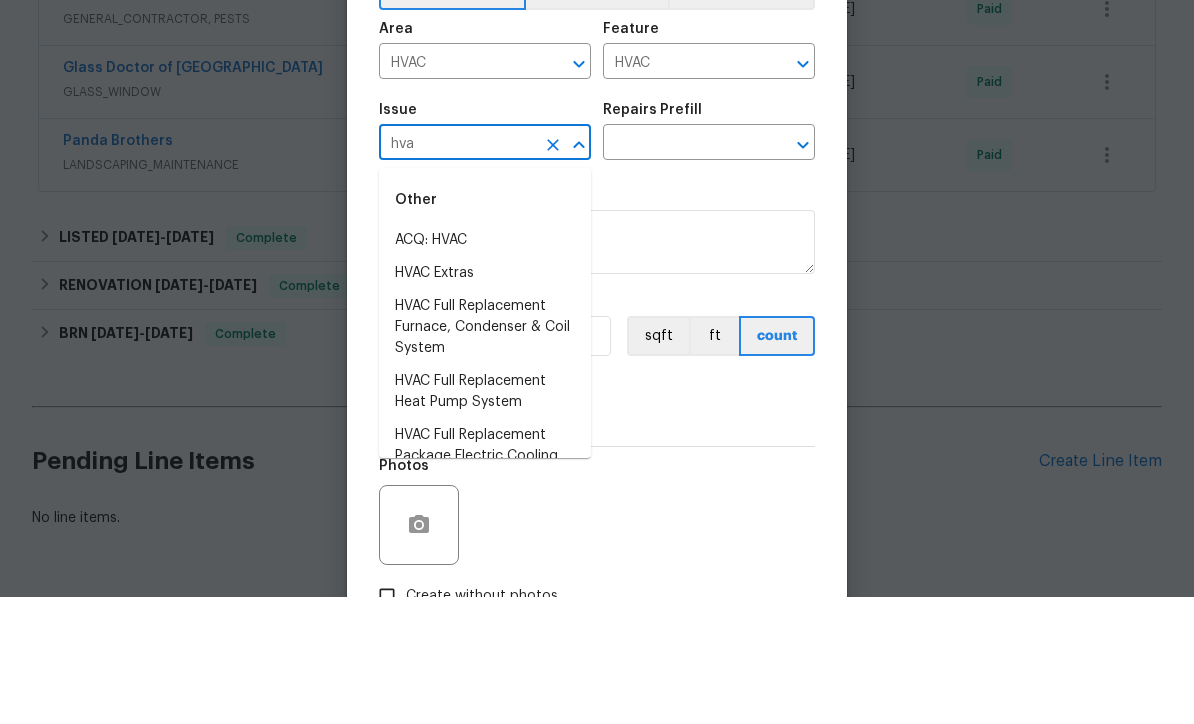click on "HVAC Extras" at bounding box center (485, 400) 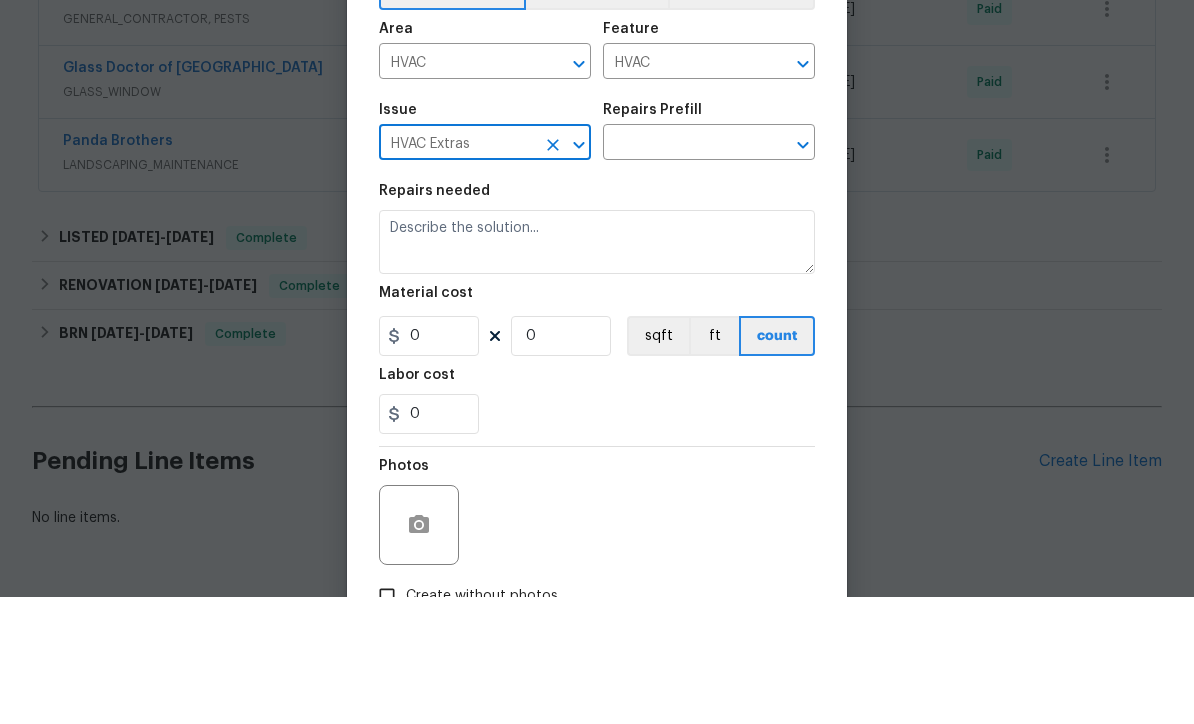 click at bounding box center [681, 271] 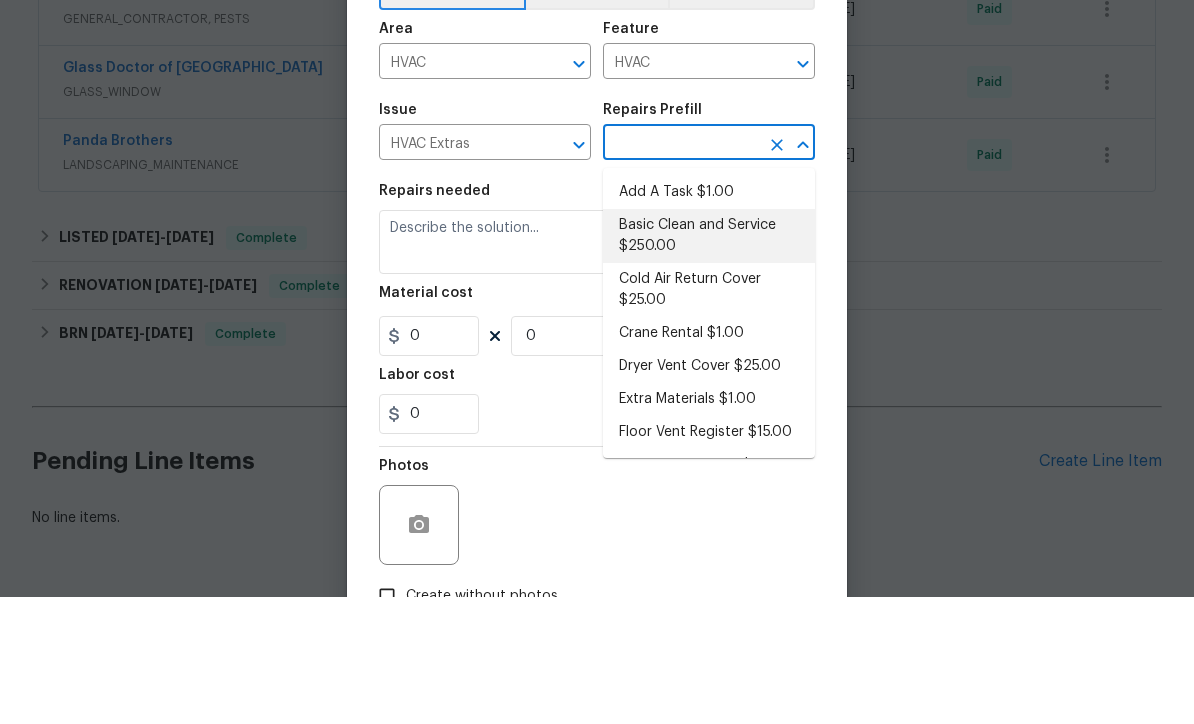 click on "Basic Clean and Service $250.00" at bounding box center [709, 363] 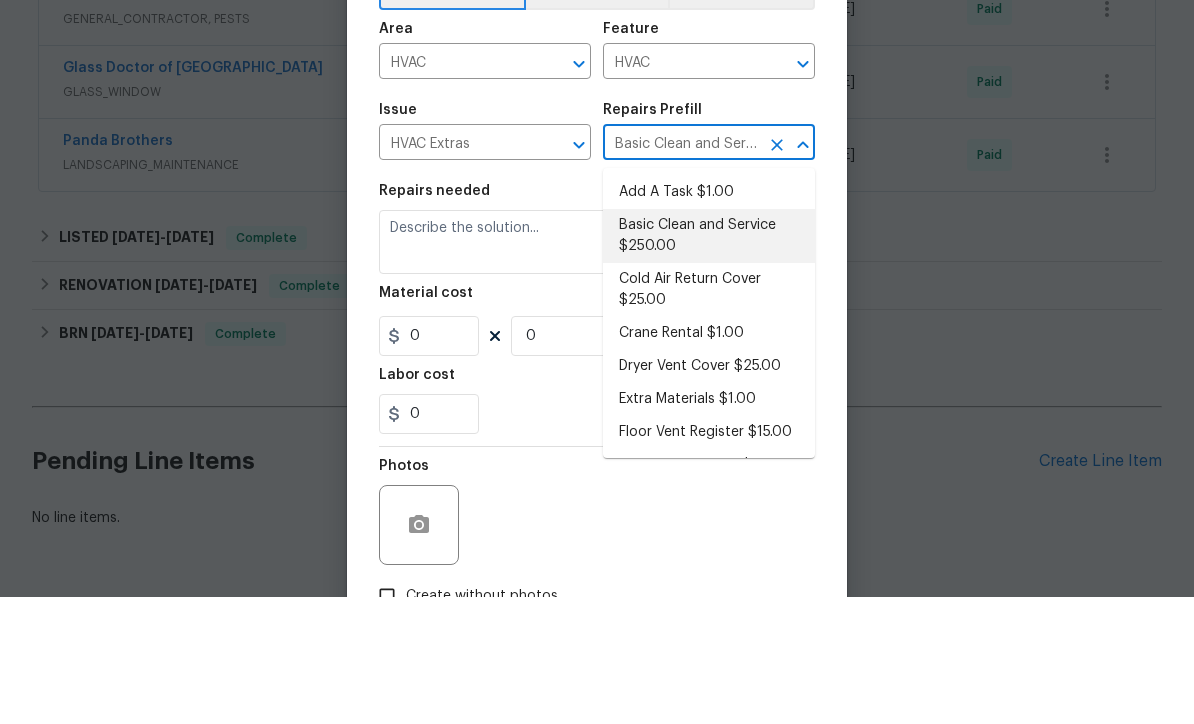 type 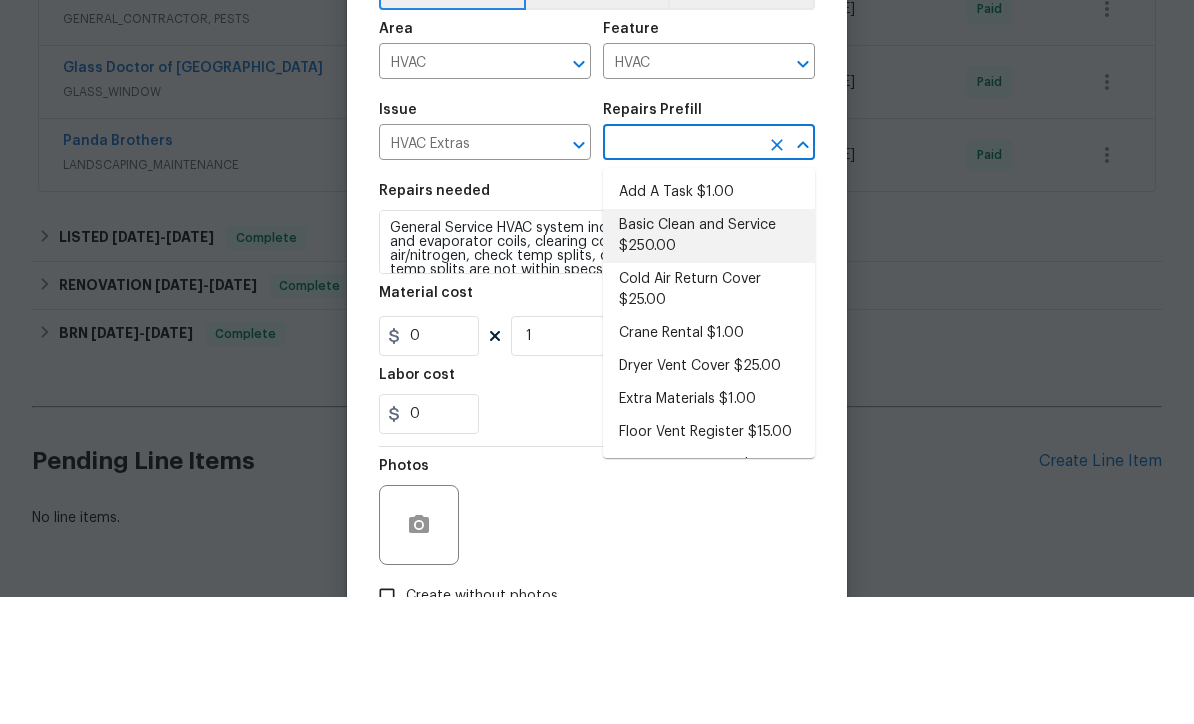 type on "Basic Clean and Service $250.00" 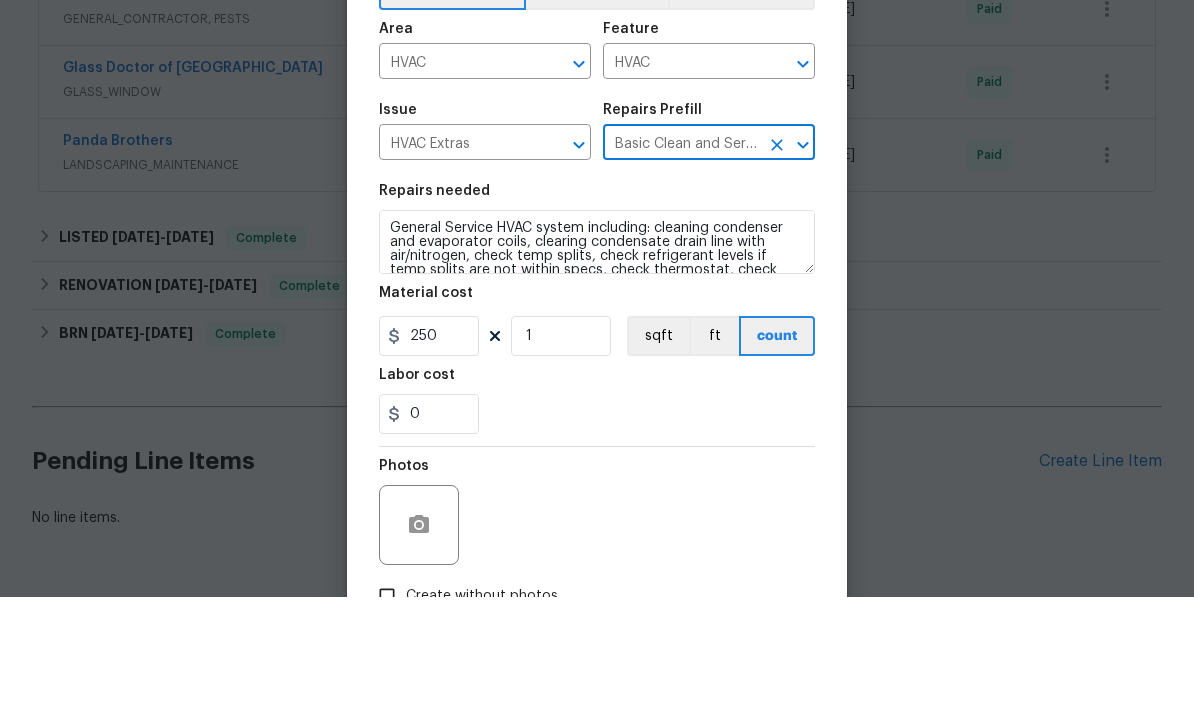 scroll, scrollTop: 66, scrollLeft: 0, axis: vertical 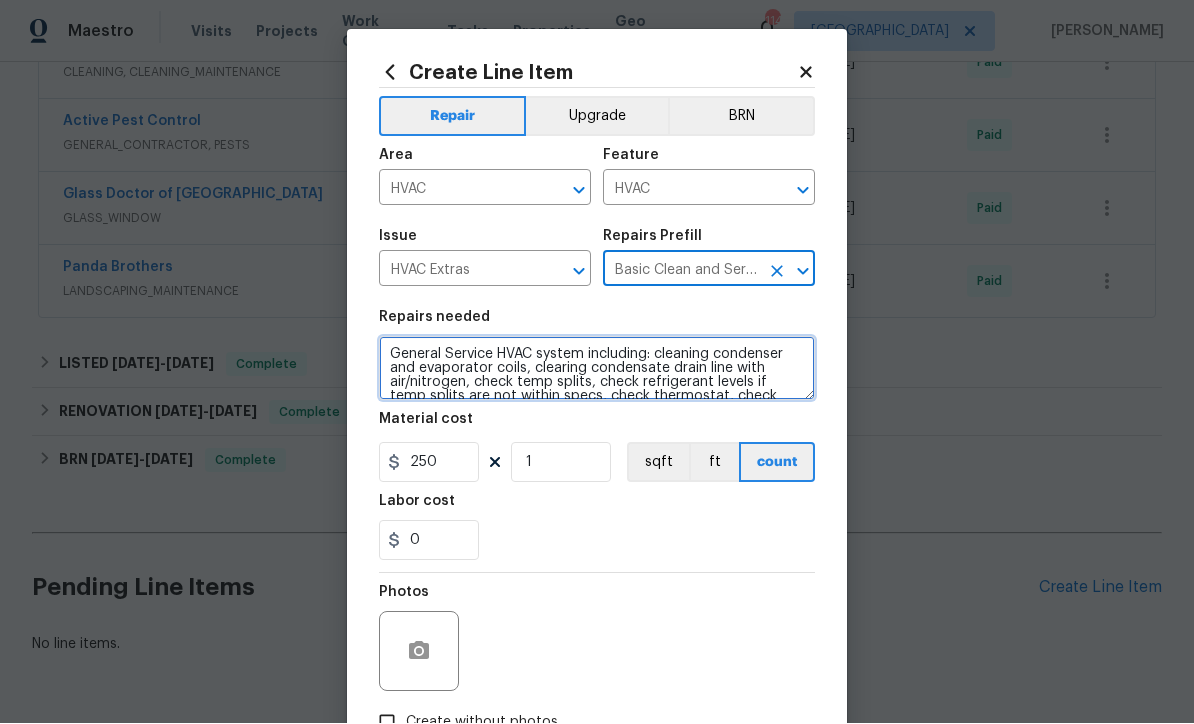 click on "General Service HVAC system including: cleaning condenser and evaporator coils, clearing condensate drain line with air/nitrogen, check temp splits, check refrigerant levels if temp splits are not within specs, check thermostat, check amp draws and confirm they are within manufacturer specifications - Overall condition of the unit should ensure proper temp splits." at bounding box center (597, 369) 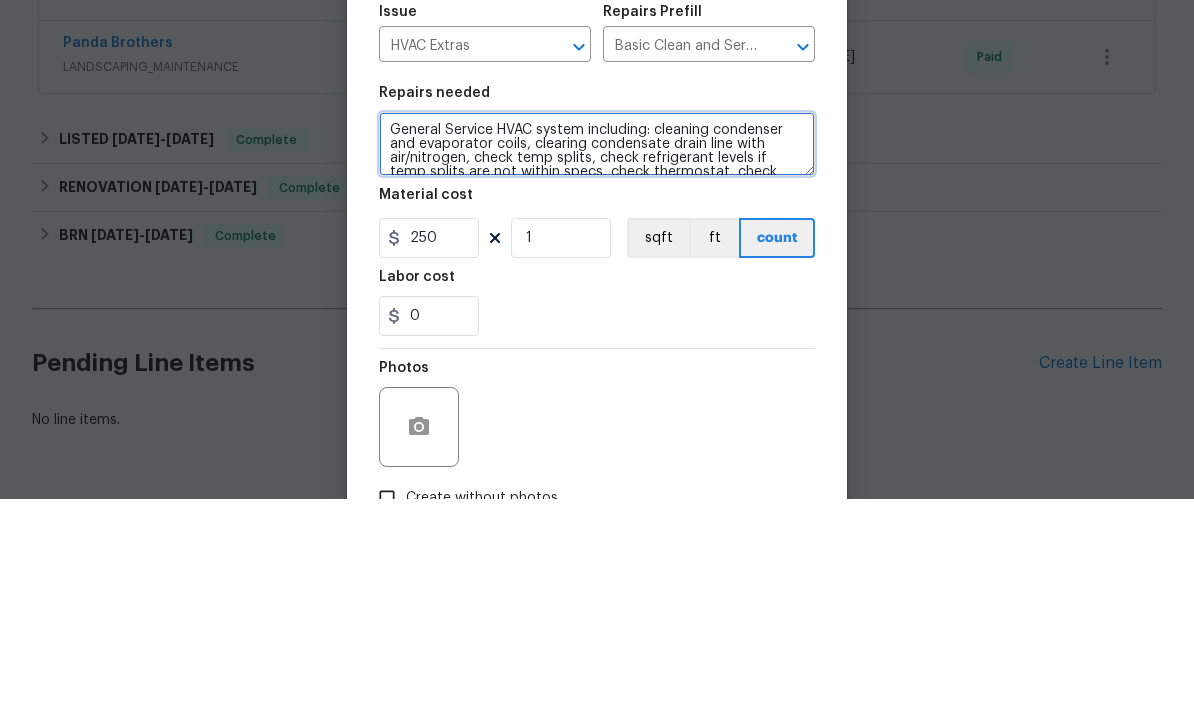 click on "General Service HVAC system including: cleaning condenser and evaporator coils, clearing condensate drain line with air/nitrogen, check temp splits, check refrigerant levels if temp splits are not within specs, check thermostat, check amp draws and confirm they are within manufacturer specifications - Overall condition of the unit should ensure proper temp splits." at bounding box center [597, 369] 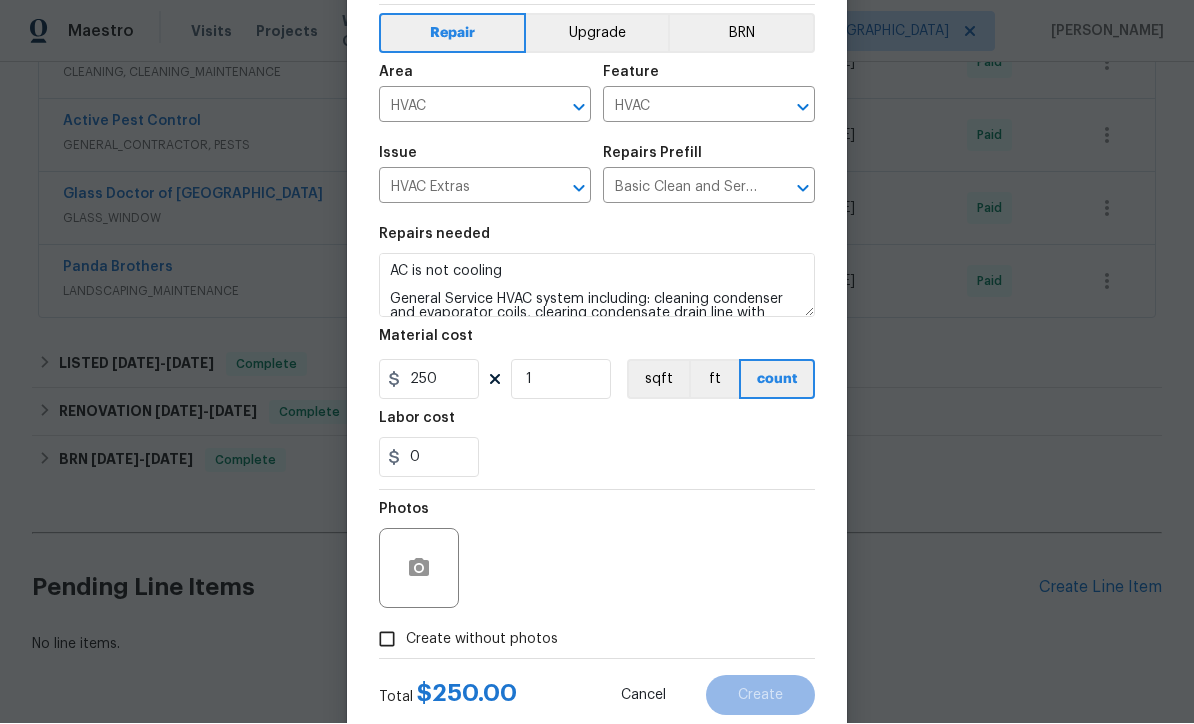 scroll, scrollTop: 140, scrollLeft: 0, axis: vertical 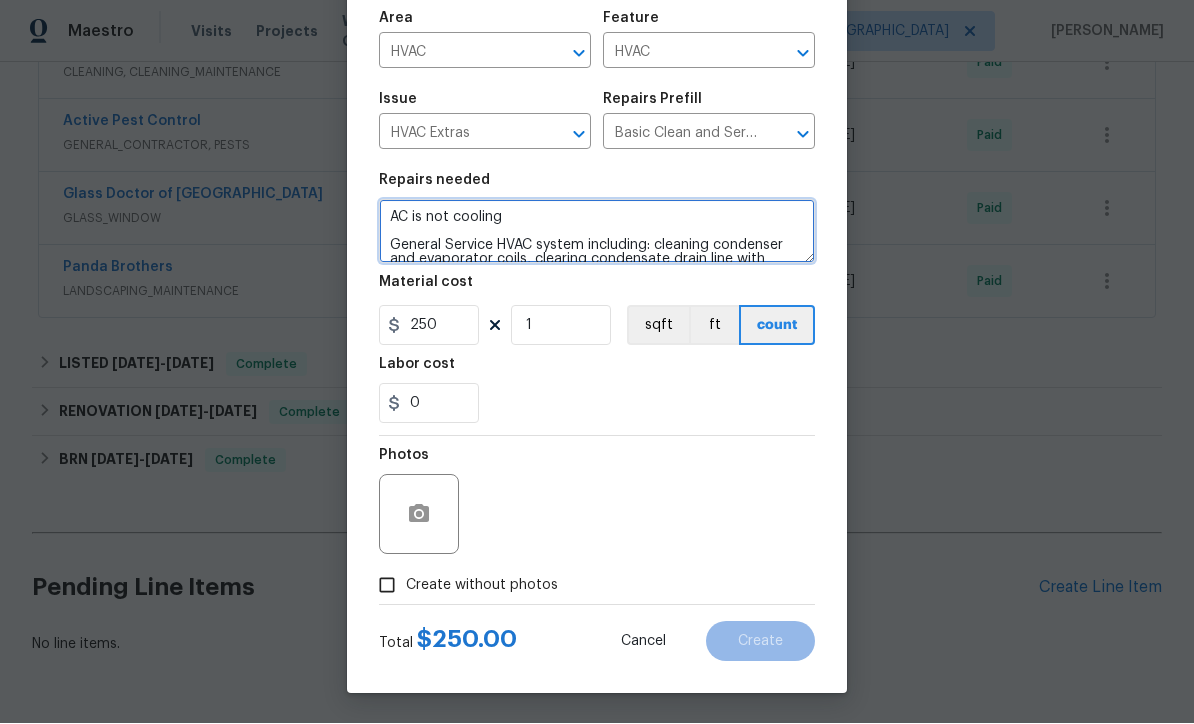 type on "AC is not cooling
General Service HVAC system including: cleaning condenser and evaporator coils, clearing condensate drain line with air/nitrogen, check temp splits, check refrigerant levels if temp splits are not within specs, check thermostat, check amp draws and confirm they are within manufacturer specifications - Overall condition of the unit should ensure proper temp splits." 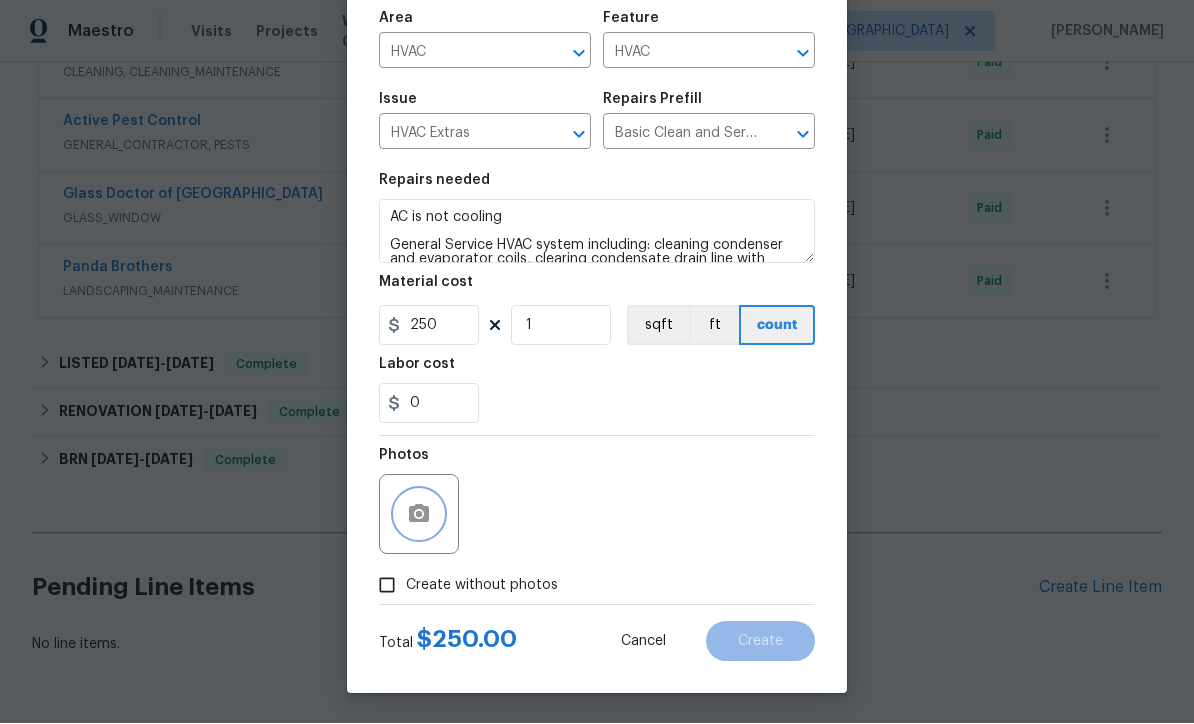 click 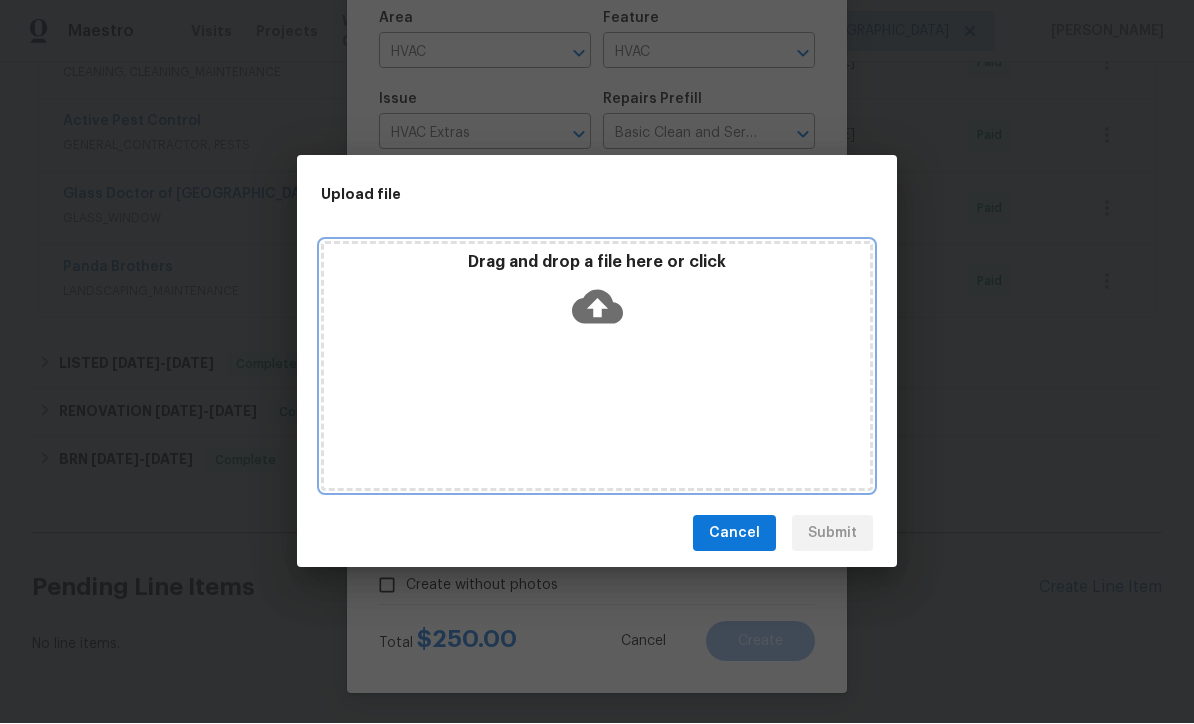 click 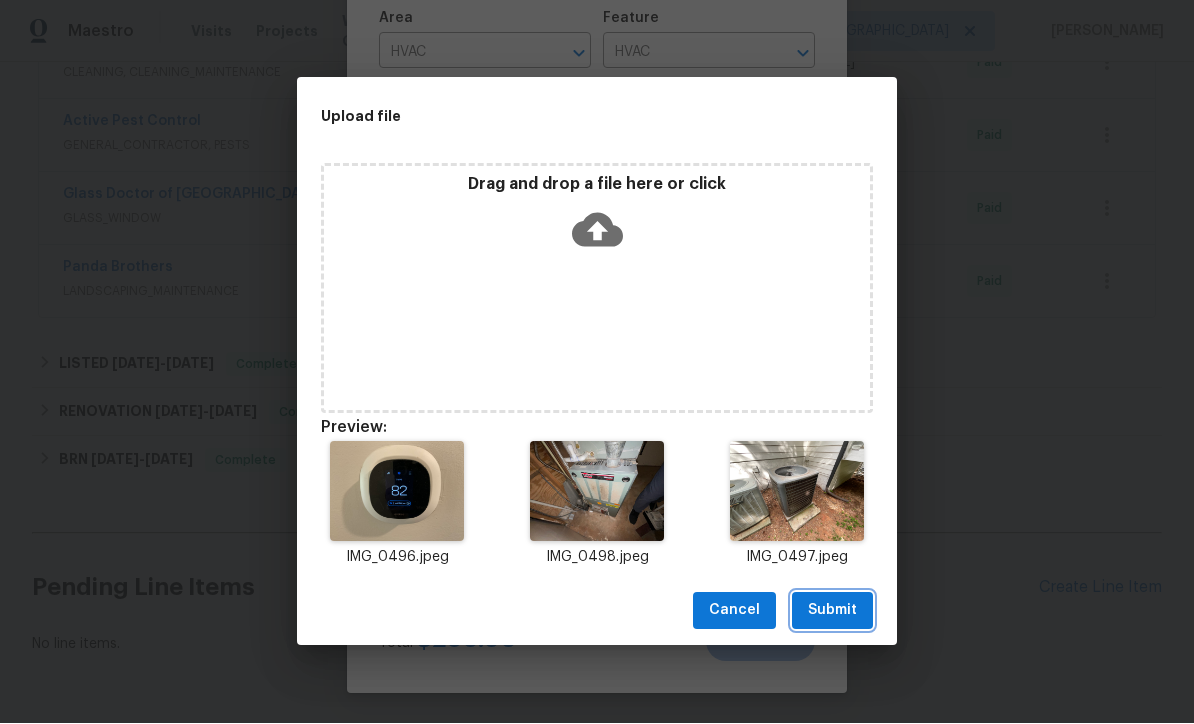 click on "Submit" at bounding box center [832, 611] 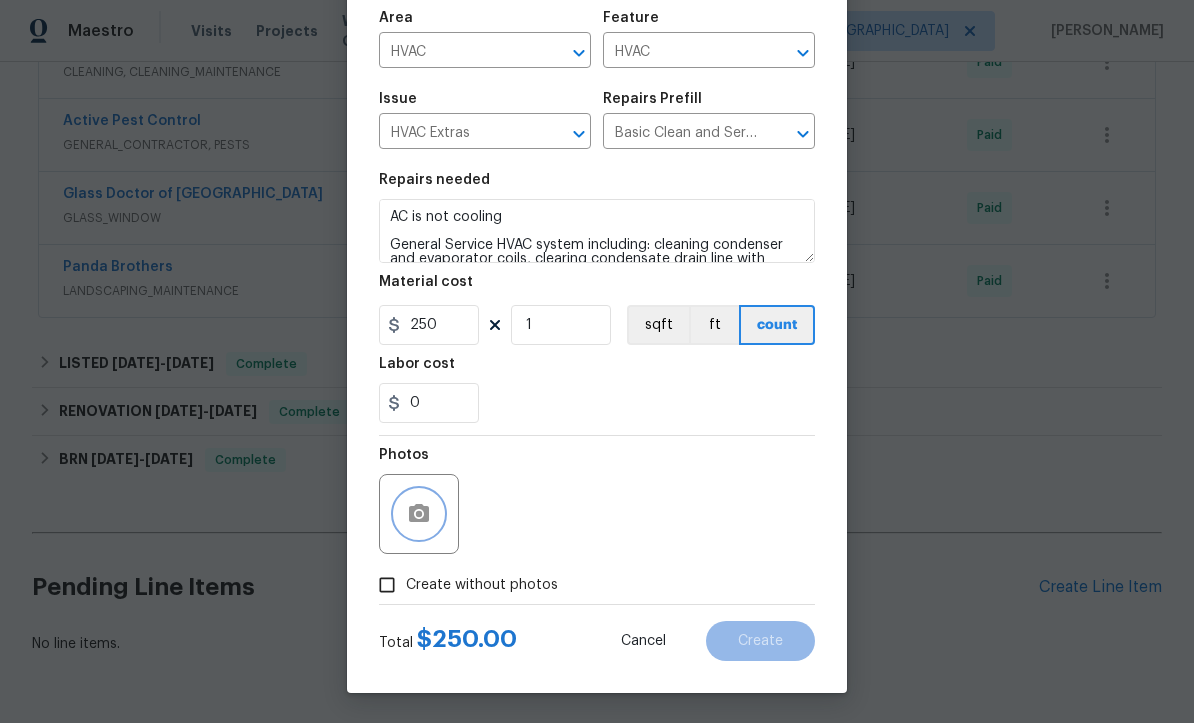 scroll, scrollTop: 141, scrollLeft: 0, axis: vertical 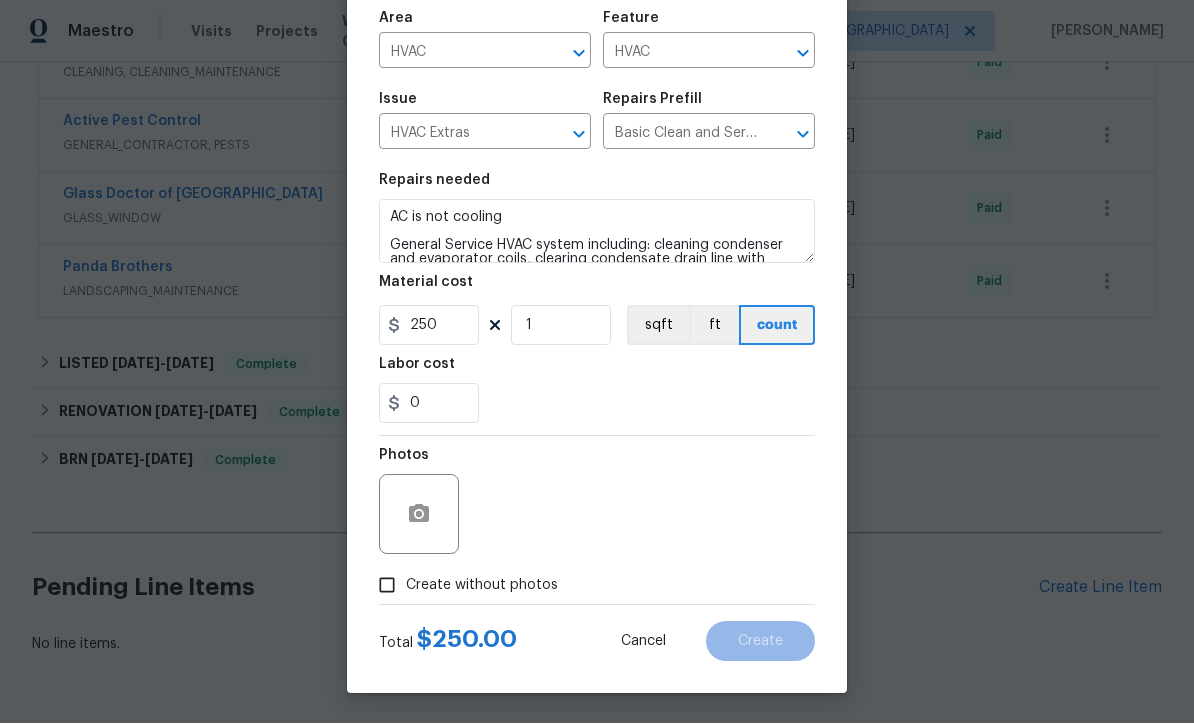click on "Create without photos" at bounding box center [387, 586] 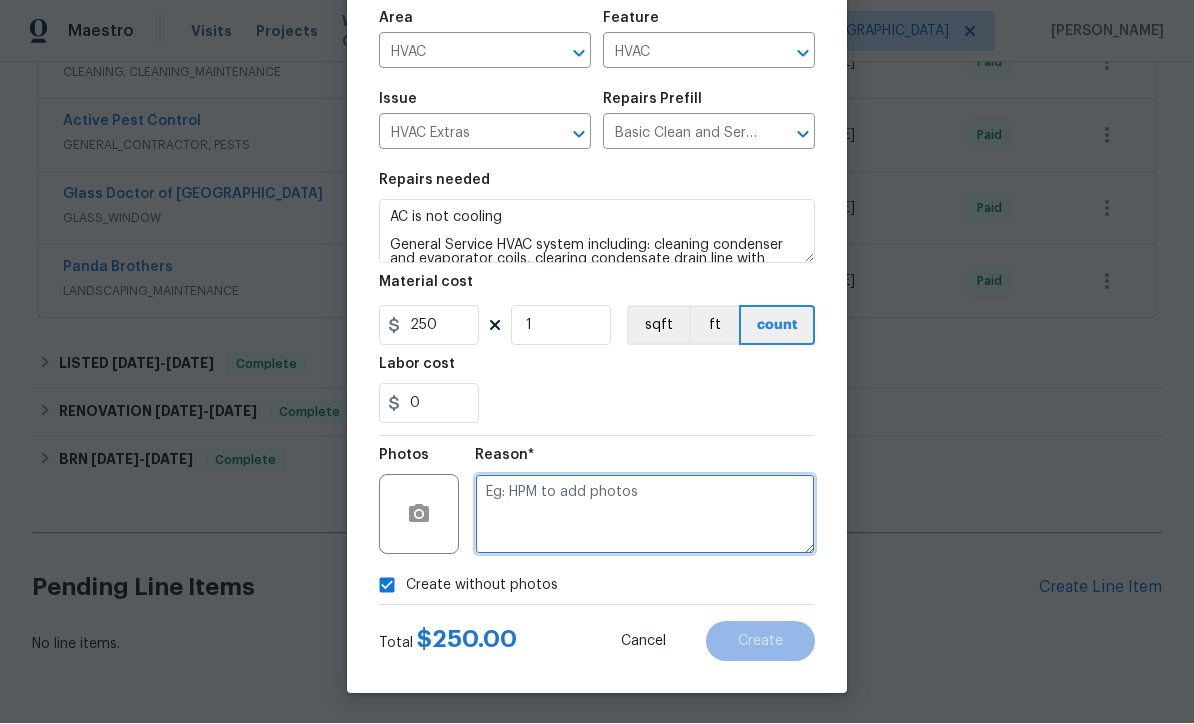click at bounding box center [645, 515] 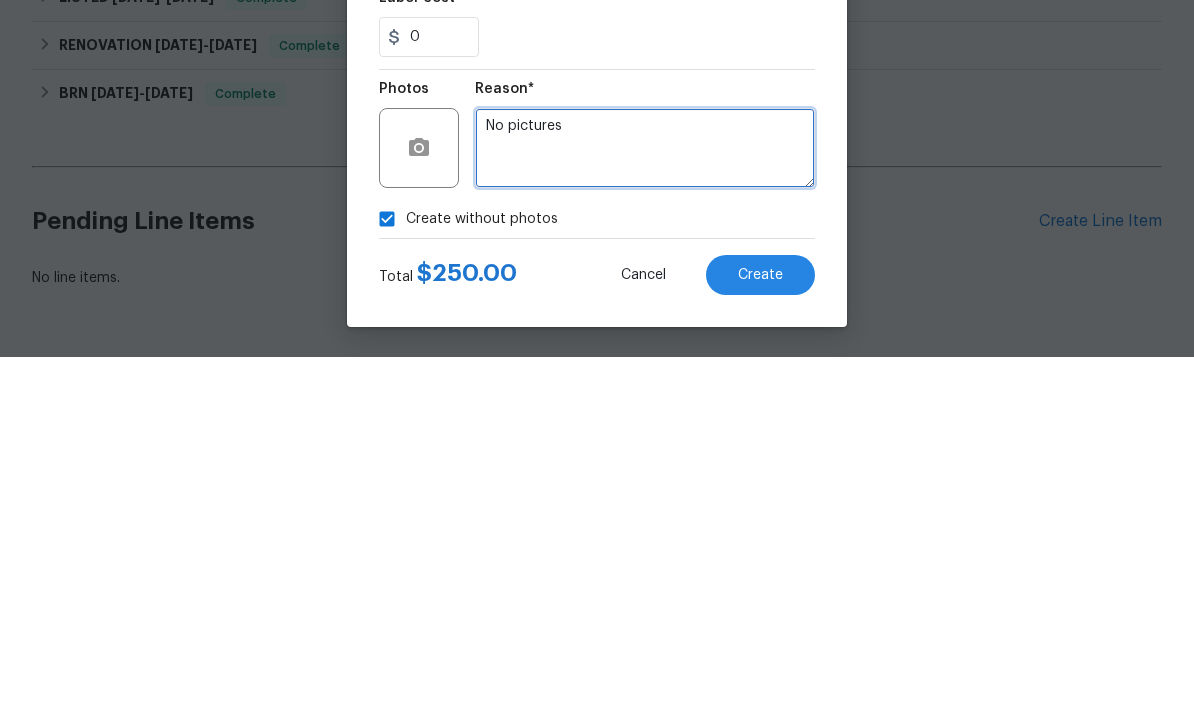 type on "No pictures" 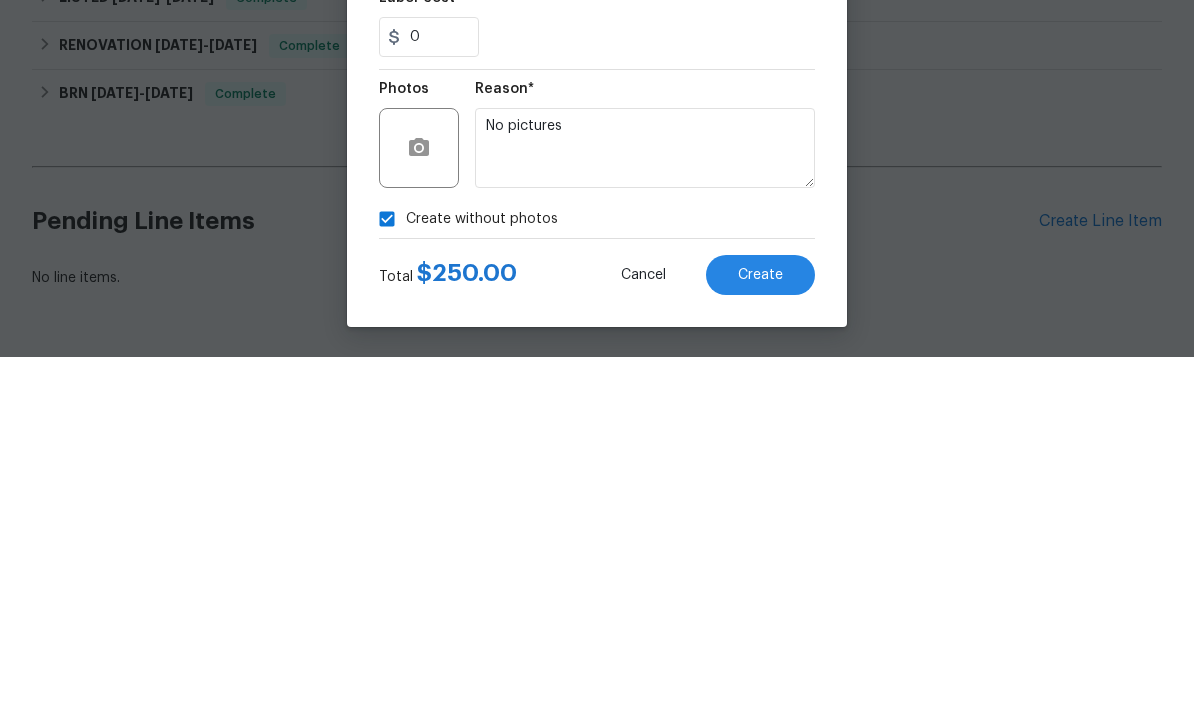 click on "Create" at bounding box center (760, 642) 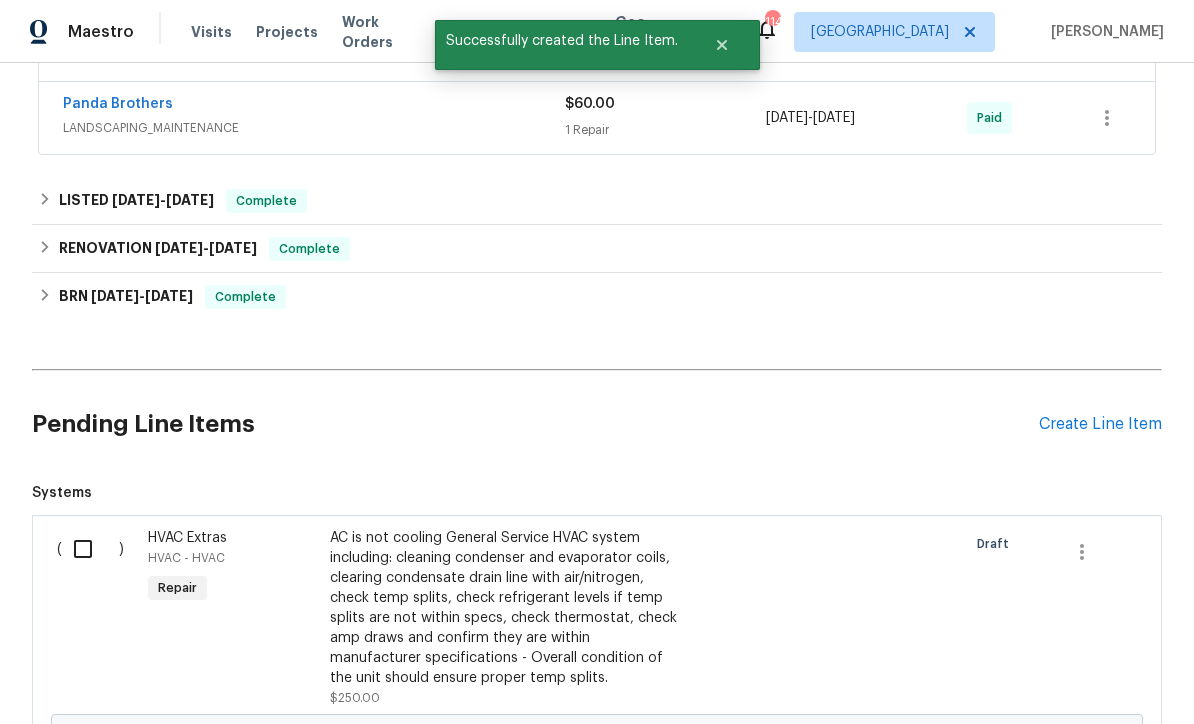 scroll, scrollTop: 948, scrollLeft: 0, axis: vertical 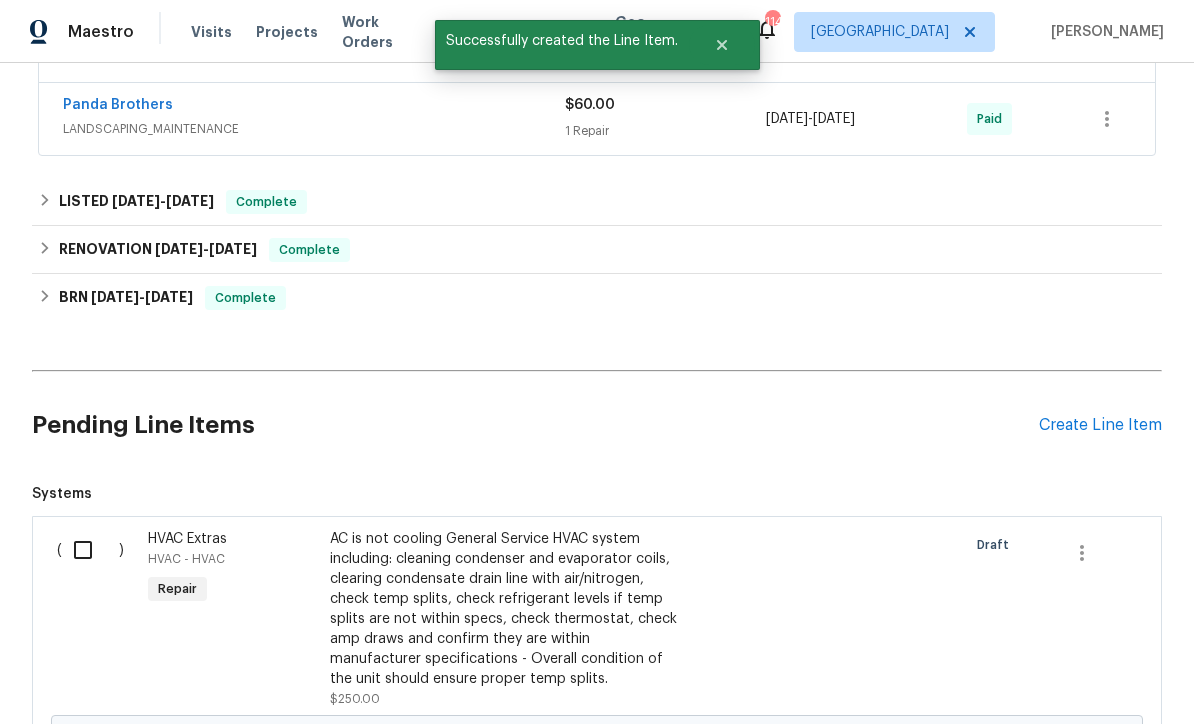 click on "Create Line Item" at bounding box center (1100, 425) 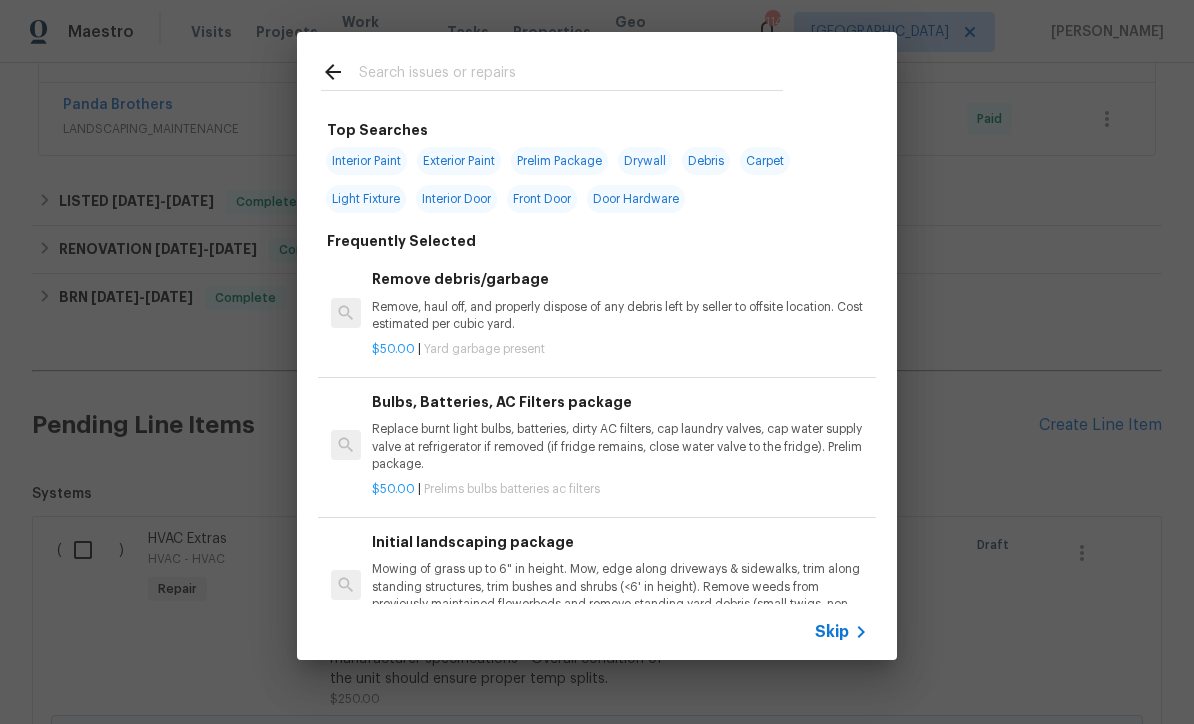 click 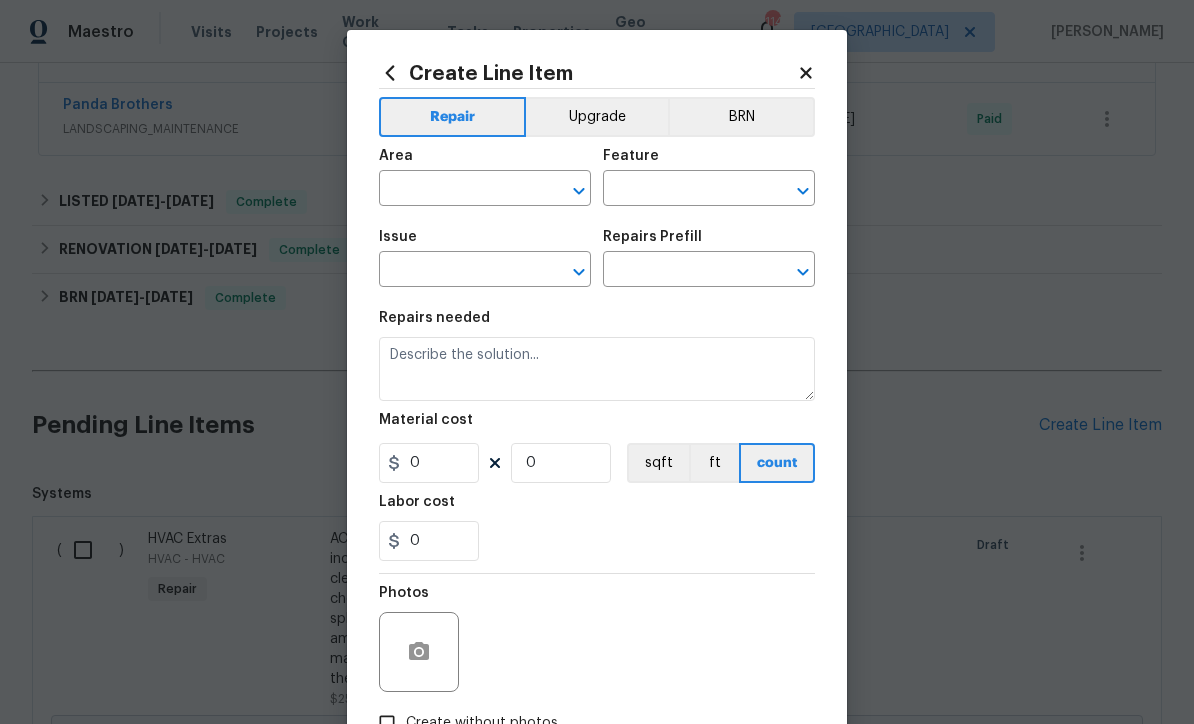 click at bounding box center [457, 190] 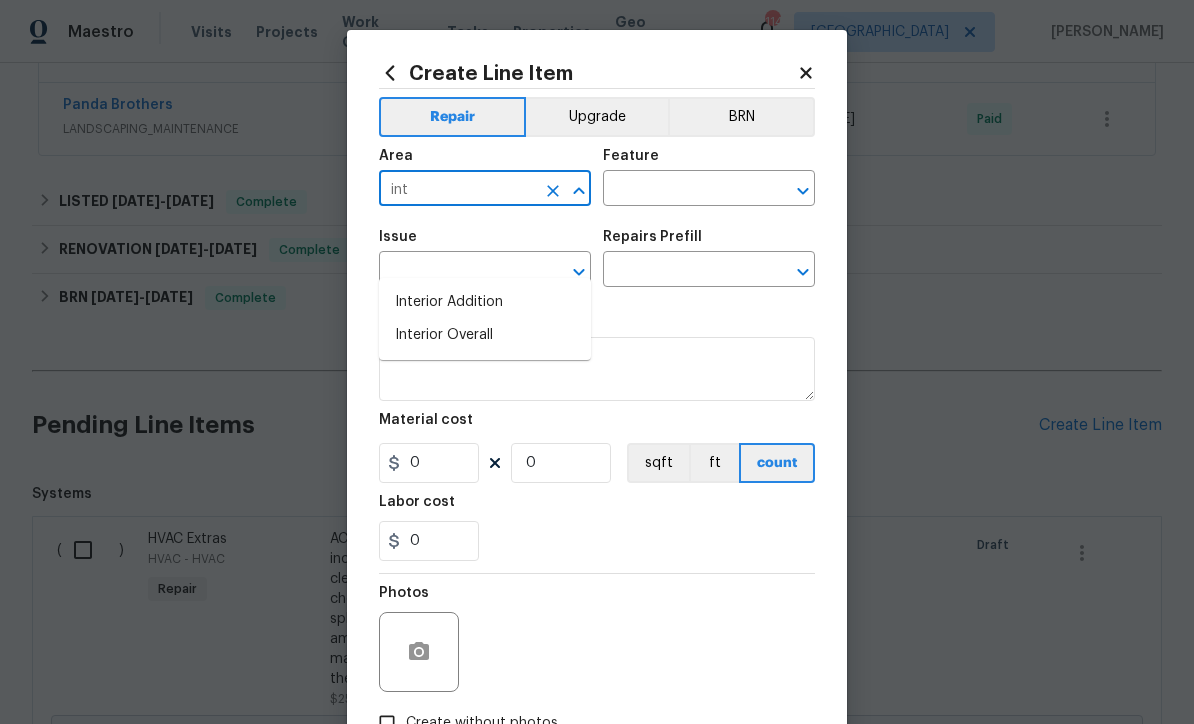 click on "Interior Overall" at bounding box center [485, 335] 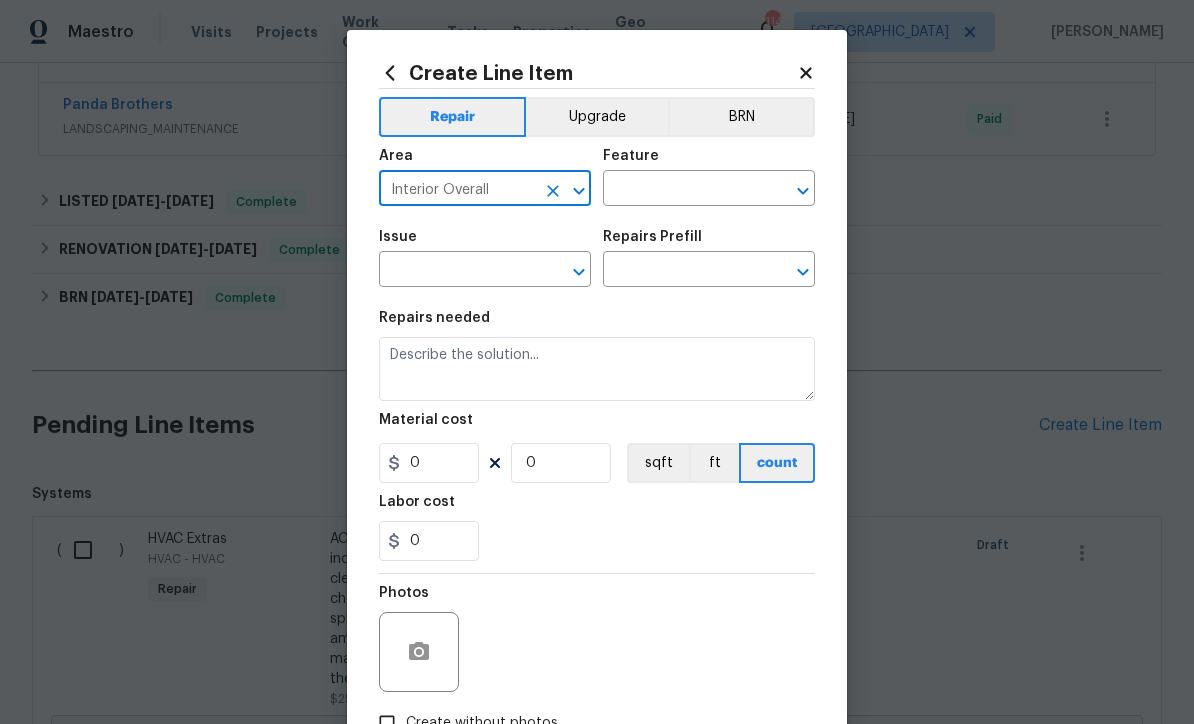 click at bounding box center [681, 190] 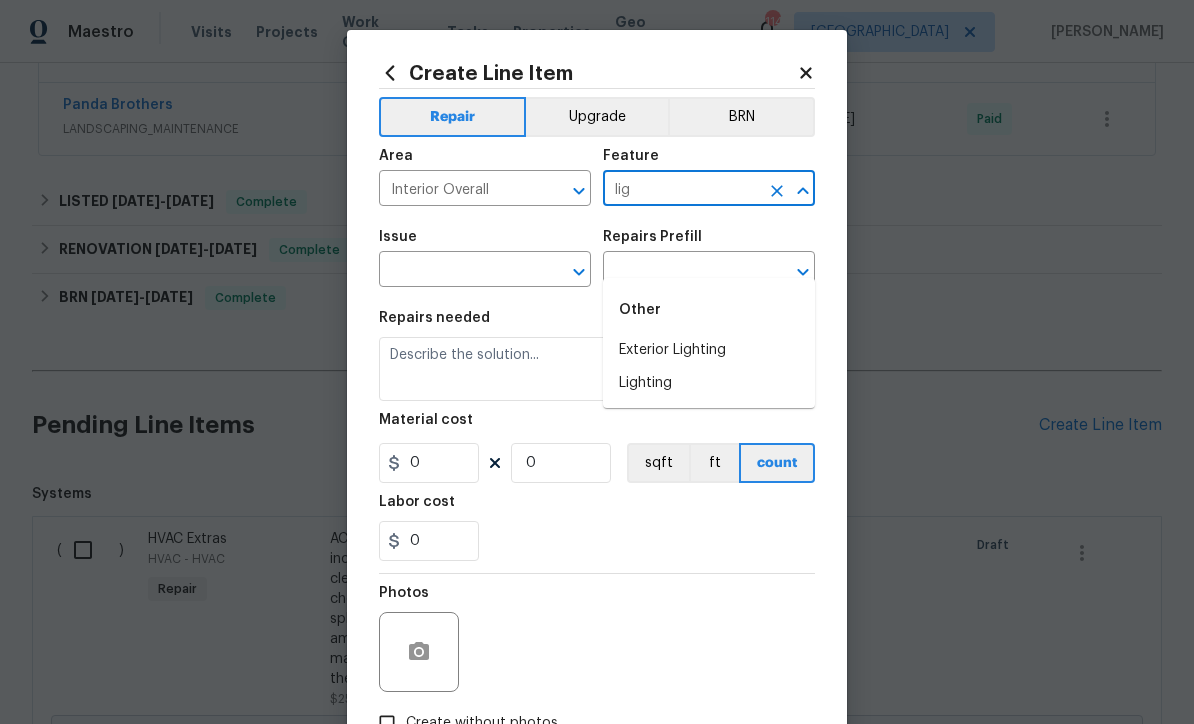 click on "Lighting" at bounding box center (709, 383) 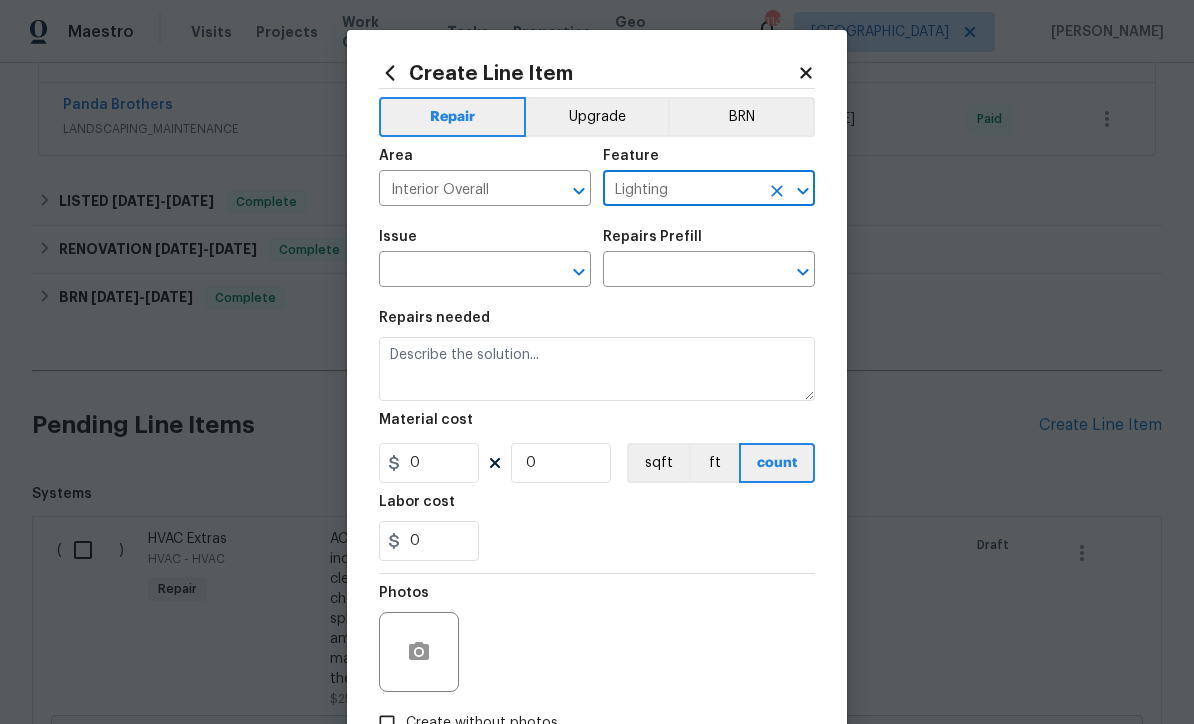 click at bounding box center [457, 271] 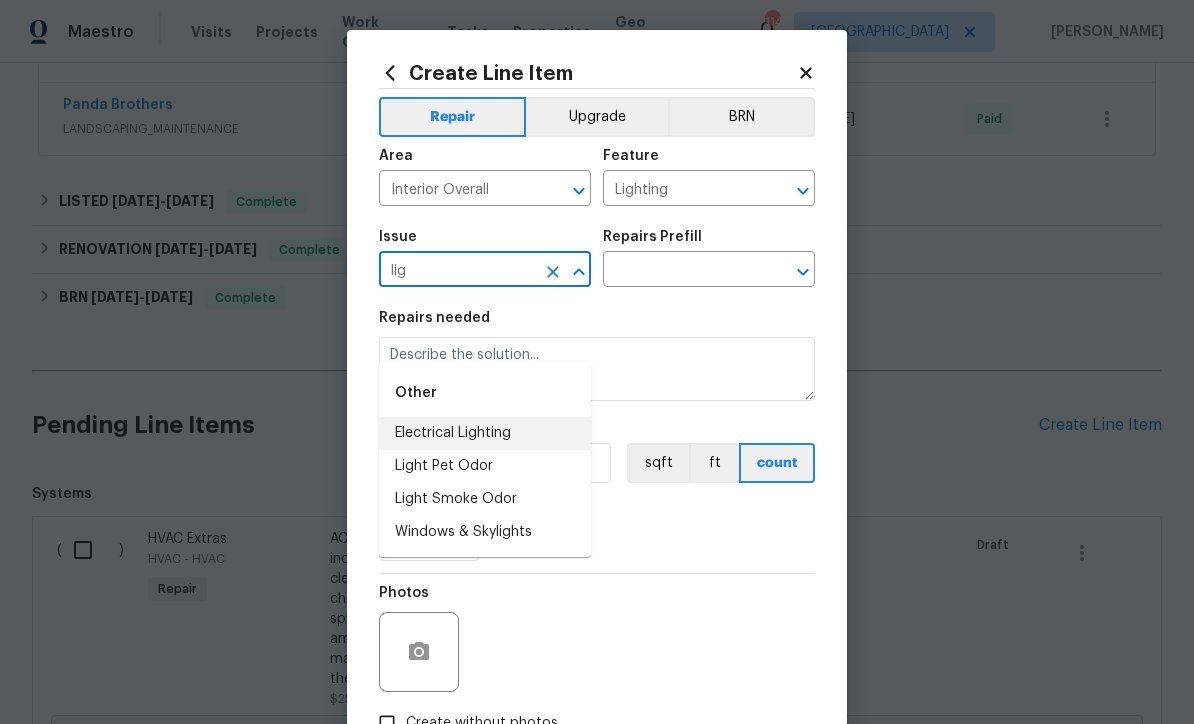 click on "Electrical Lighting" at bounding box center [485, 433] 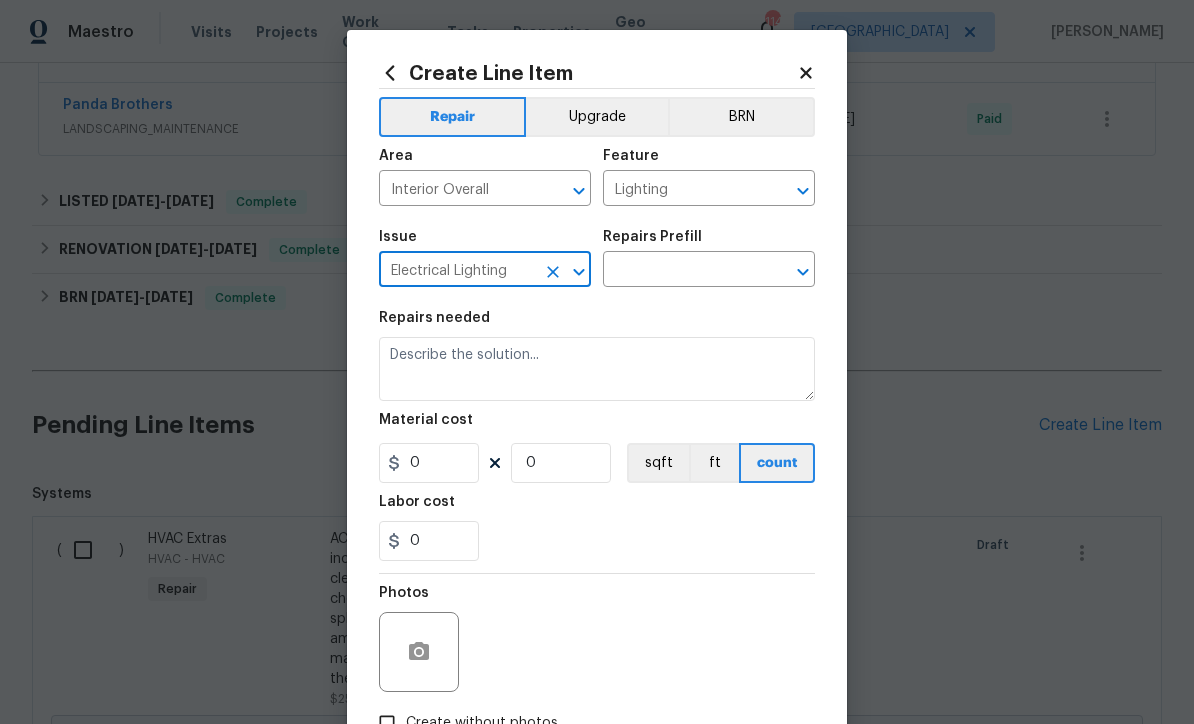 click at bounding box center (681, 271) 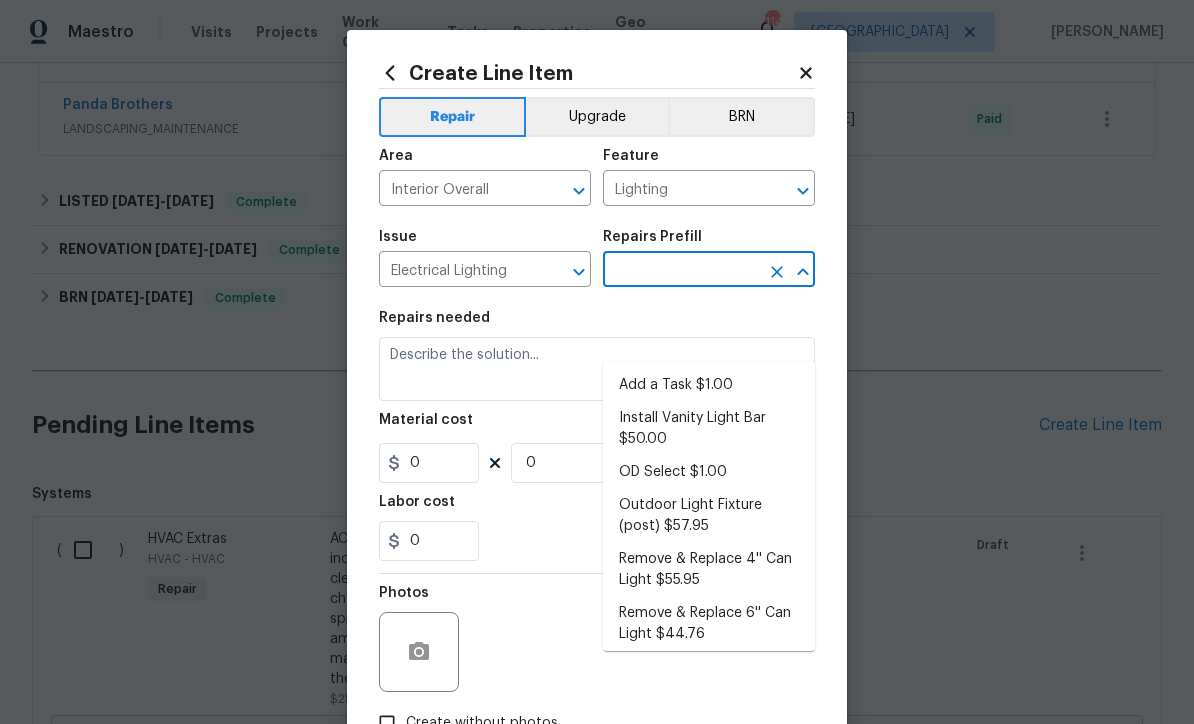 scroll, scrollTop: 0, scrollLeft: 0, axis: both 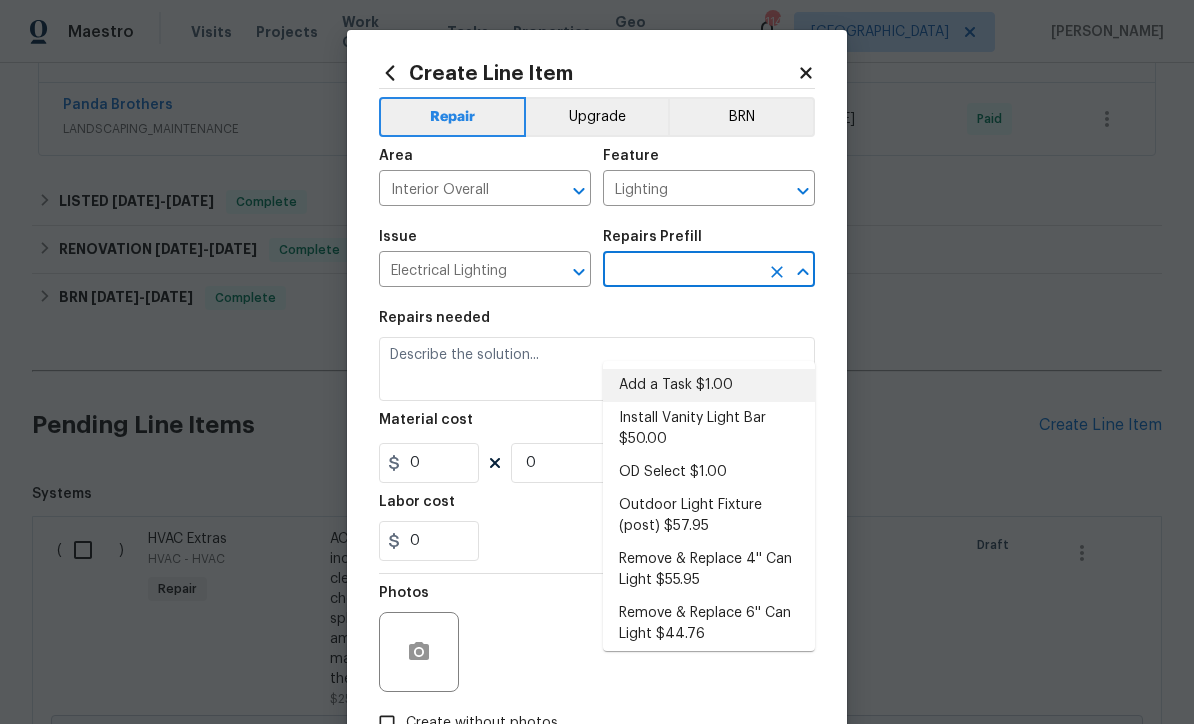 click on "Add a Task $1.00" at bounding box center (709, 385) 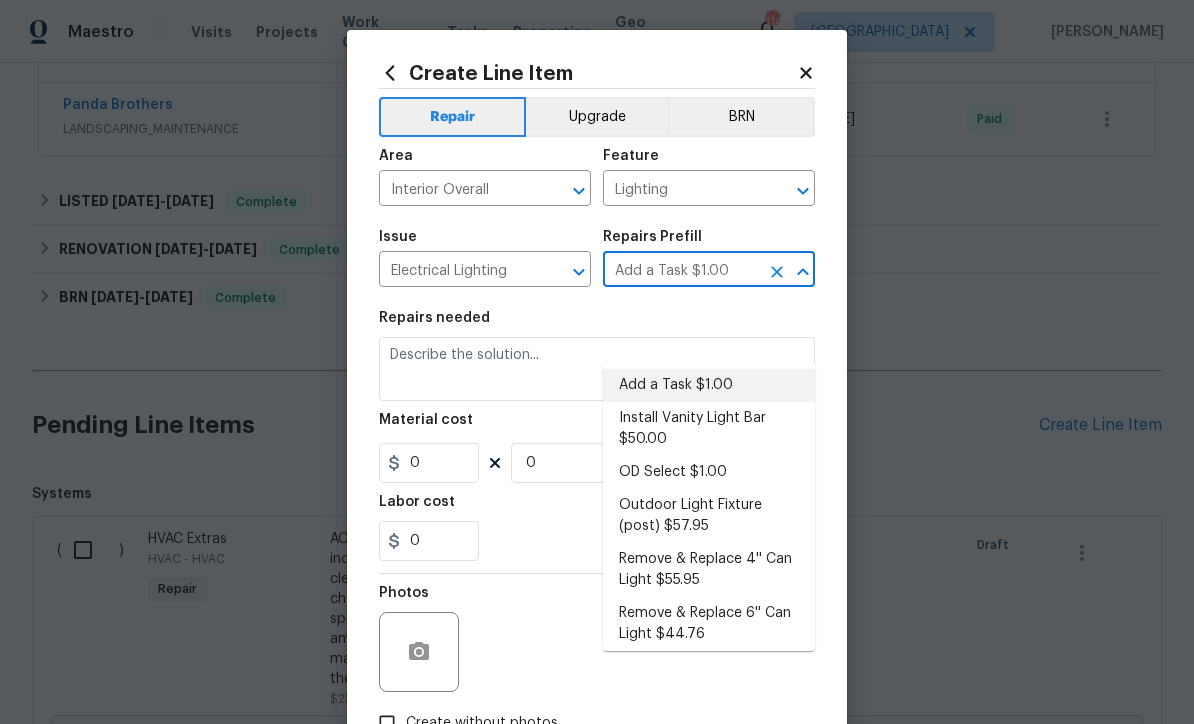 type on "HPM to detail" 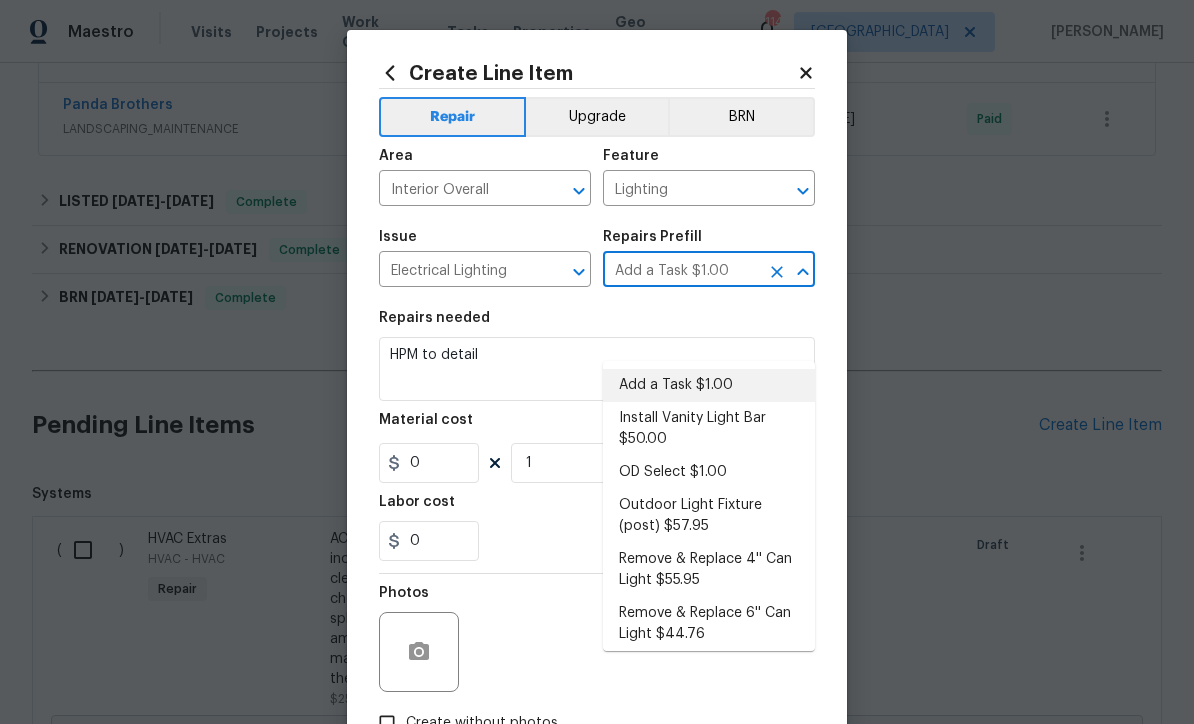 type on "1" 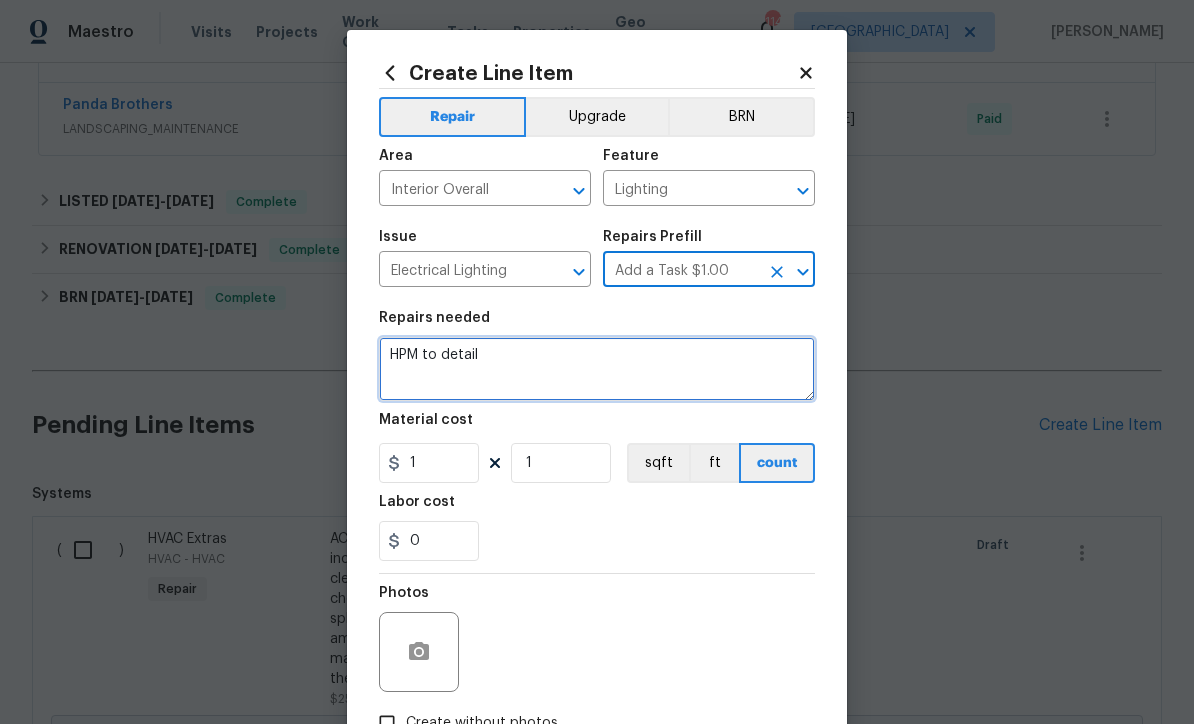 click on "HPM to detail" at bounding box center (597, 369) 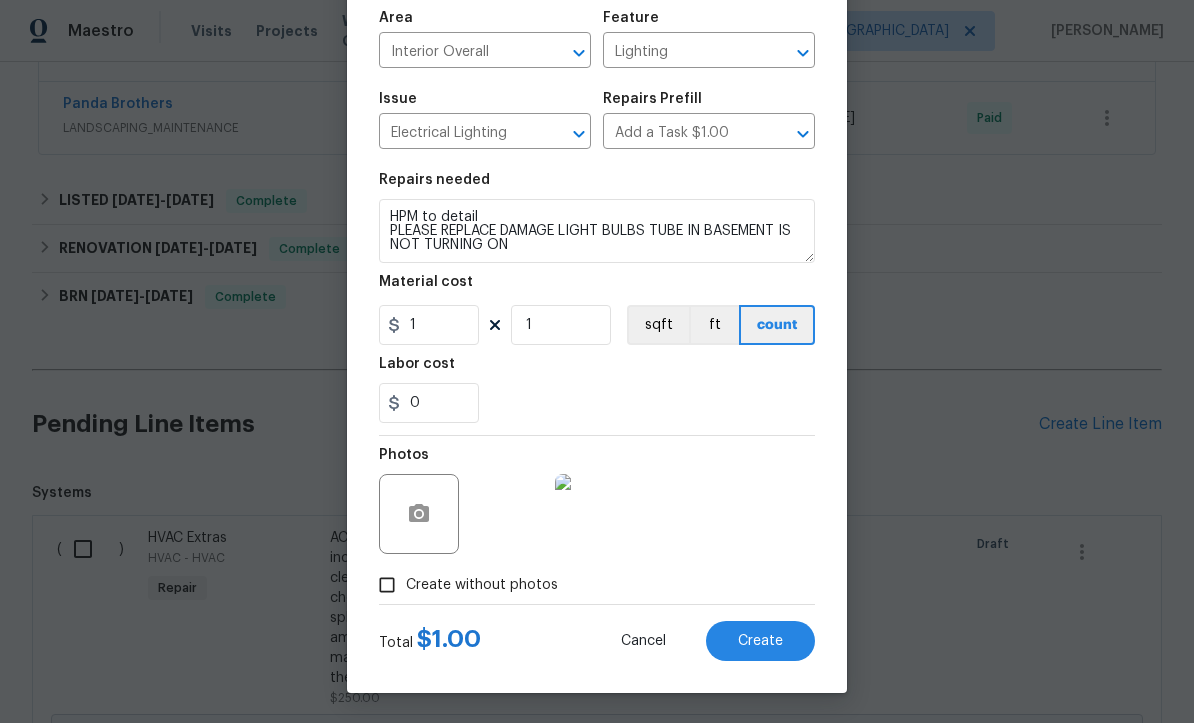 scroll, scrollTop: 141, scrollLeft: 0, axis: vertical 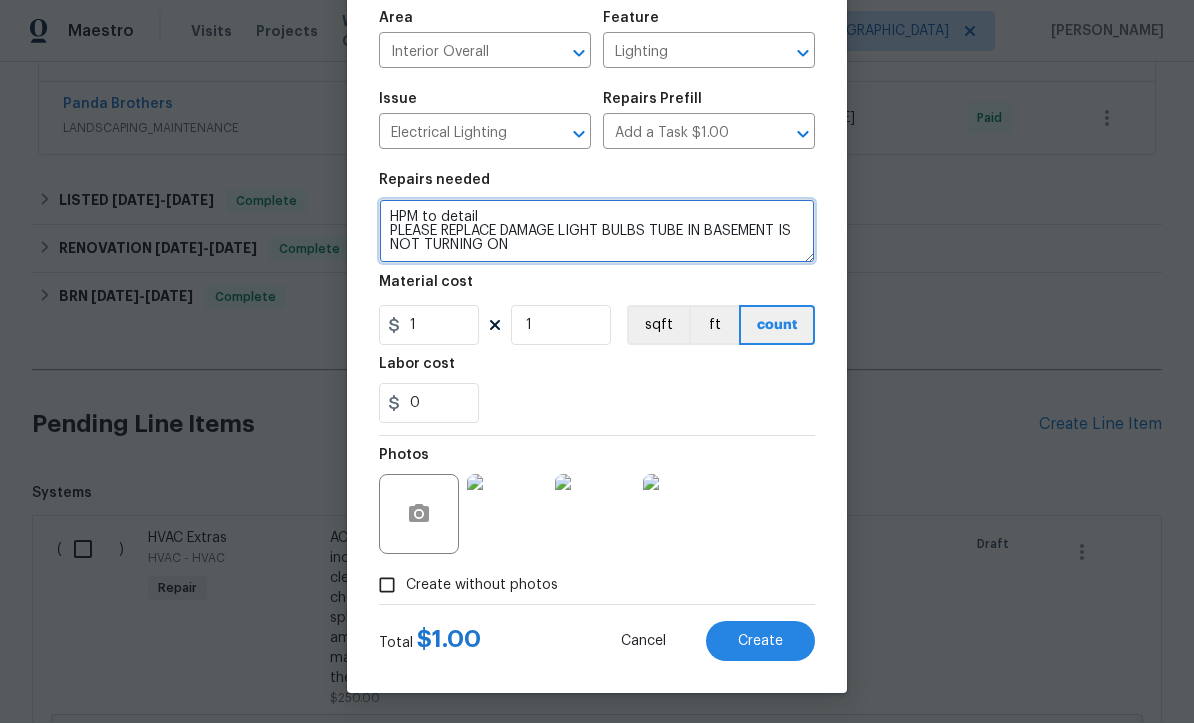 type on "HPM to detail
PLEASE REPLACE DAMAGE LIGHT BULBS TUBE IN BASEMENT IS NOT TURNING ON" 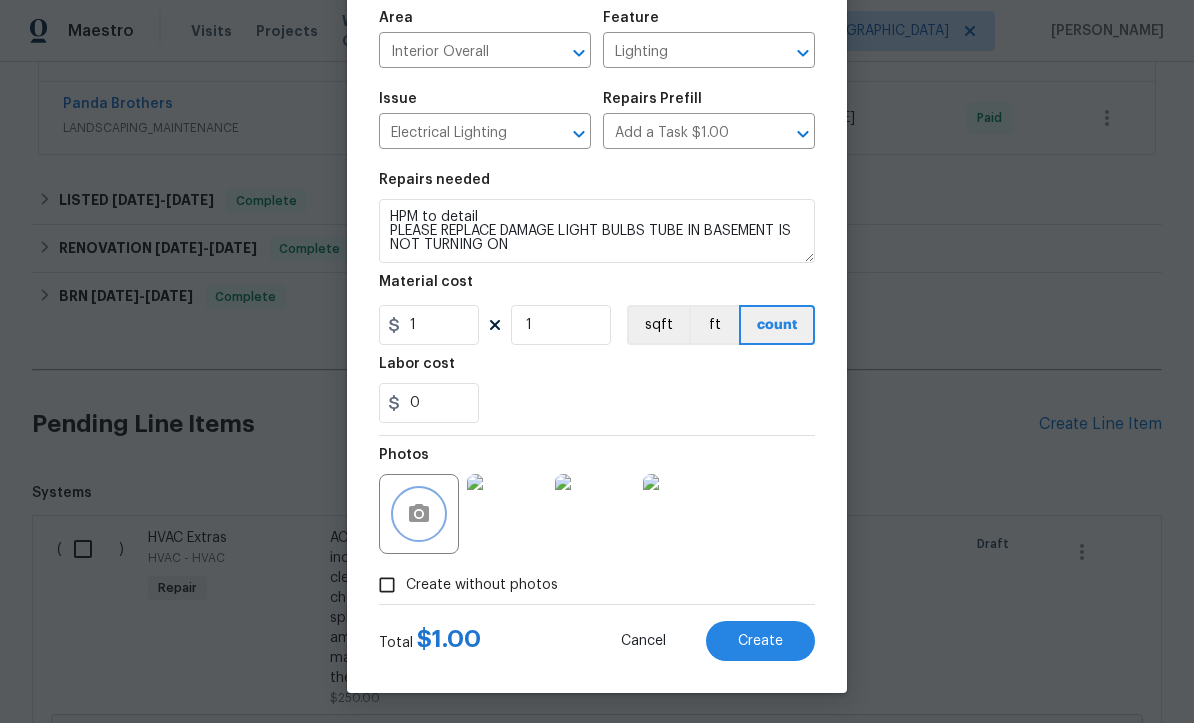 click 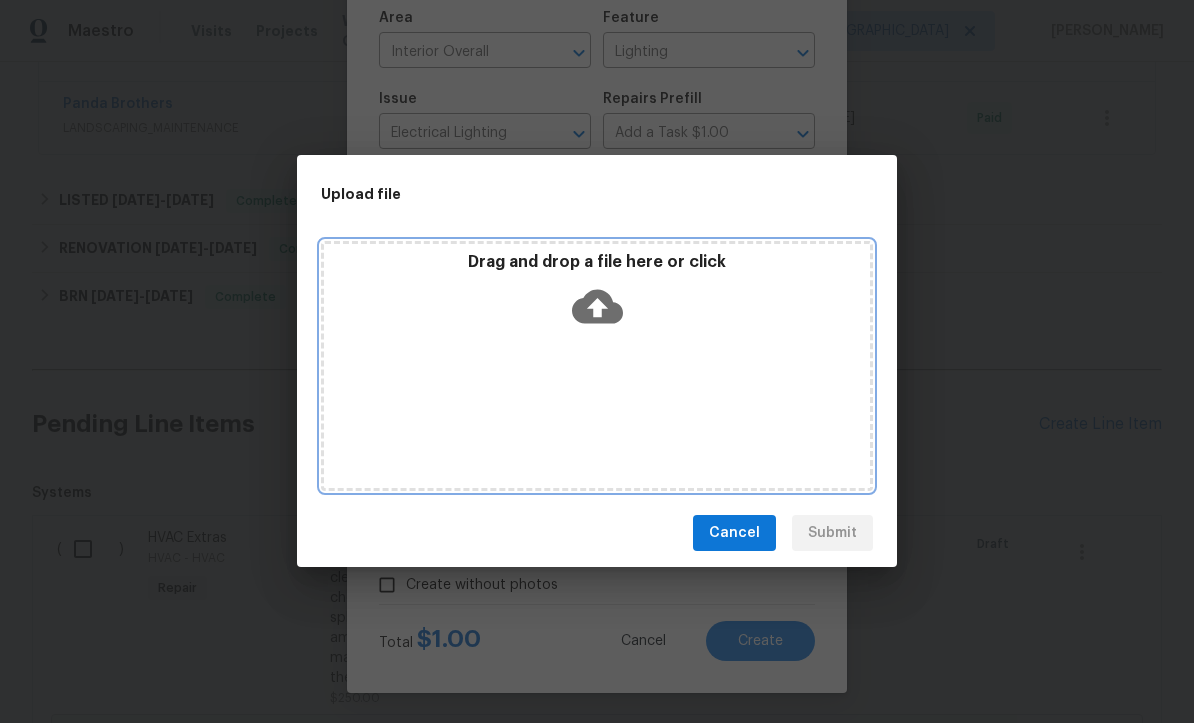click 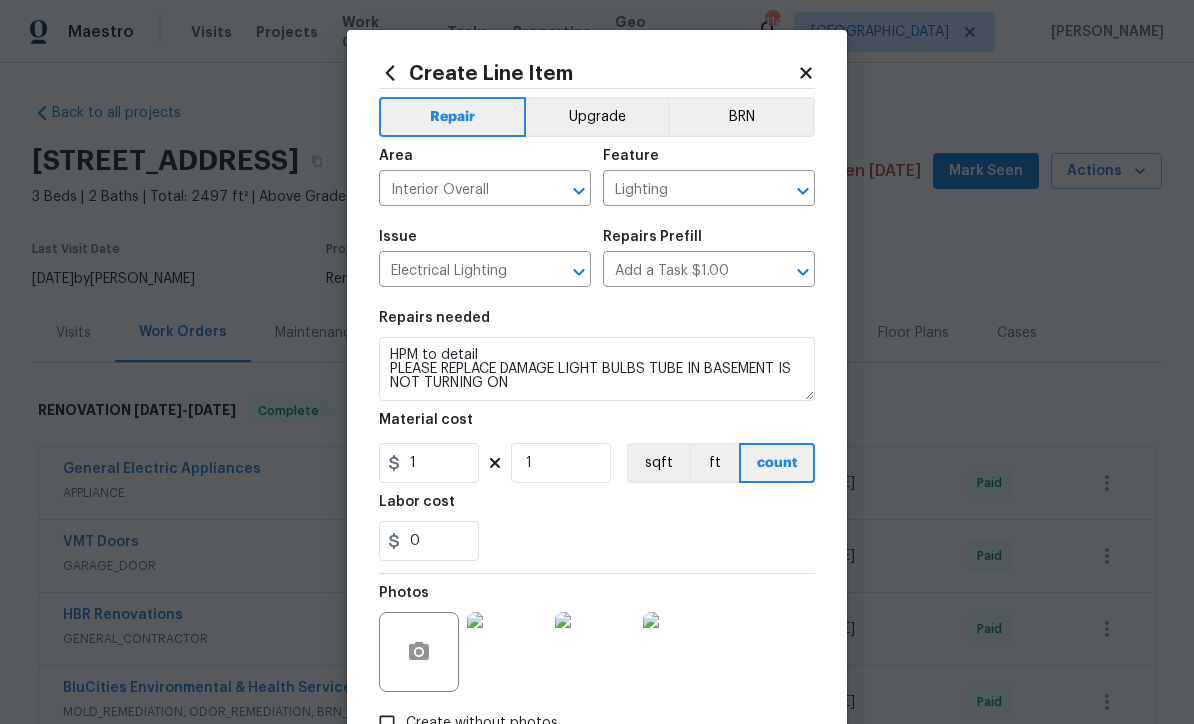 scroll, scrollTop: 67, scrollLeft: 0, axis: vertical 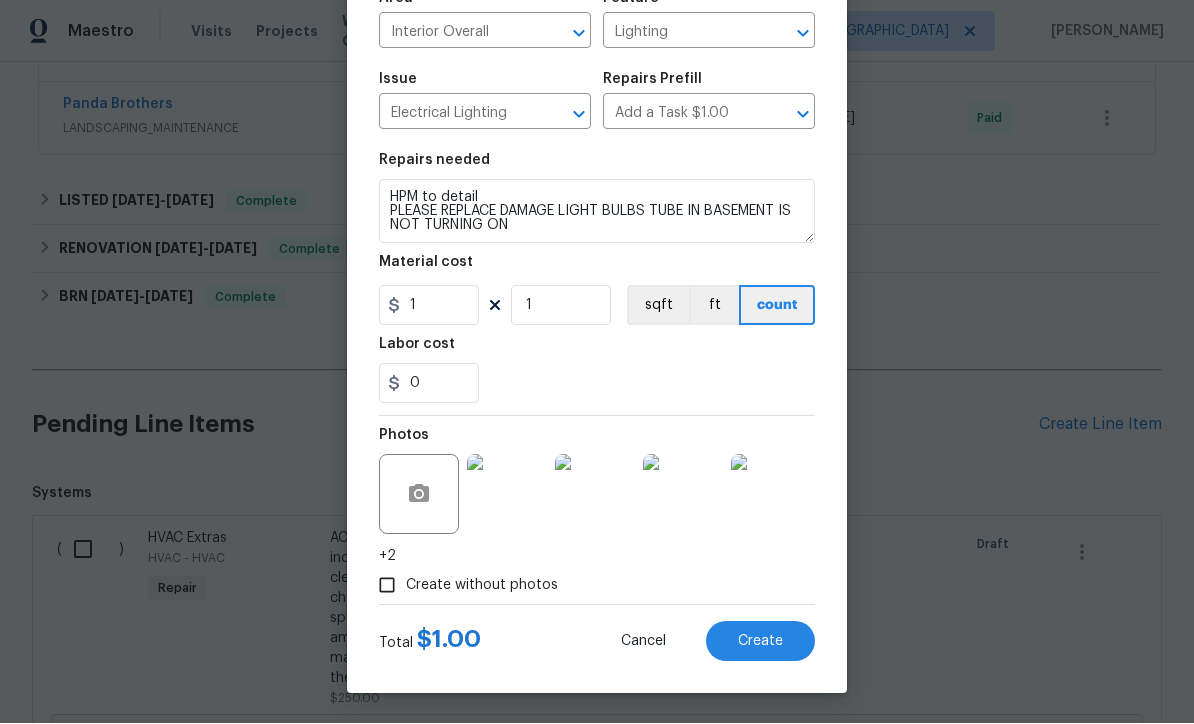 click at bounding box center (507, 495) 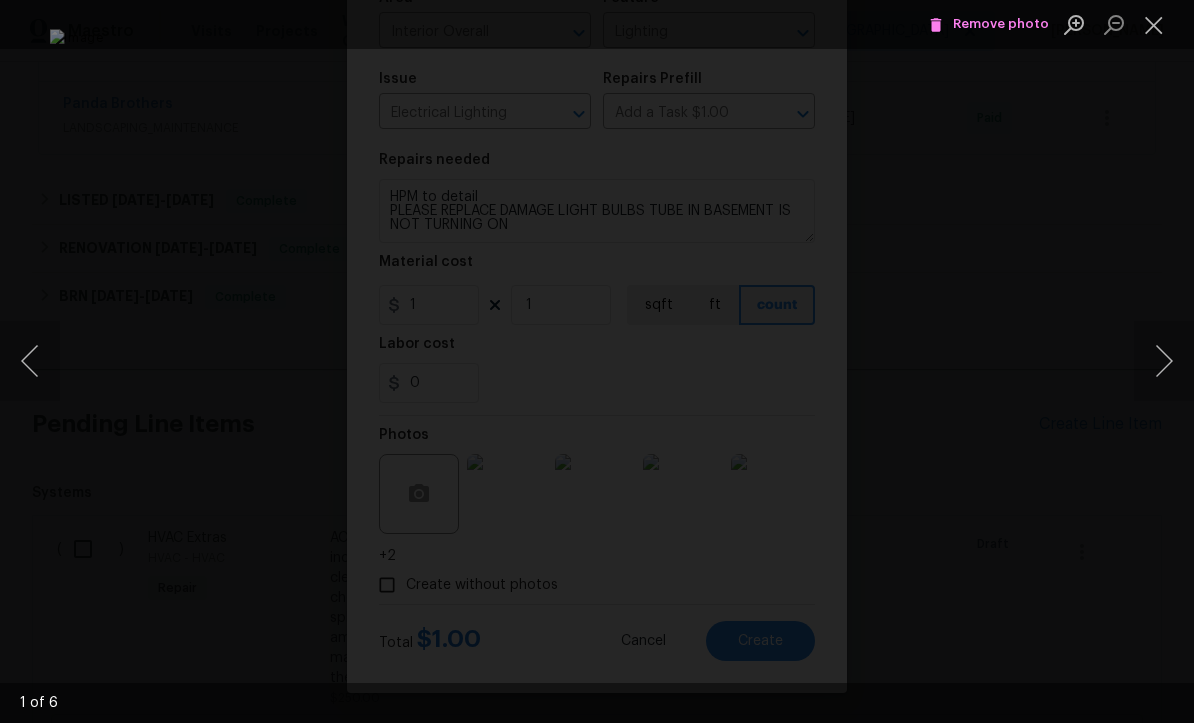 click at bounding box center [1164, 362] 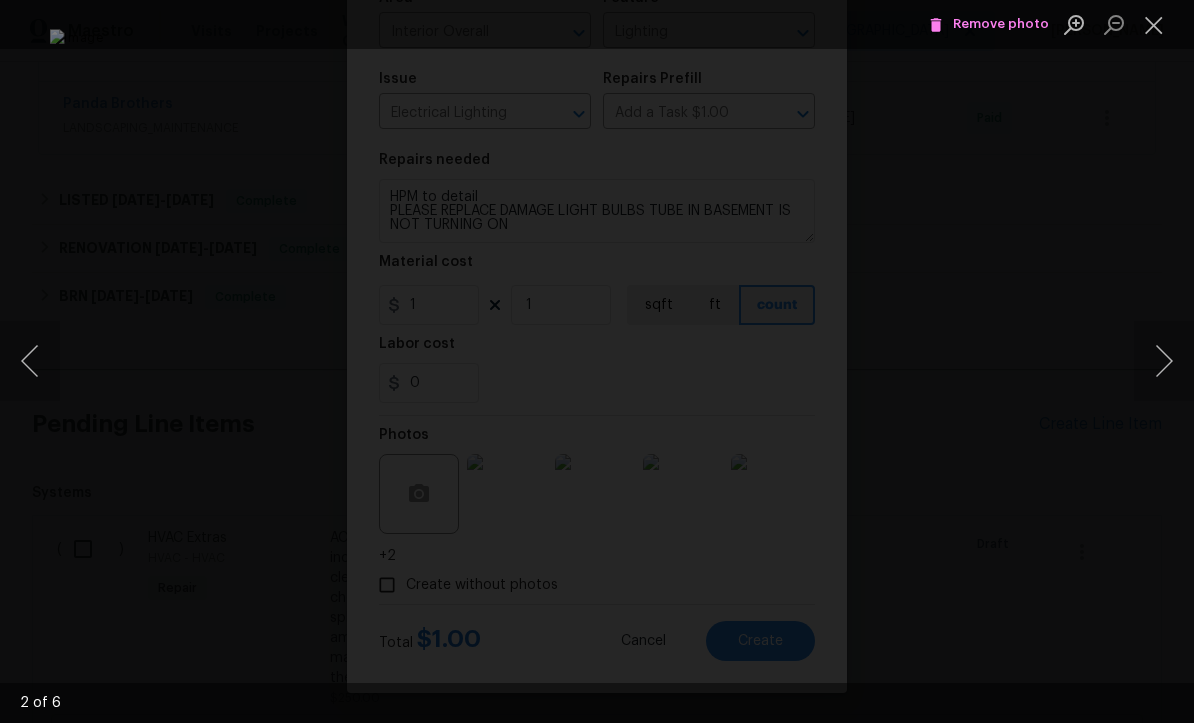 click at bounding box center (1164, 362) 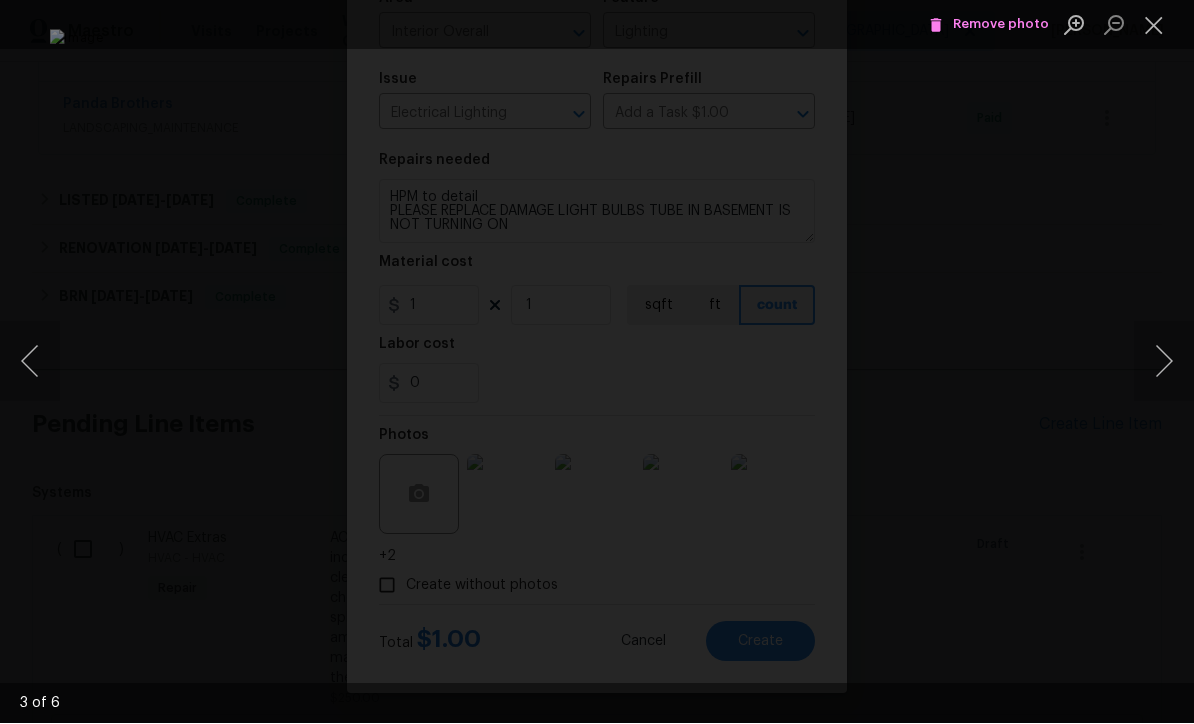 click at bounding box center (1164, 362) 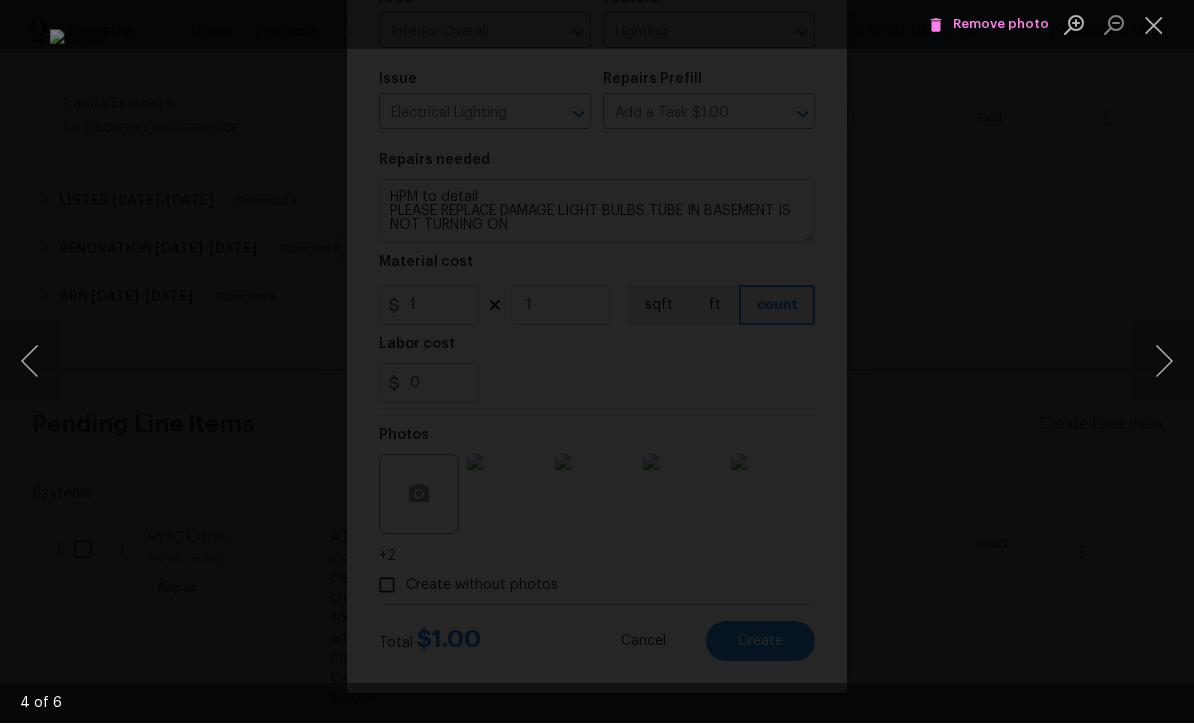 click at bounding box center [1164, 362] 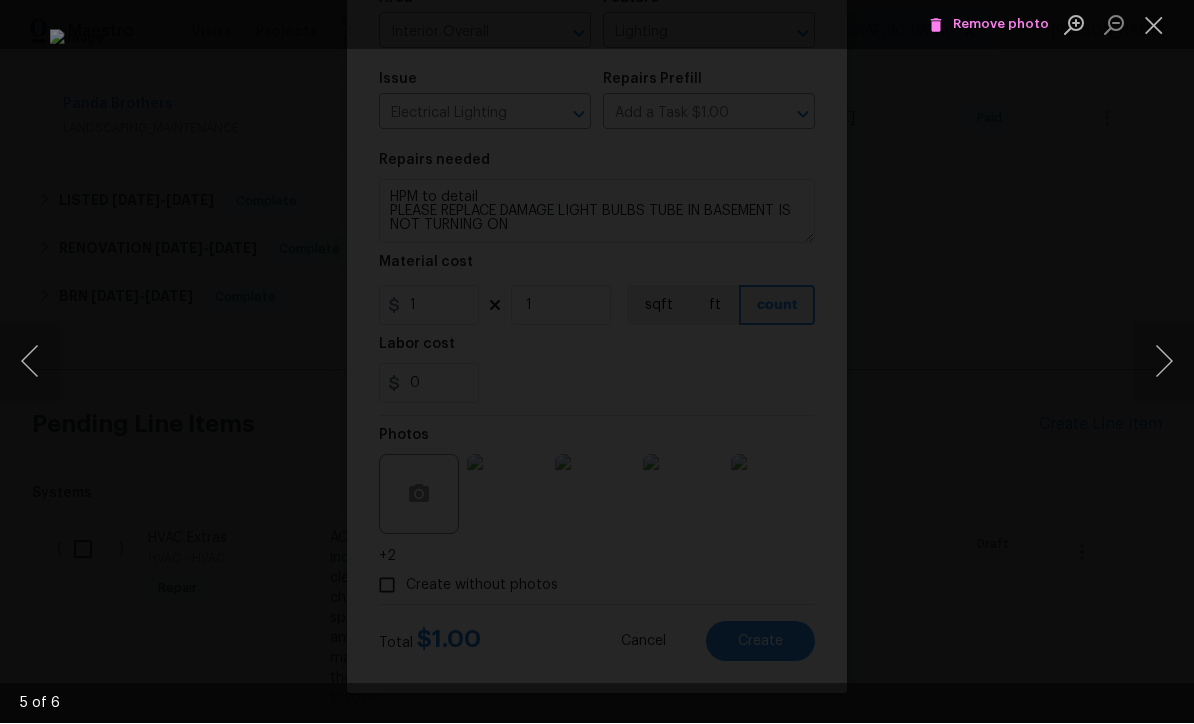 click at bounding box center (1164, 362) 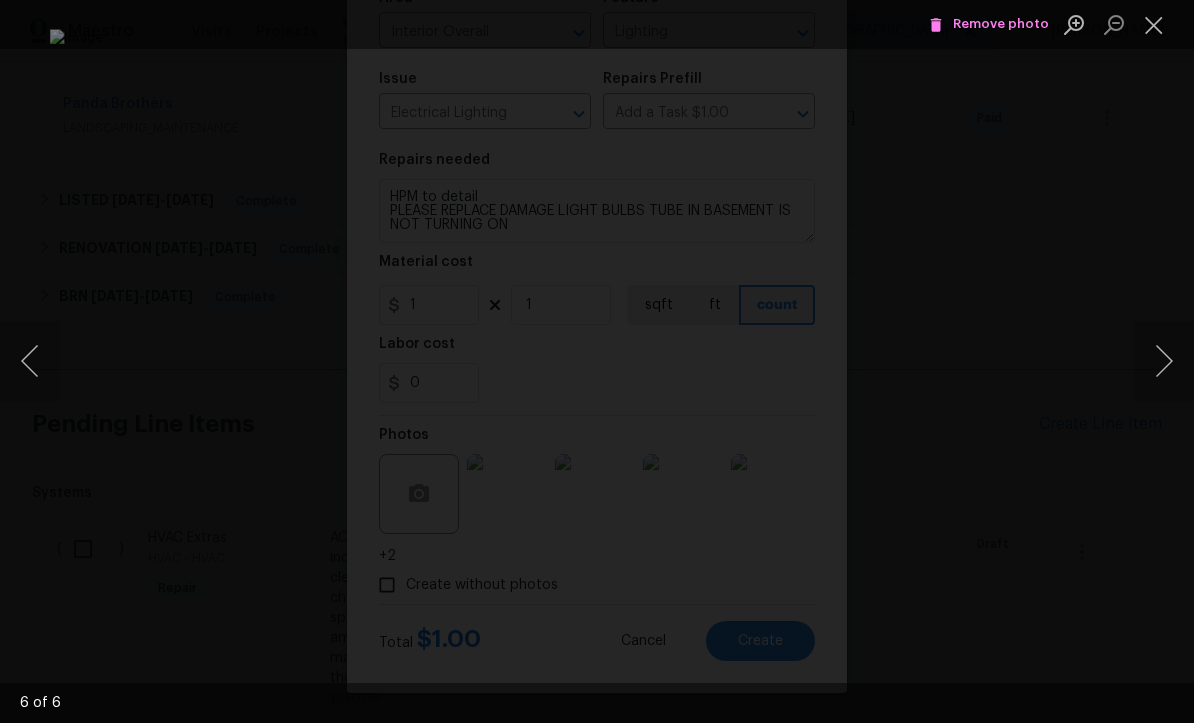 click at bounding box center [1154, 25] 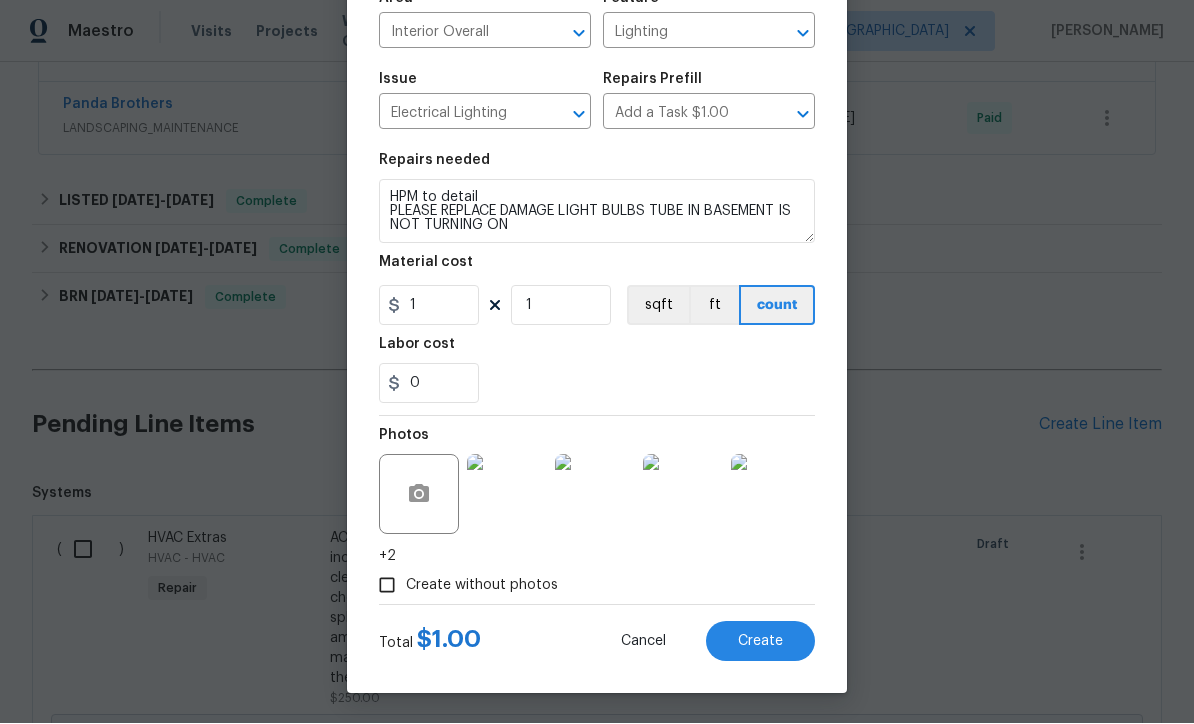click at bounding box center (507, 495) 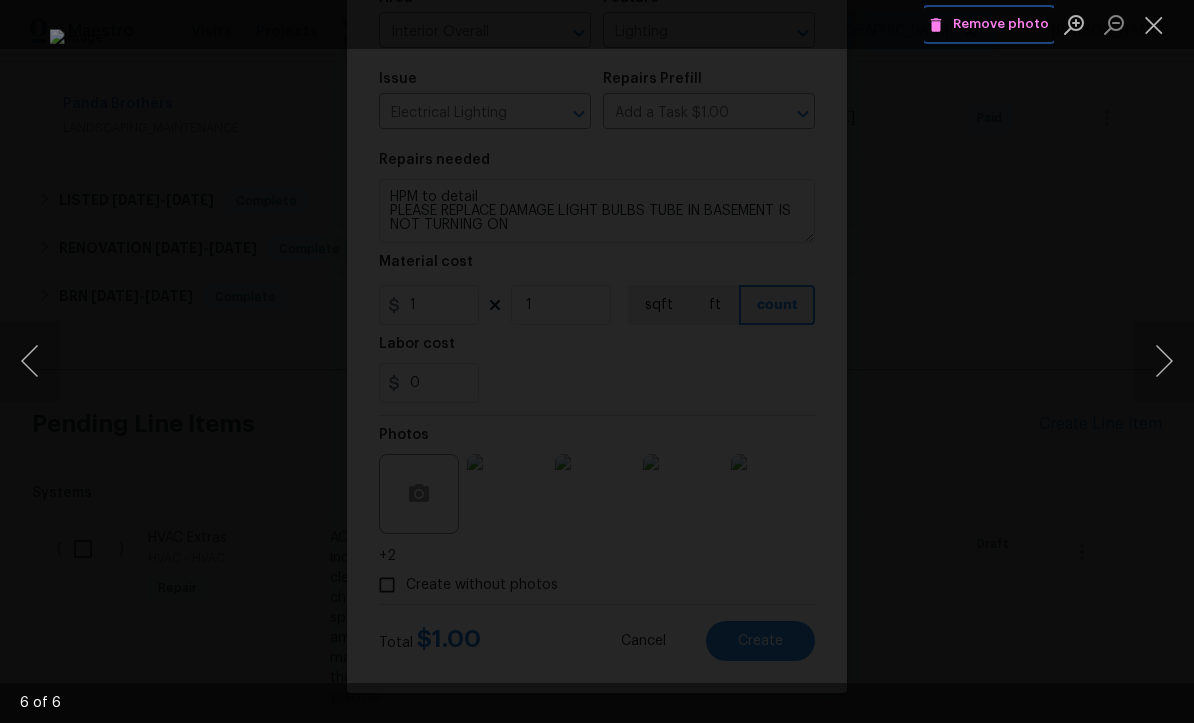 click on "Remove photo" at bounding box center (989, 25) 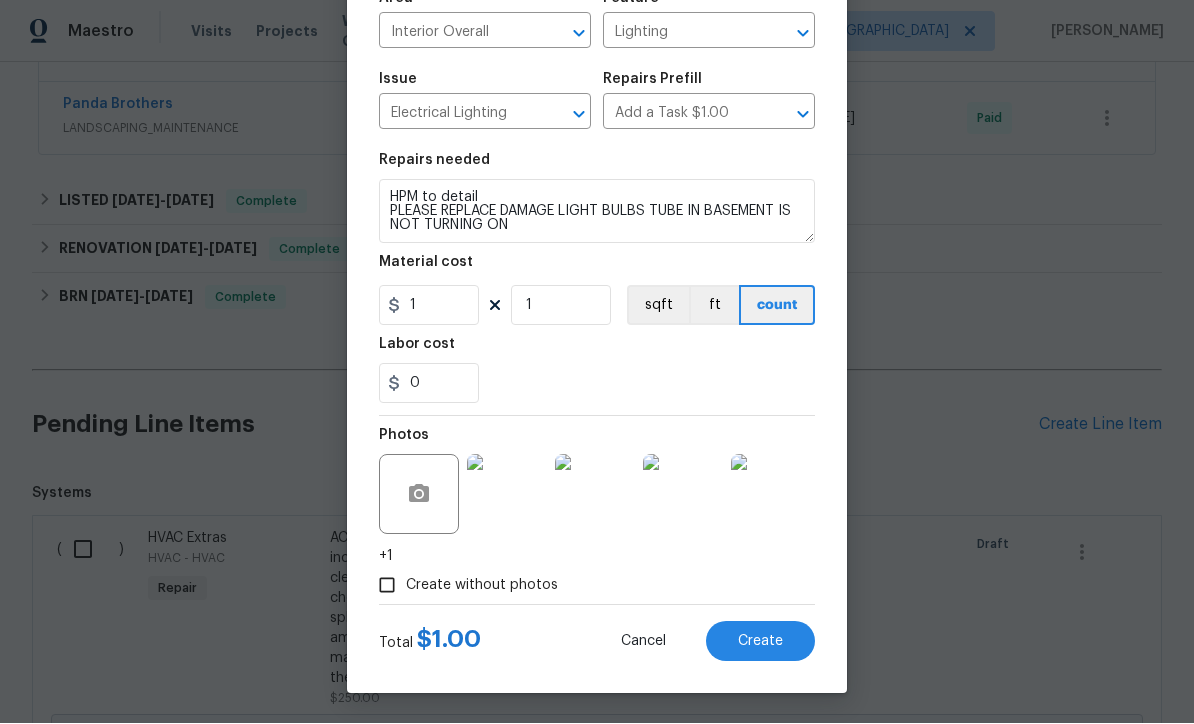 click at bounding box center (507, 495) 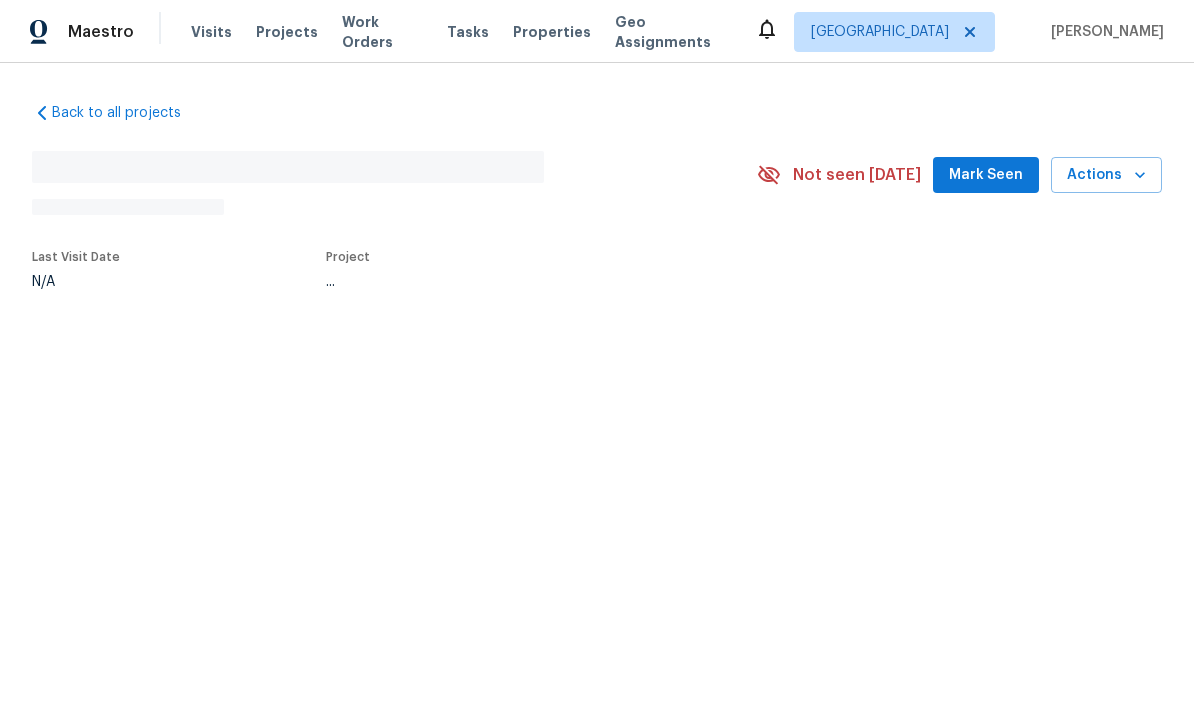 scroll, scrollTop: 0, scrollLeft: 0, axis: both 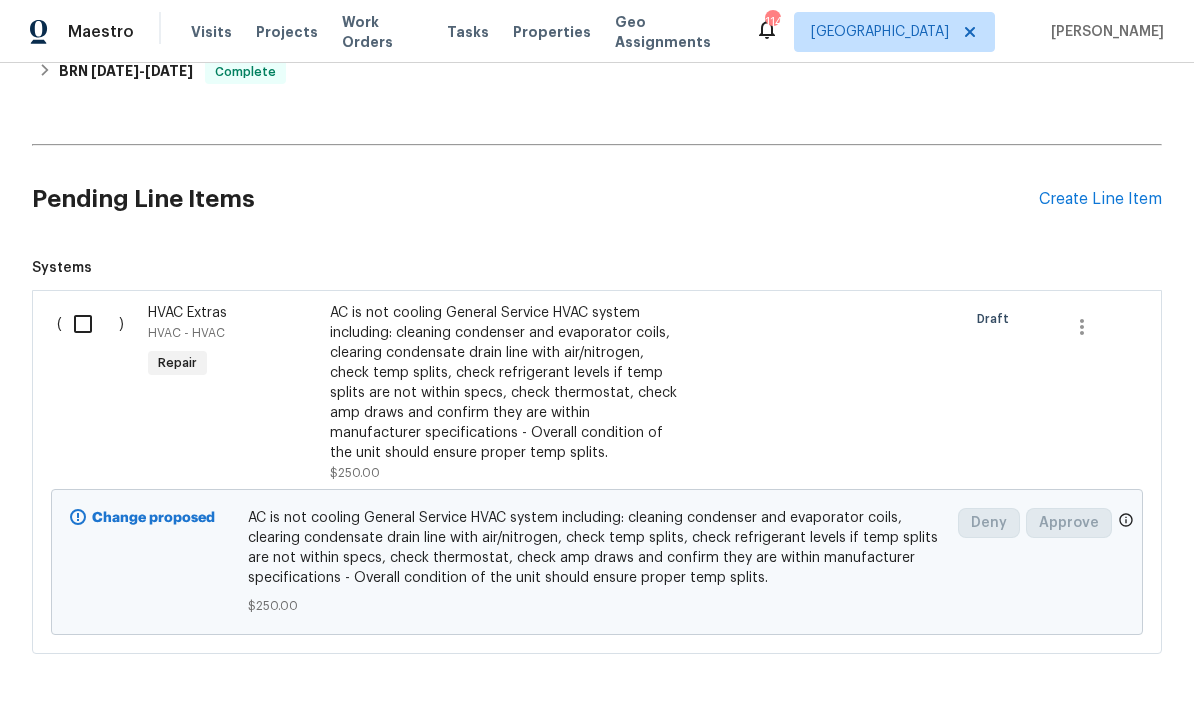 click on "Create Line Item" at bounding box center [1100, 199] 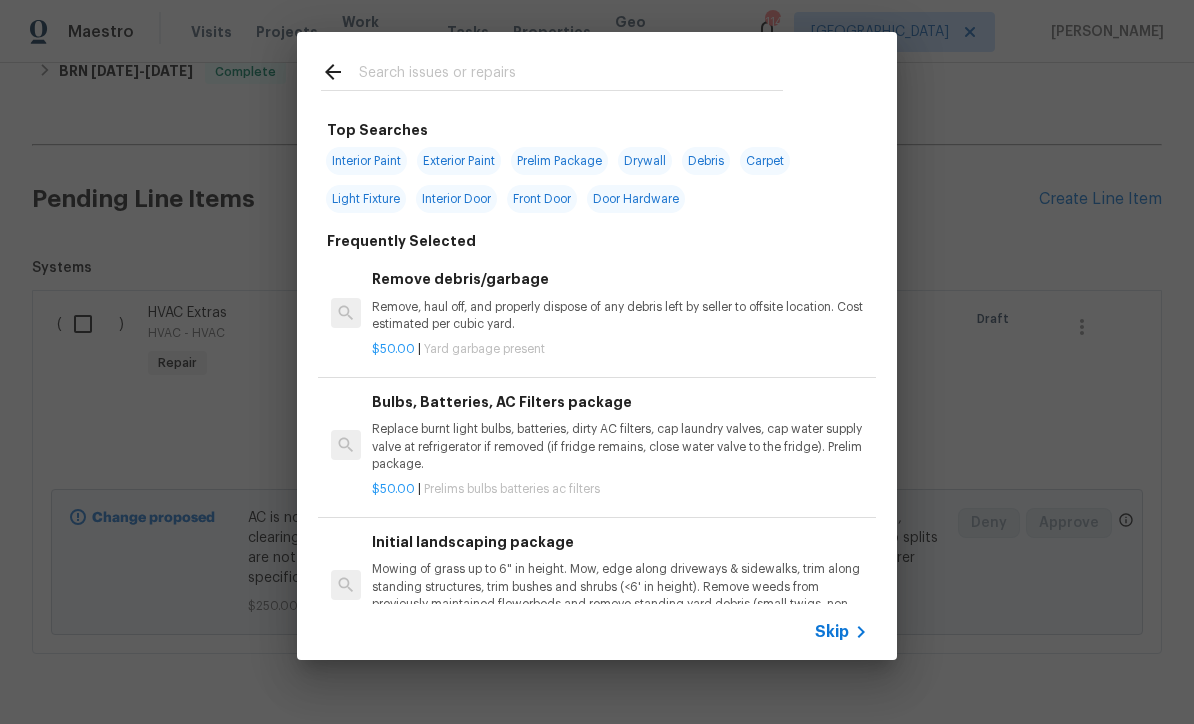 click 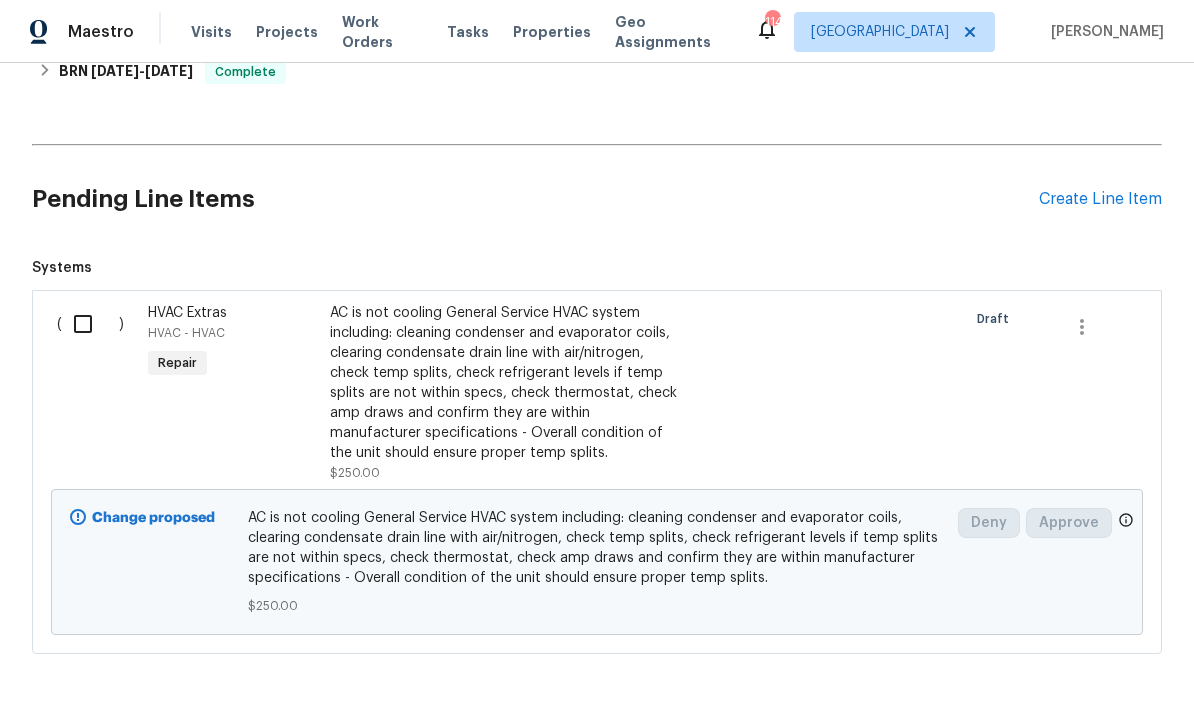 click on "AC is not cooling
General Service HVAC system including: cleaning condenser and evaporator coils, clearing condensate drain line with air/nitrogen, check temp splits, check refrigerant levels if temp splits are not within specs, check thermostat, check amp draws and confirm they are within manufacturer specifications - Overall condition of the unit should ensure proper temp splits." at bounding box center (506, 383) 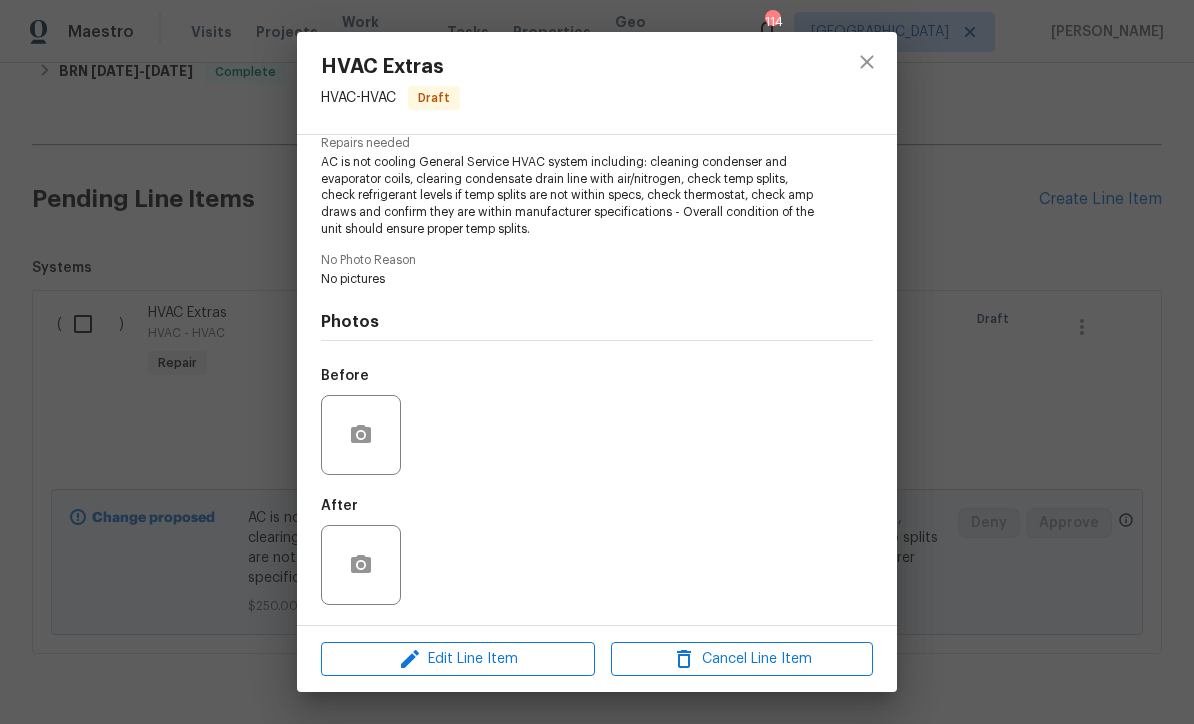 scroll, scrollTop: 216, scrollLeft: 0, axis: vertical 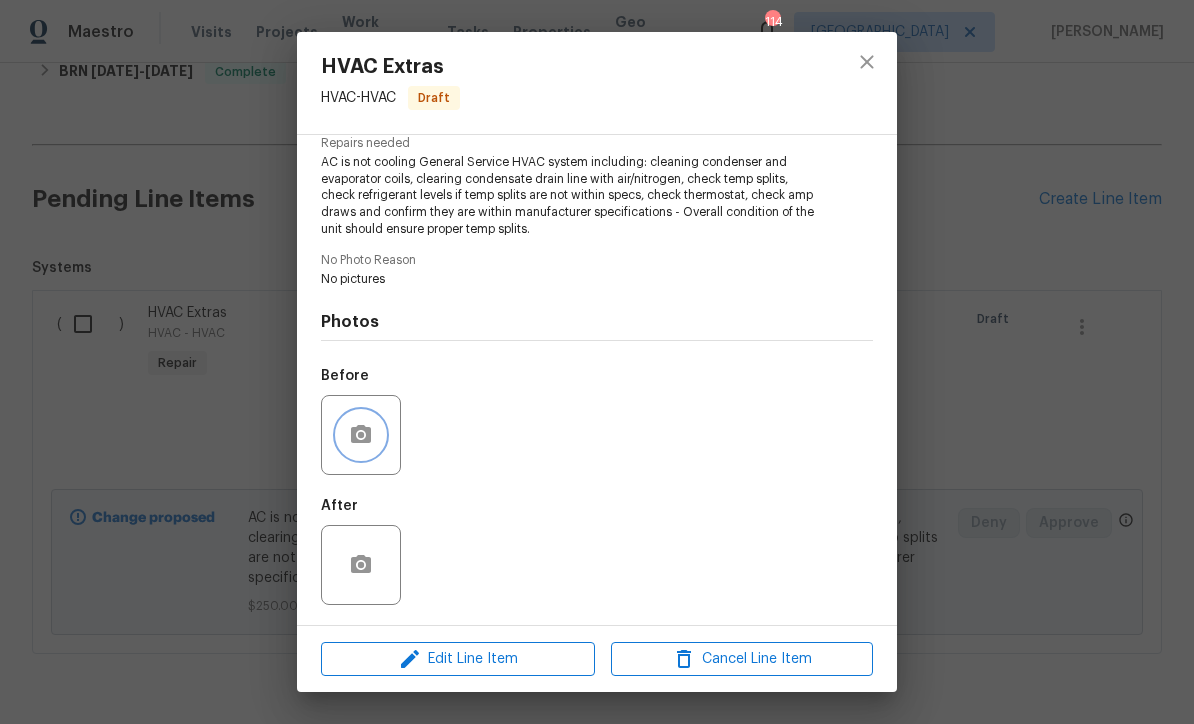 click 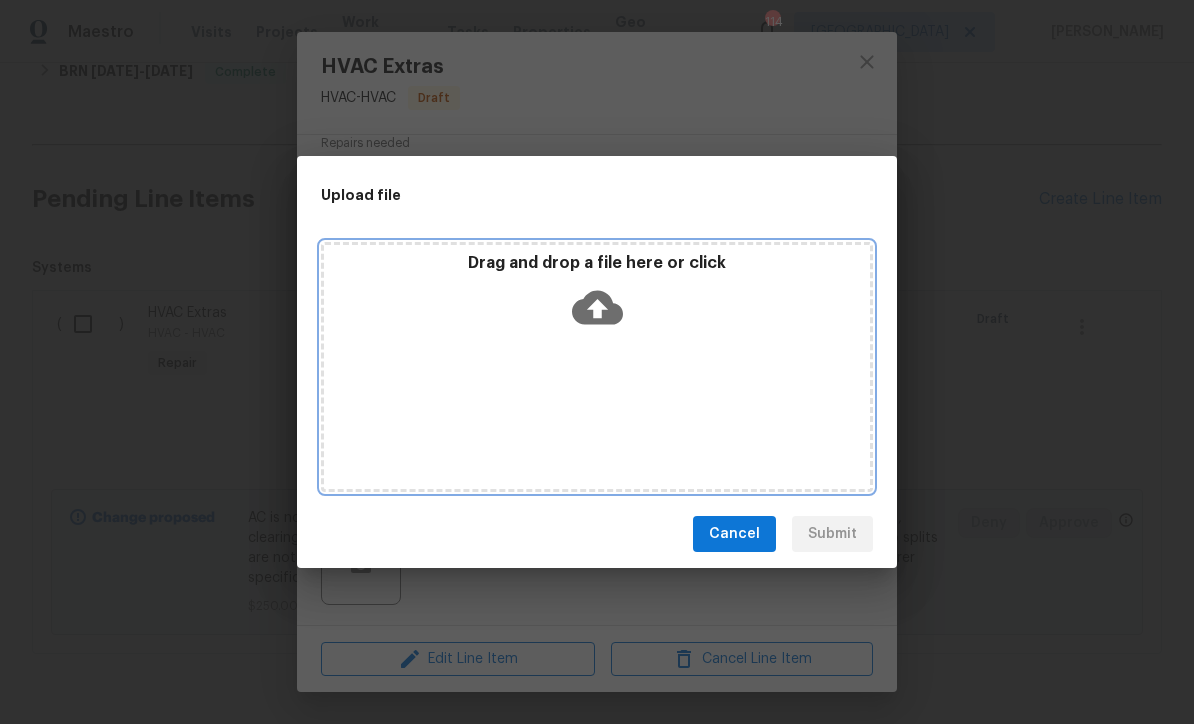 click 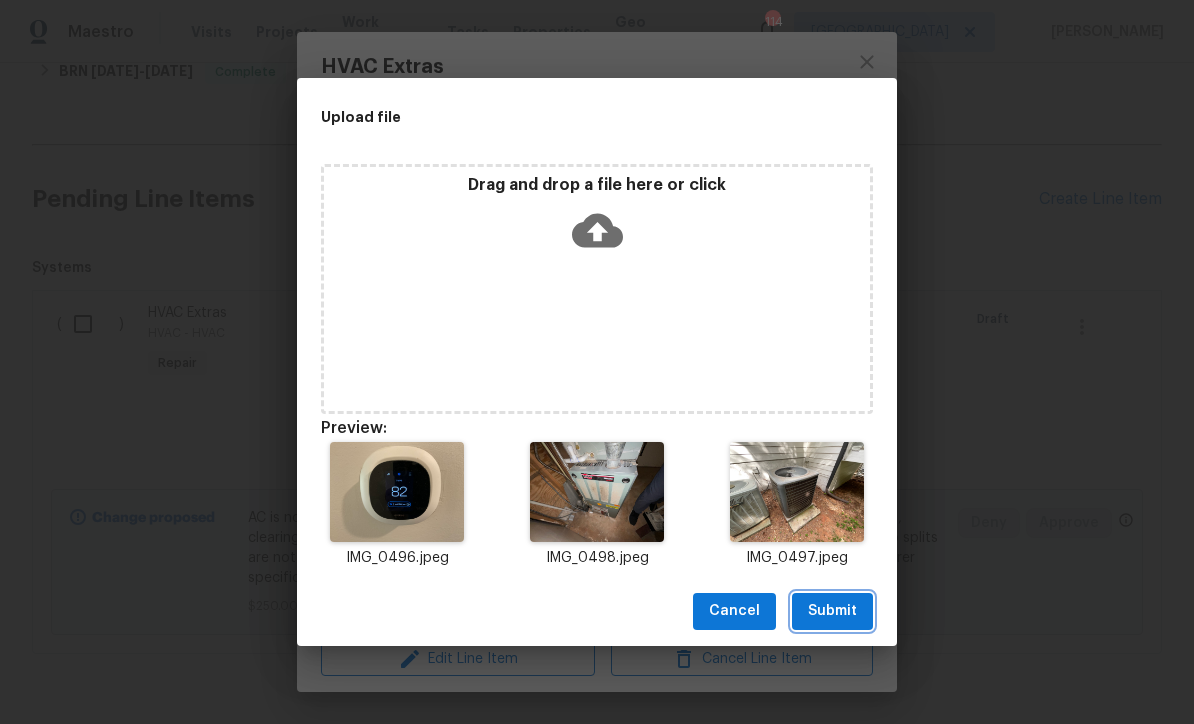 click on "Submit" at bounding box center (832, 611) 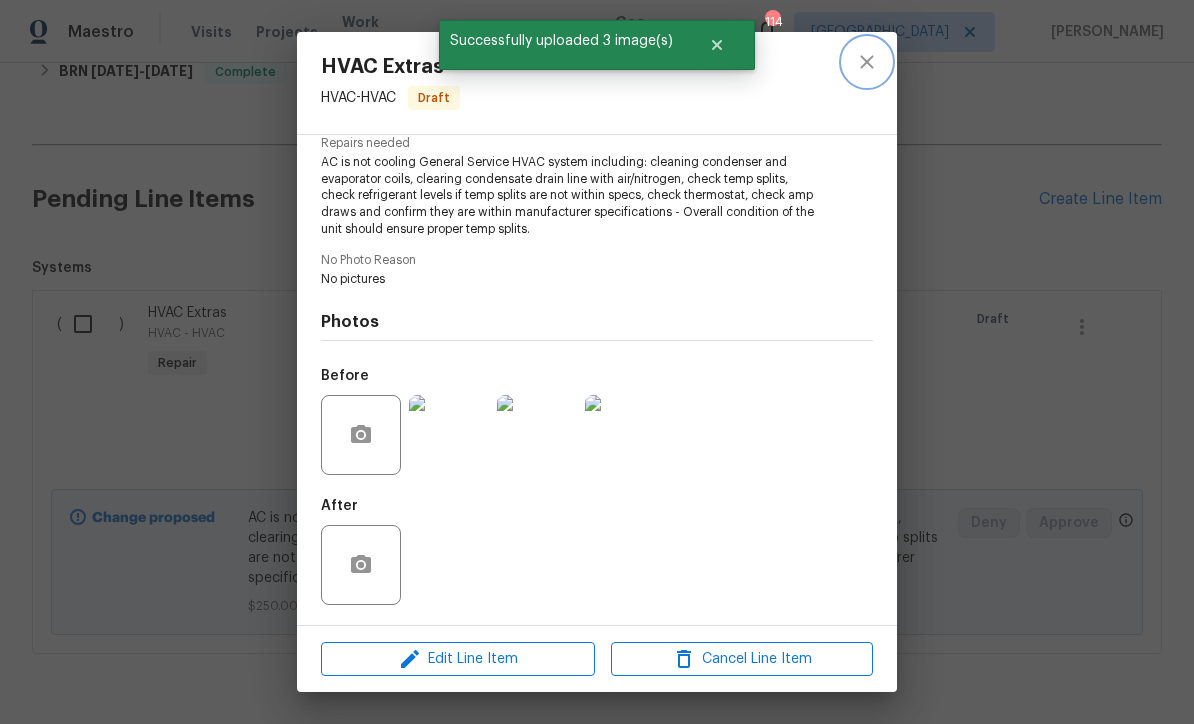 click 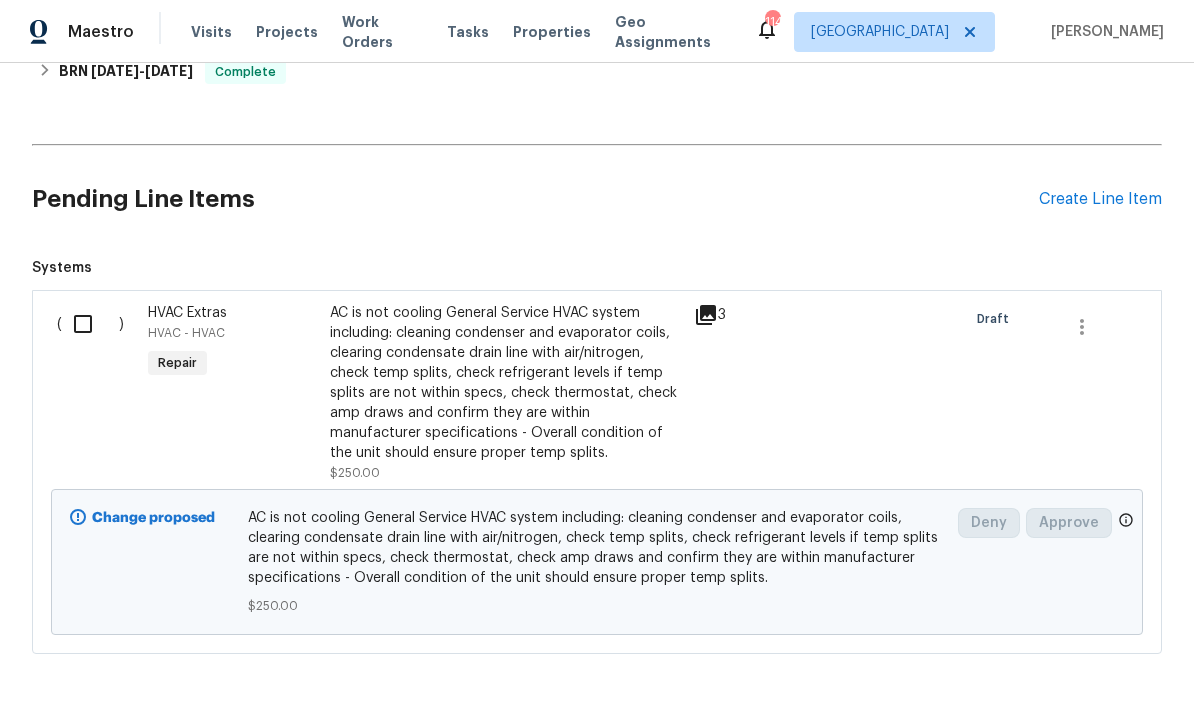 click on "Create Line Item" at bounding box center (1100, 199) 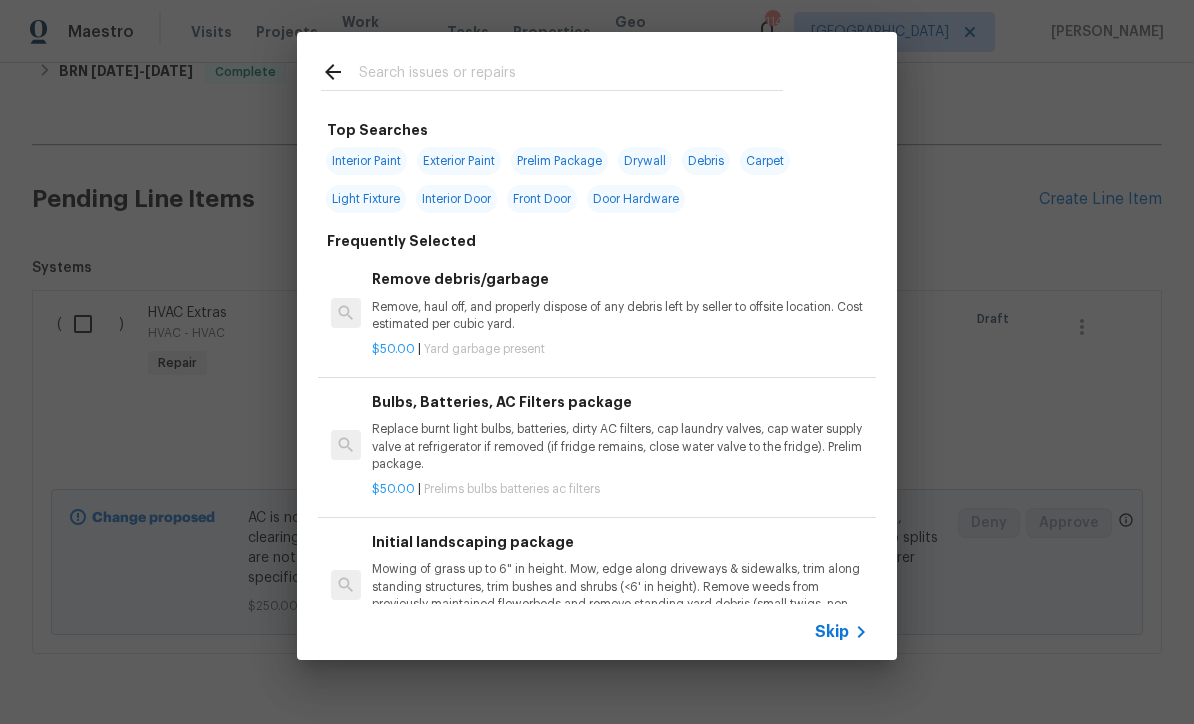 click at bounding box center [571, 75] 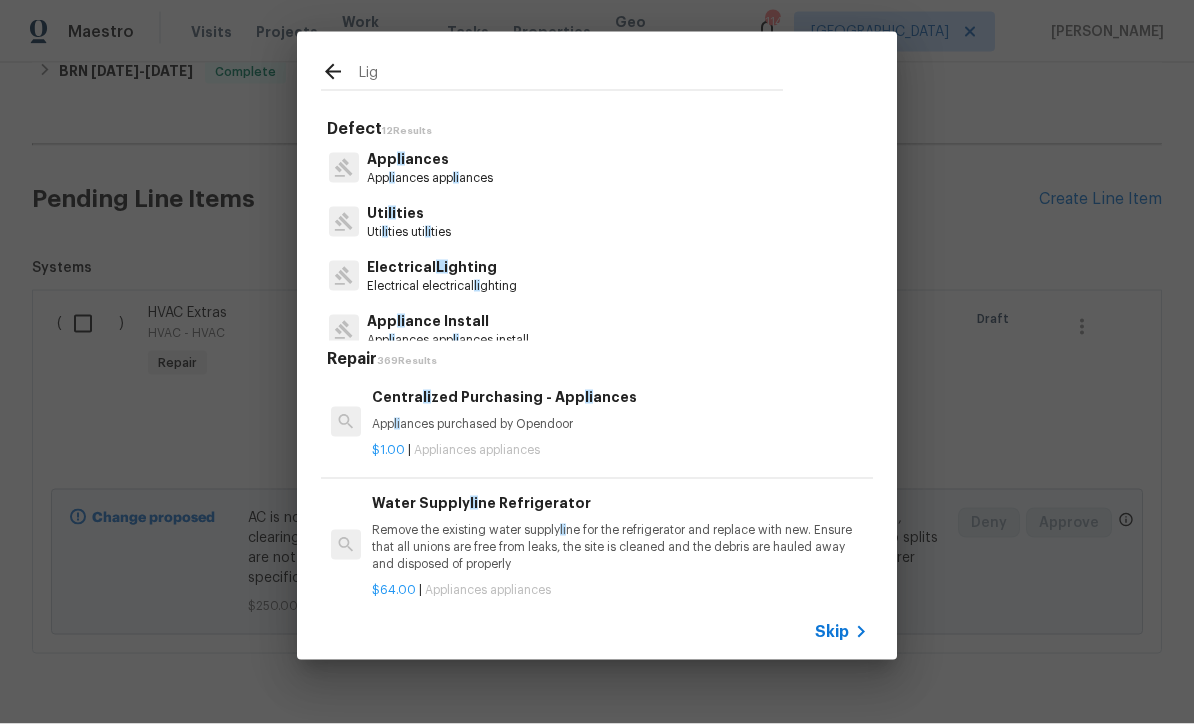 type on "Ligh" 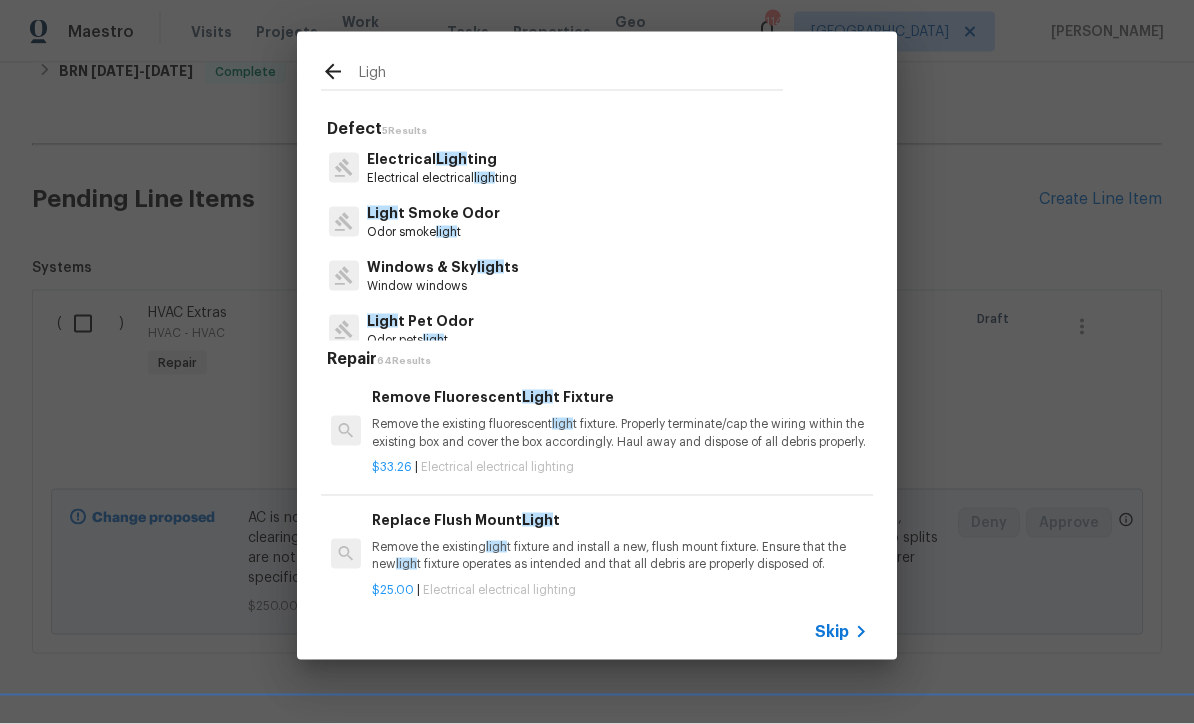 click on "Electrical electrical  ligh ting" at bounding box center [442, 178] 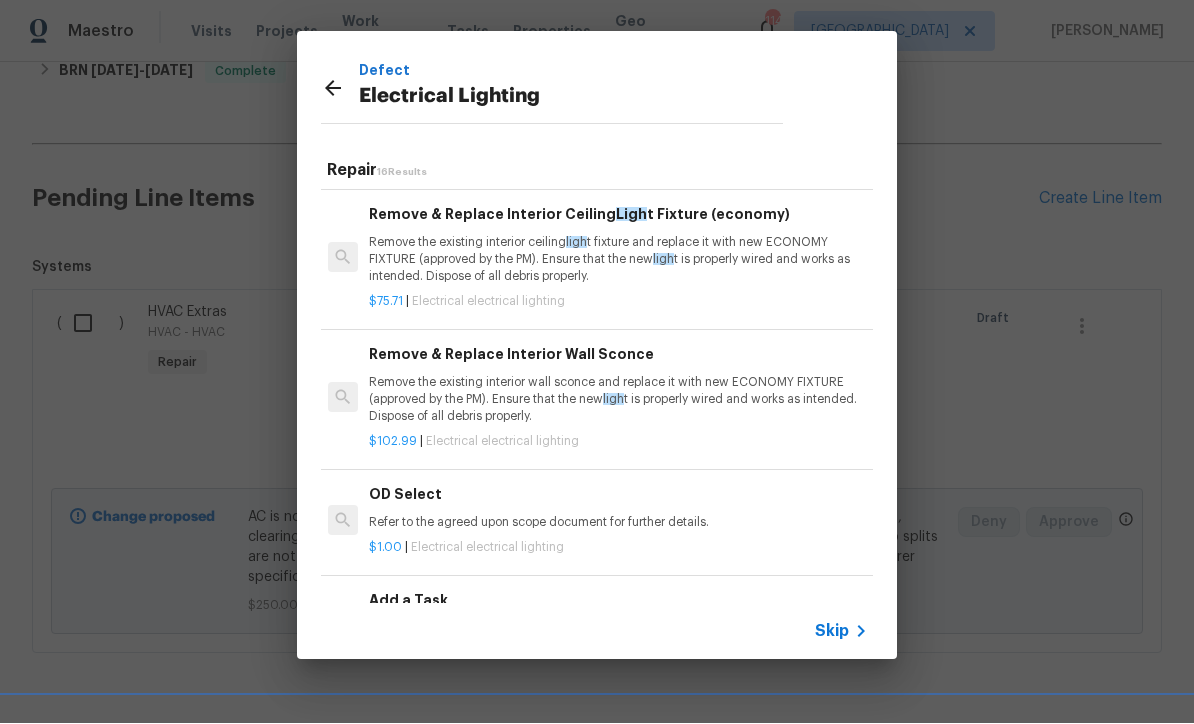 scroll, scrollTop: 1625, scrollLeft: 3, axis: both 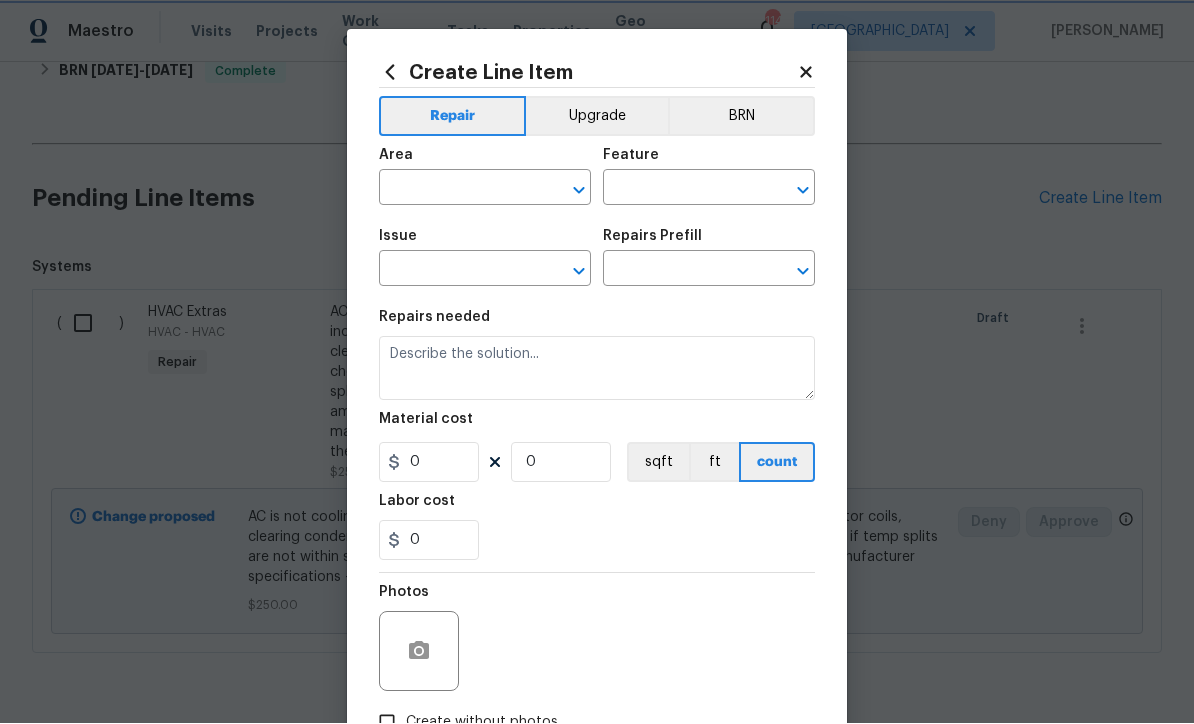 type on "Electrical Lighting" 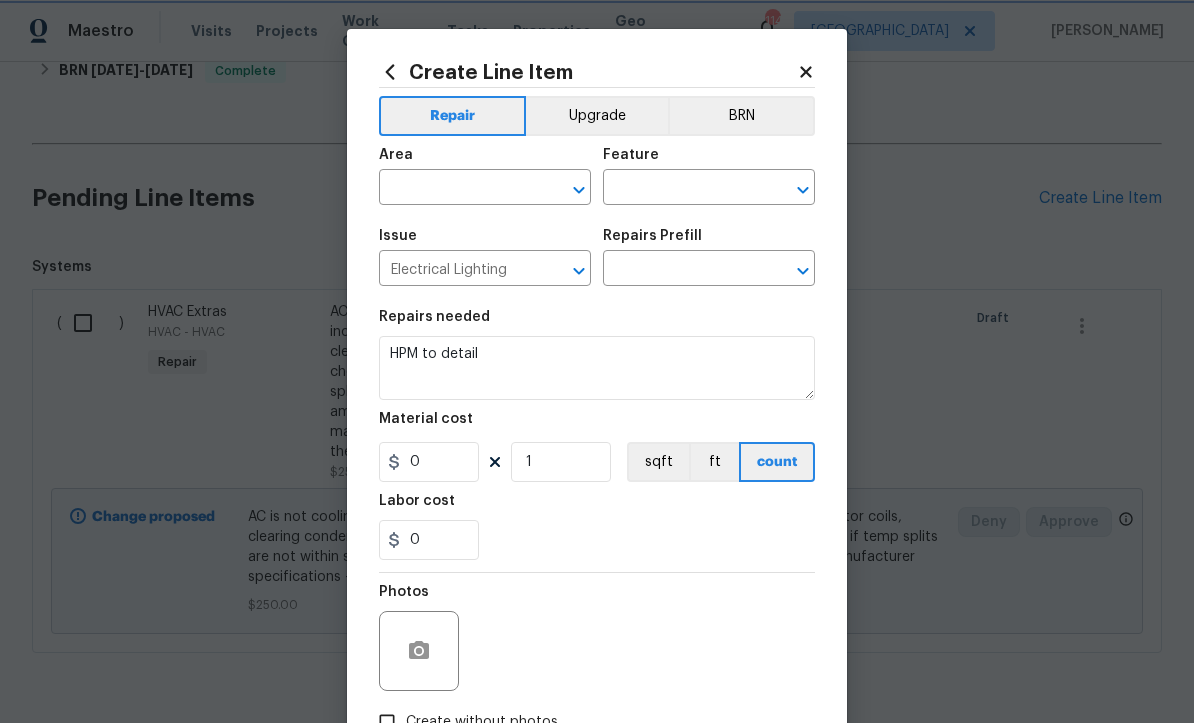 type on "Add a Task $1.00" 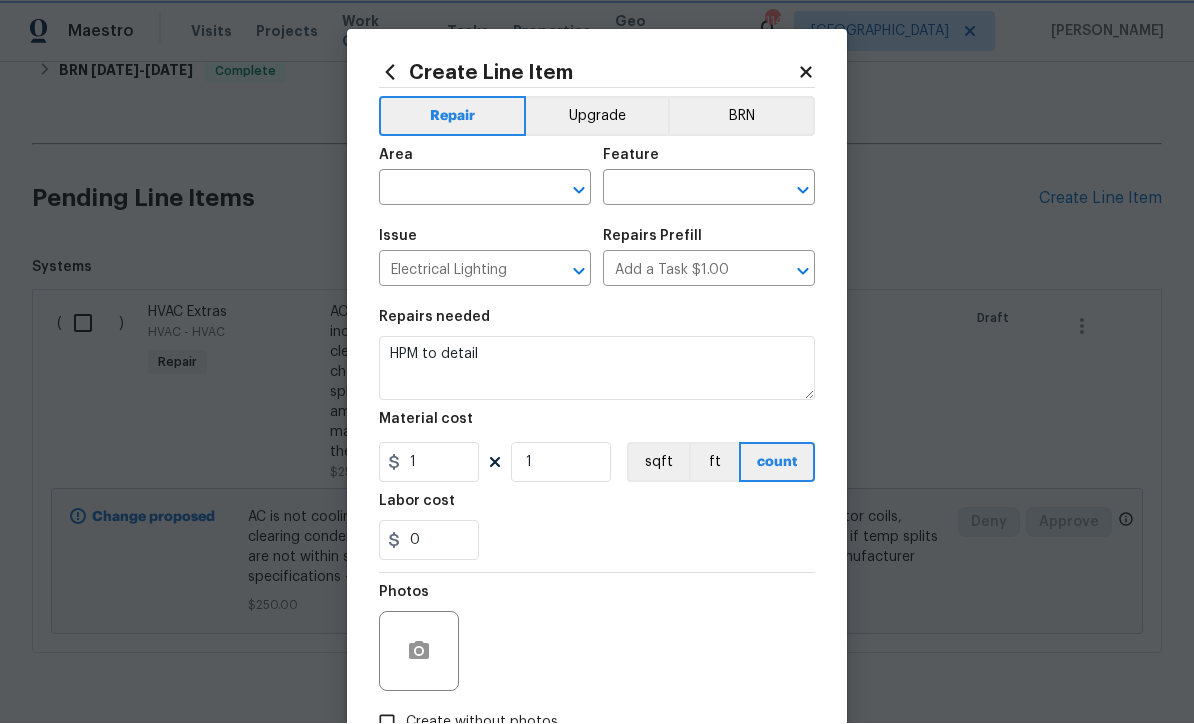 scroll, scrollTop: 1, scrollLeft: 0, axis: vertical 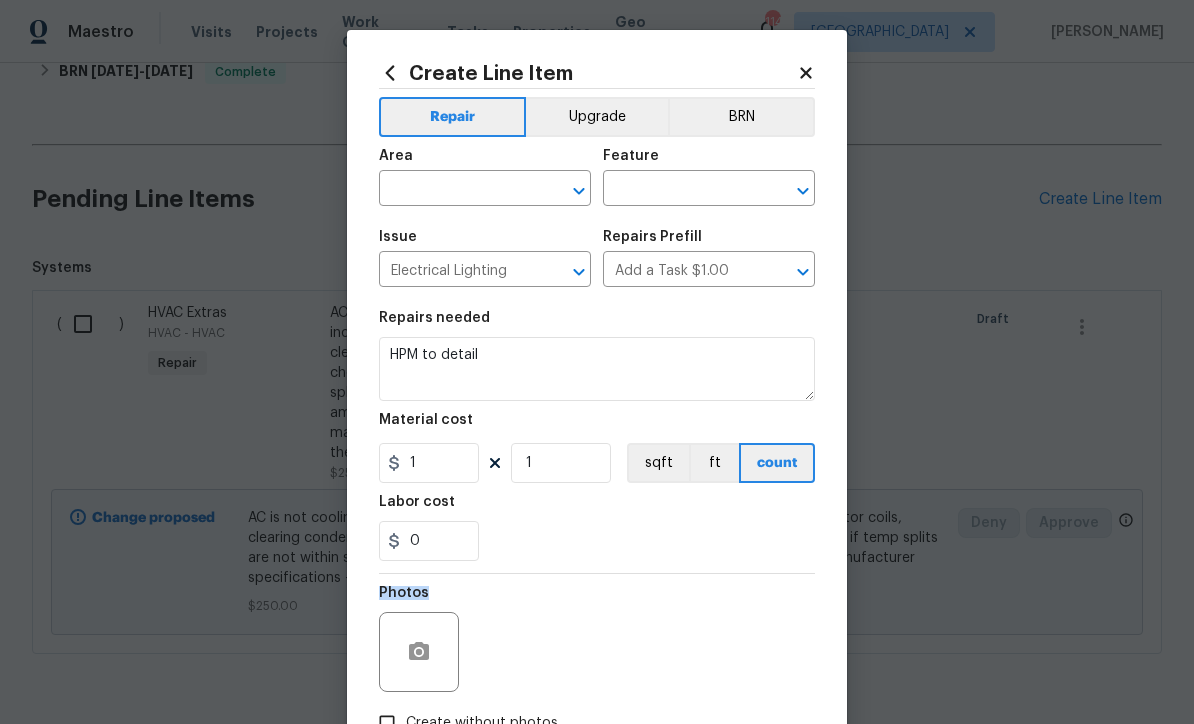 click on "Photos" at bounding box center [597, 639] 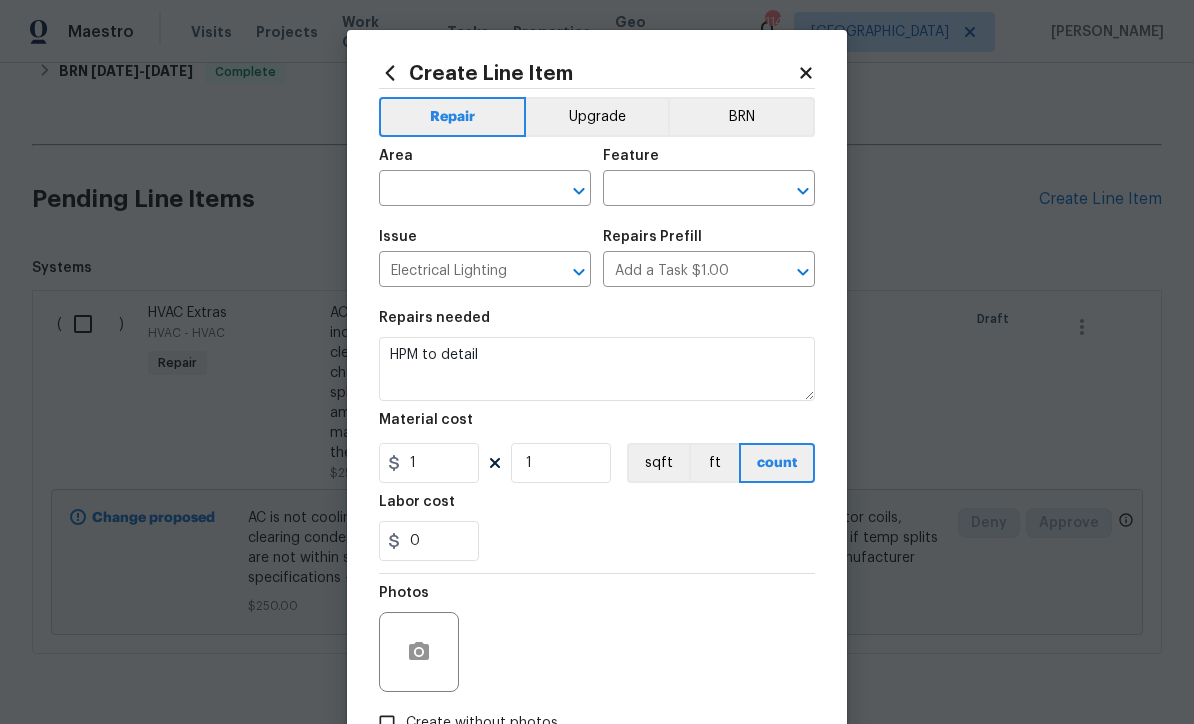 click at bounding box center [457, 190] 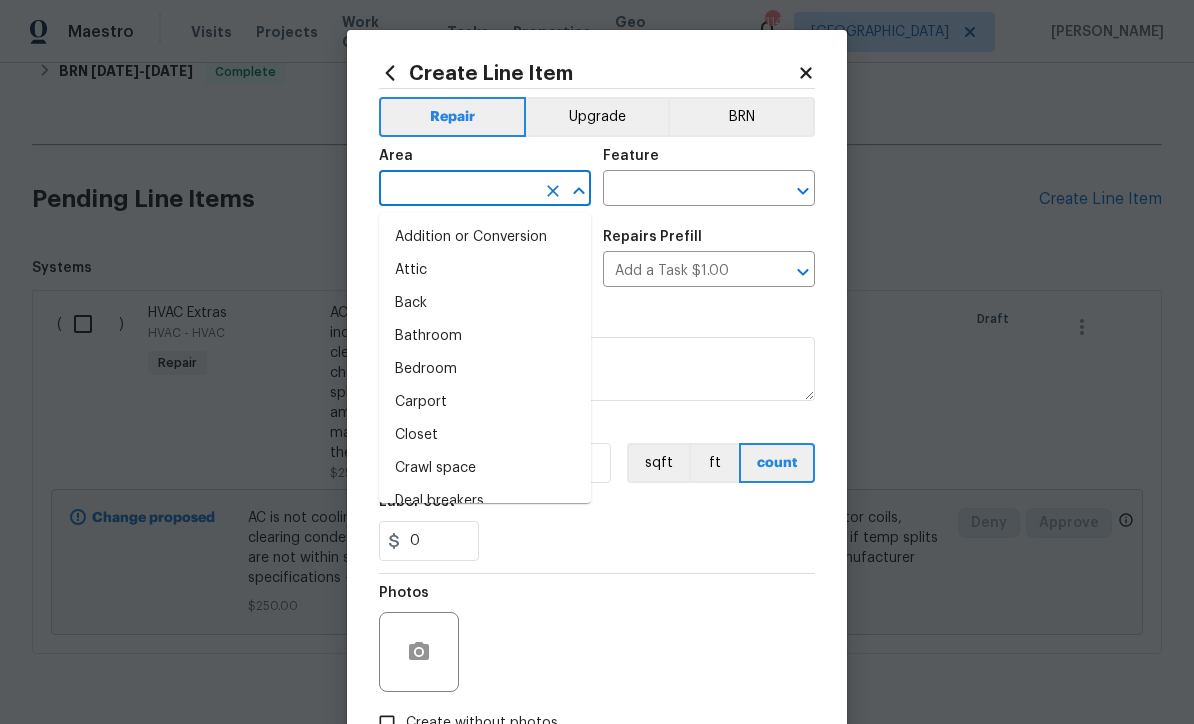 scroll, scrollTop: 0, scrollLeft: 0, axis: both 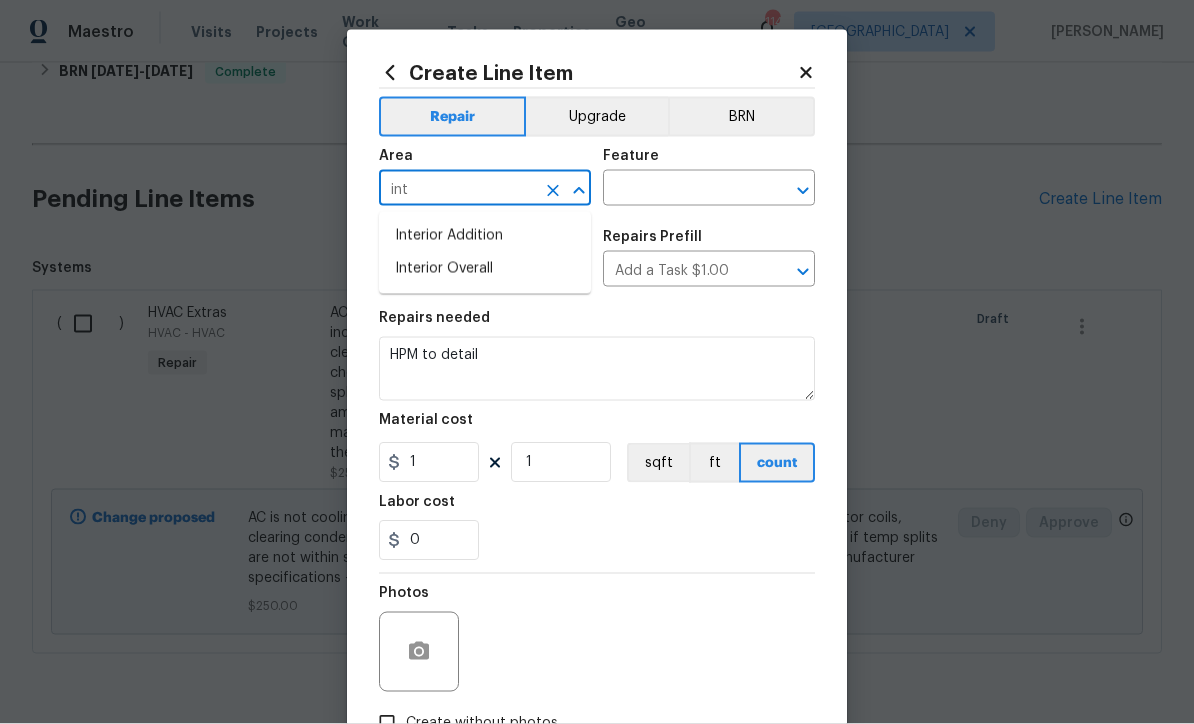 click on "Interior Overall" at bounding box center [485, 269] 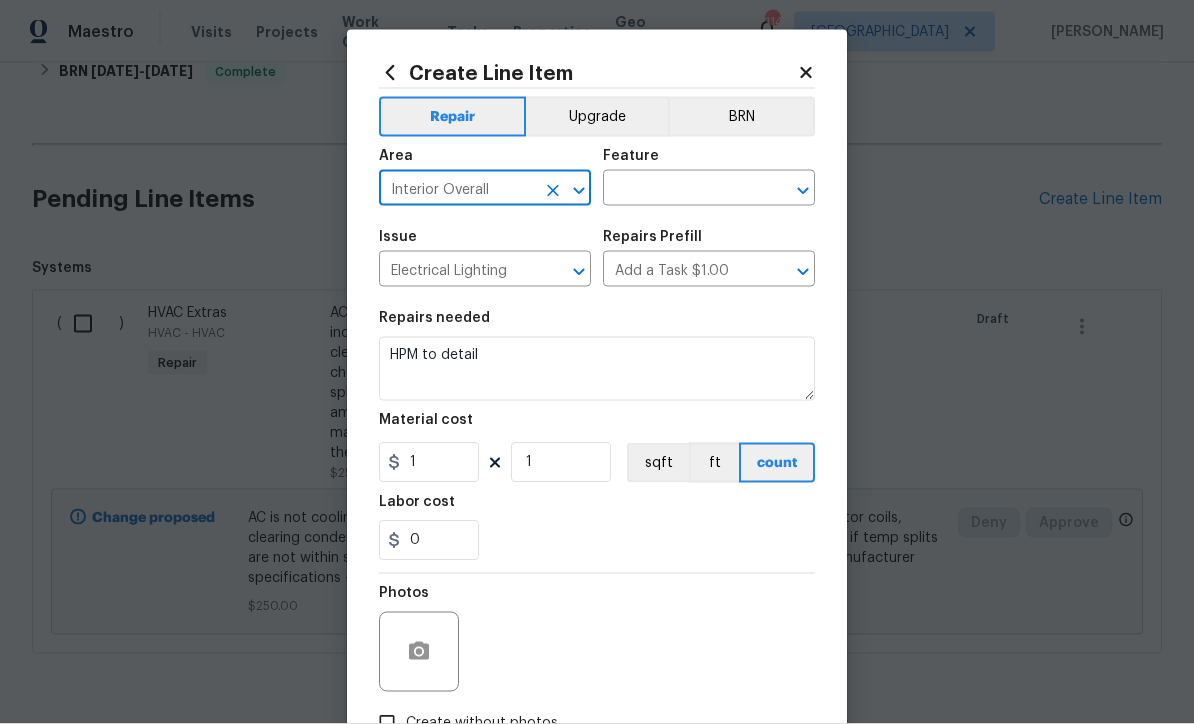 click at bounding box center (681, 190) 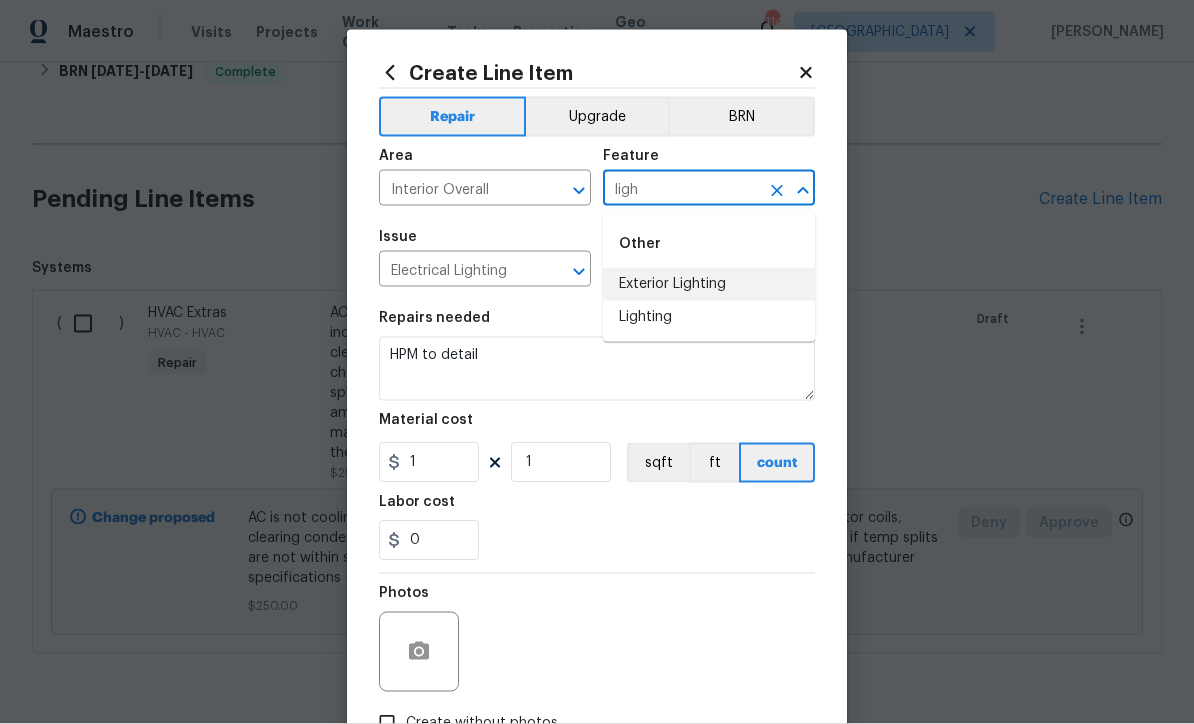 click on "Exterior Lighting" at bounding box center [709, 284] 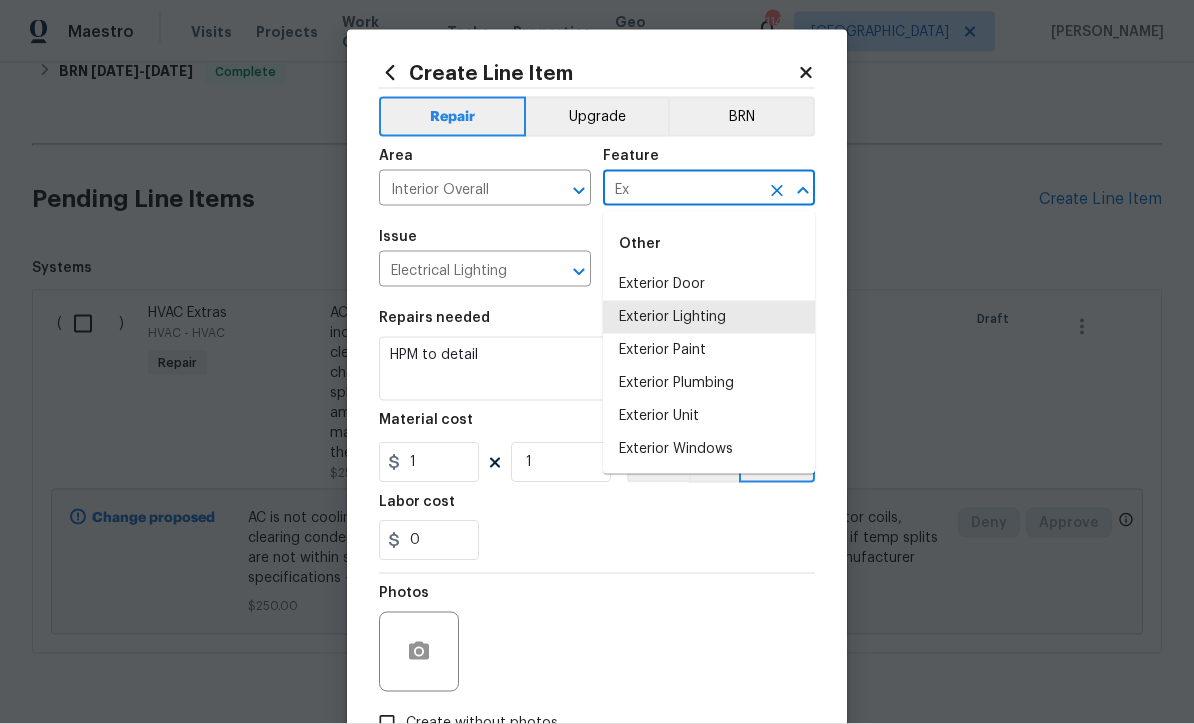 type on "E" 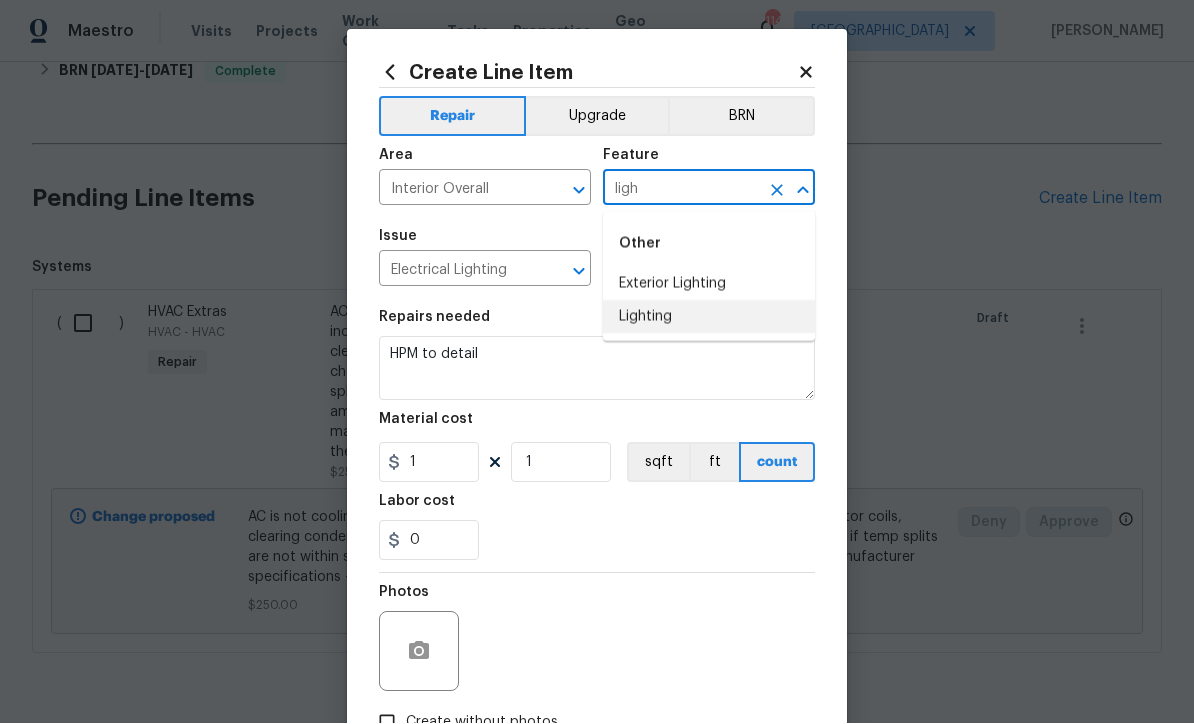 click on "Lighting" at bounding box center [709, 317] 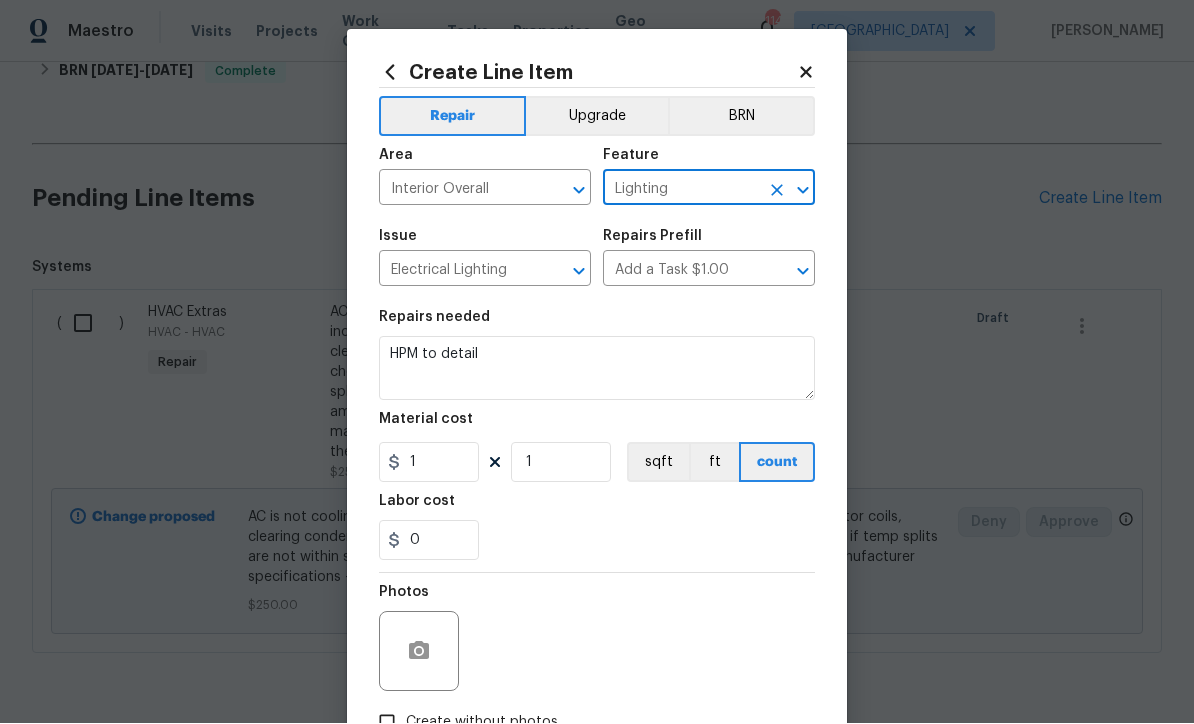scroll, scrollTop: 1, scrollLeft: 0, axis: vertical 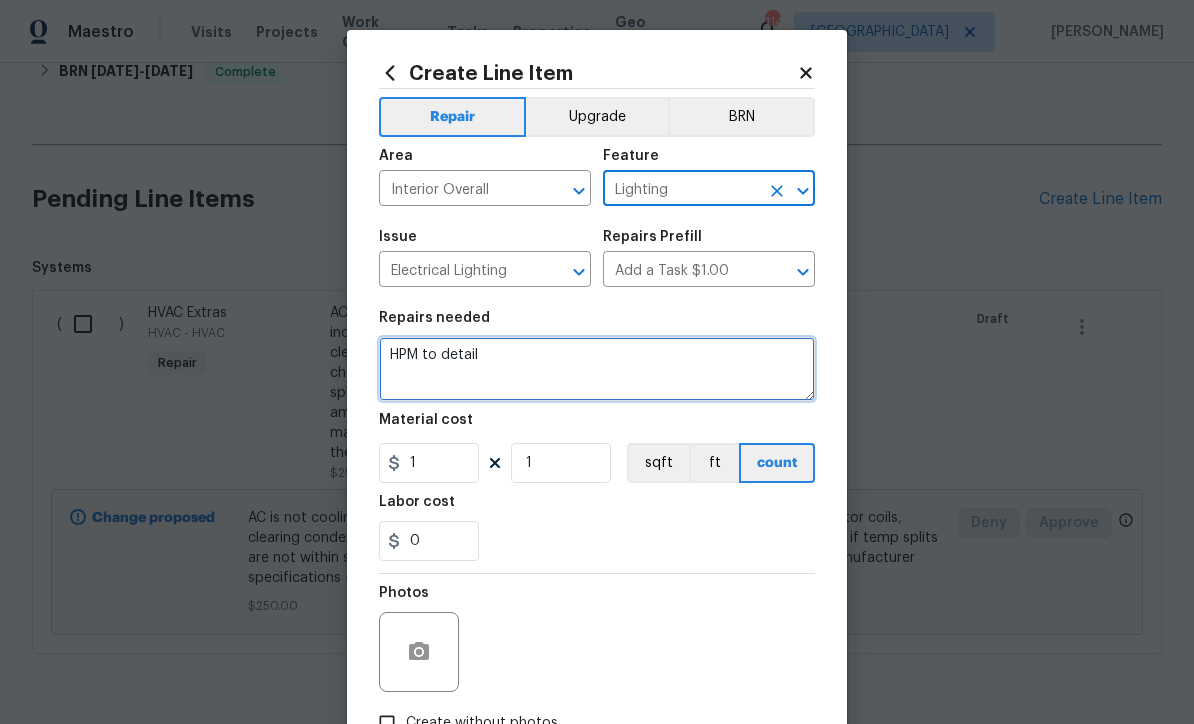 click on "HPM to detail" at bounding box center (597, 369) 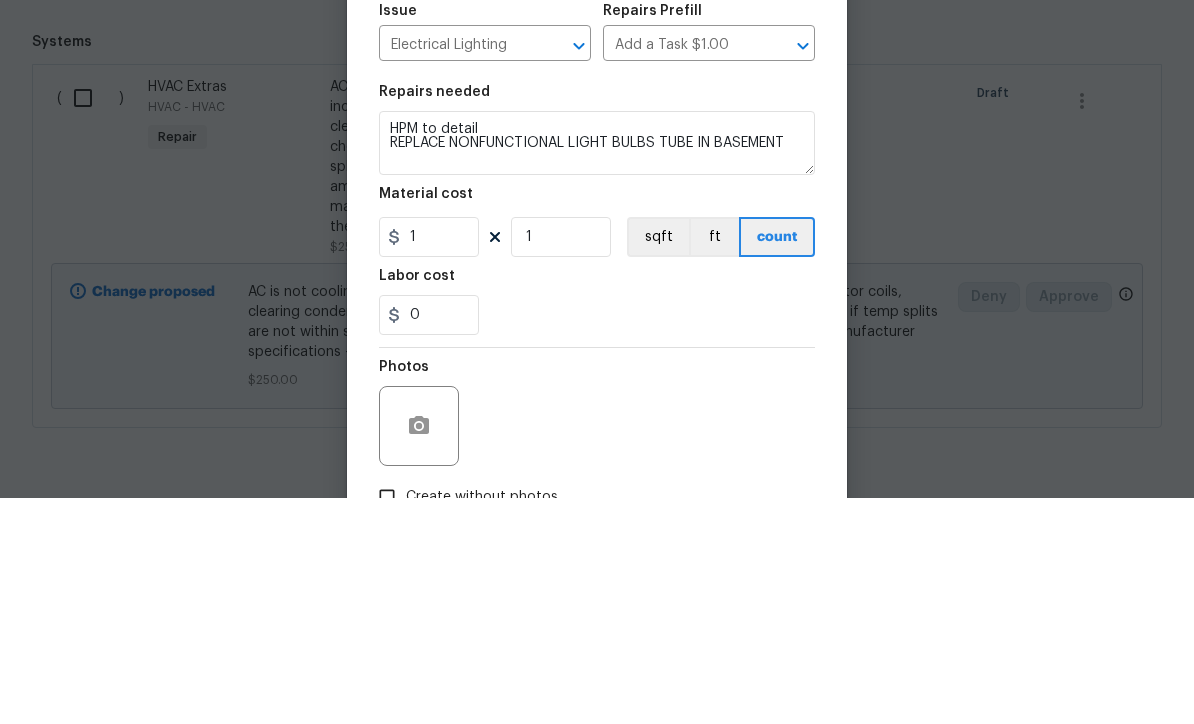 scroll, scrollTop: 66, scrollLeft: 0, axis: vertical 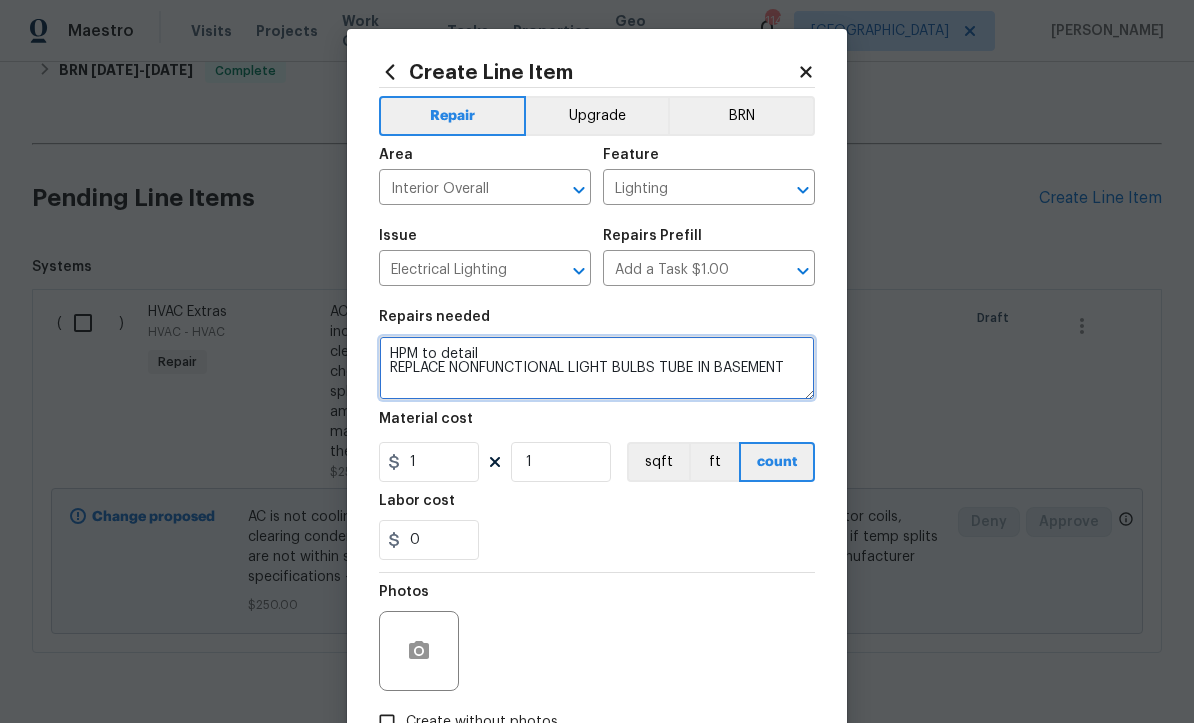 type on "HPM to detail
REPLACE NONFUNCTIONAL LIGHT BULBS TUBE IN BASEMENT" 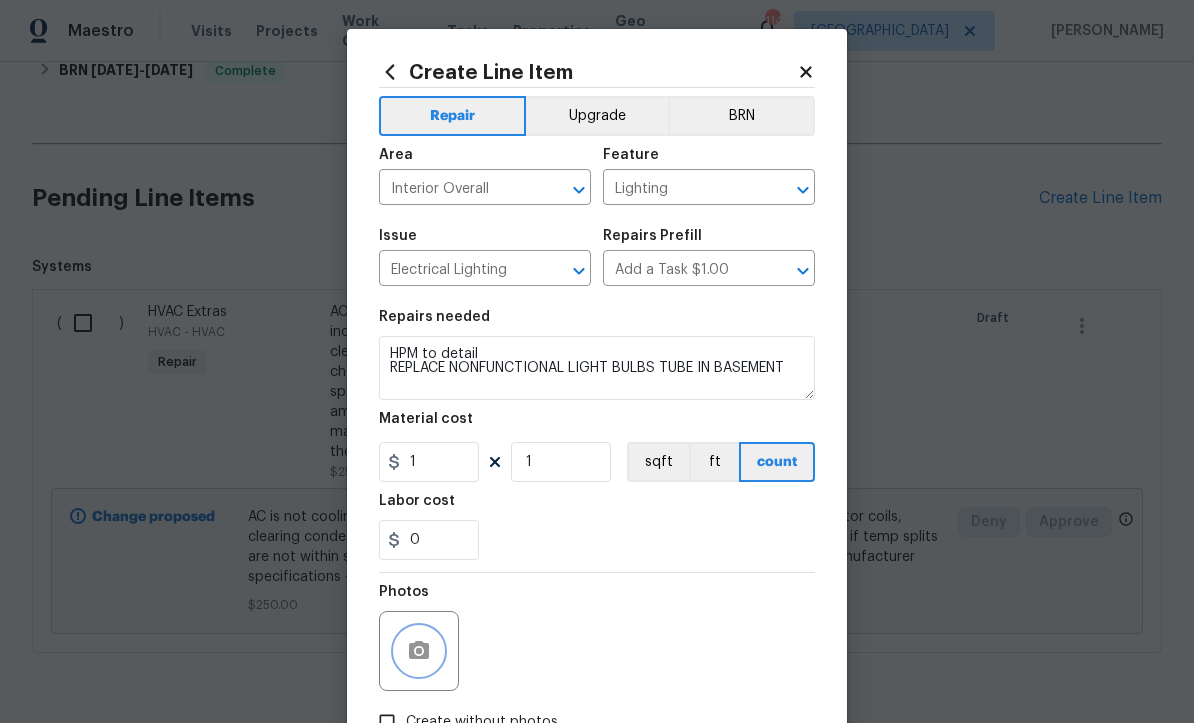 click 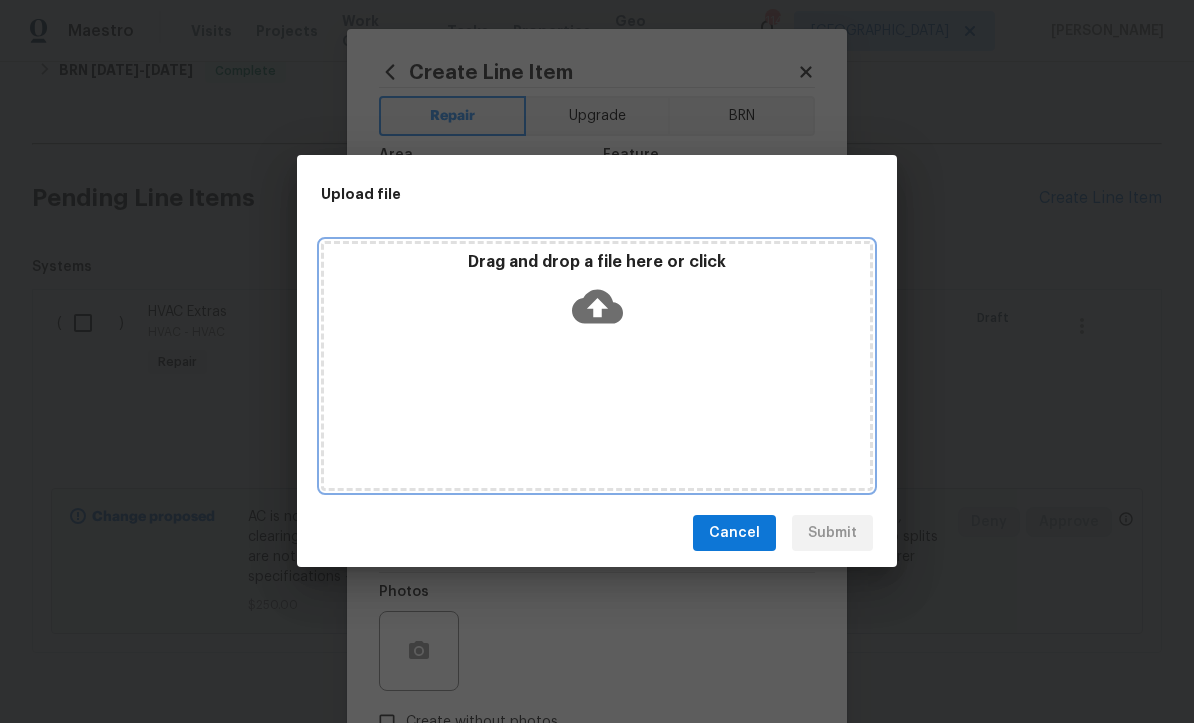 click 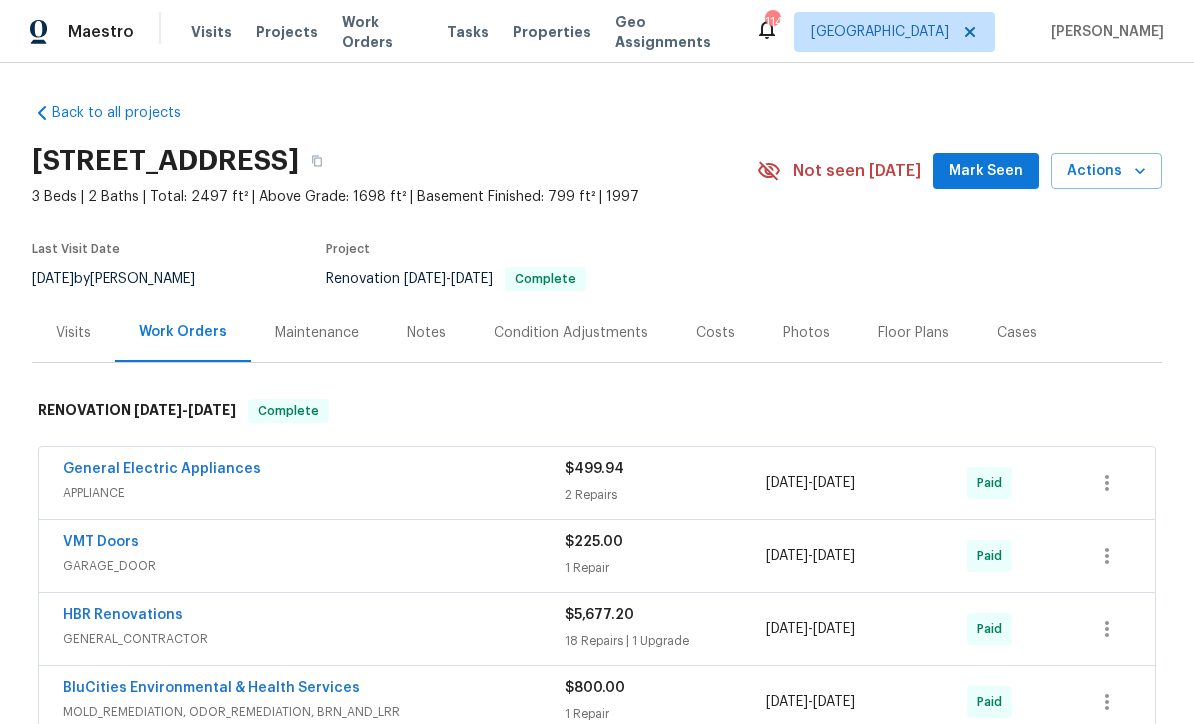 scroll, scrollTop: 66, scrollLeft: 0, axis: vertical 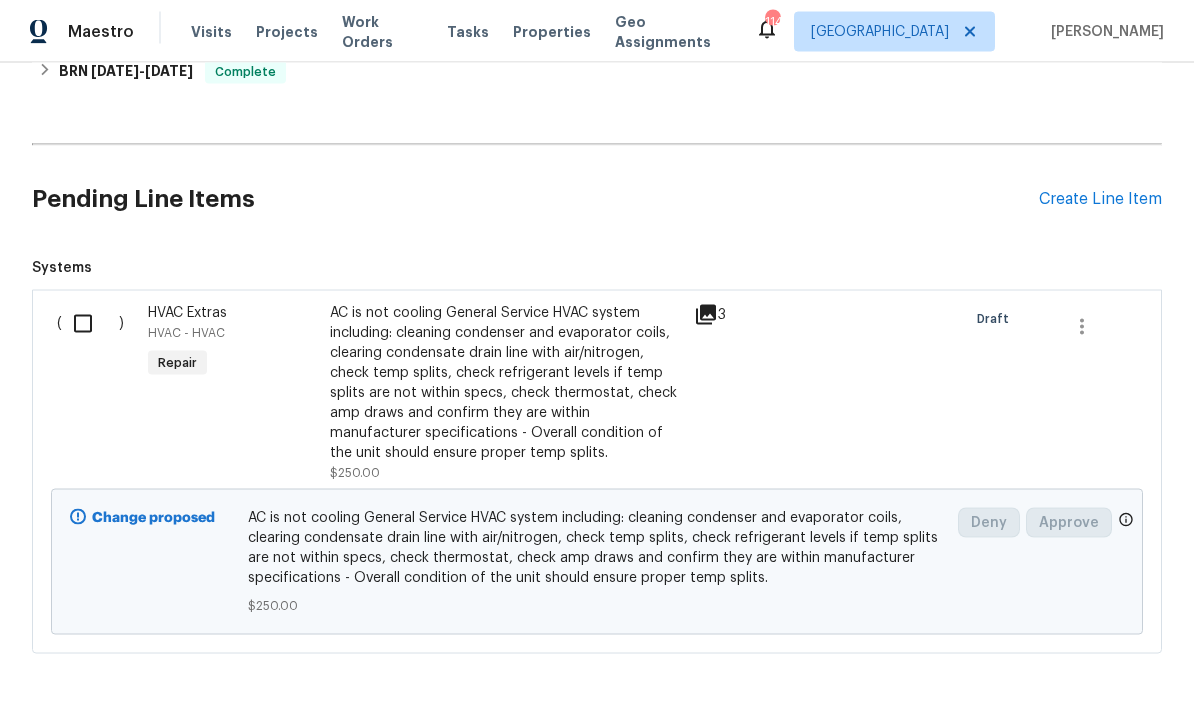 click on "Create Line Item" at bounding box center (1100, 199) 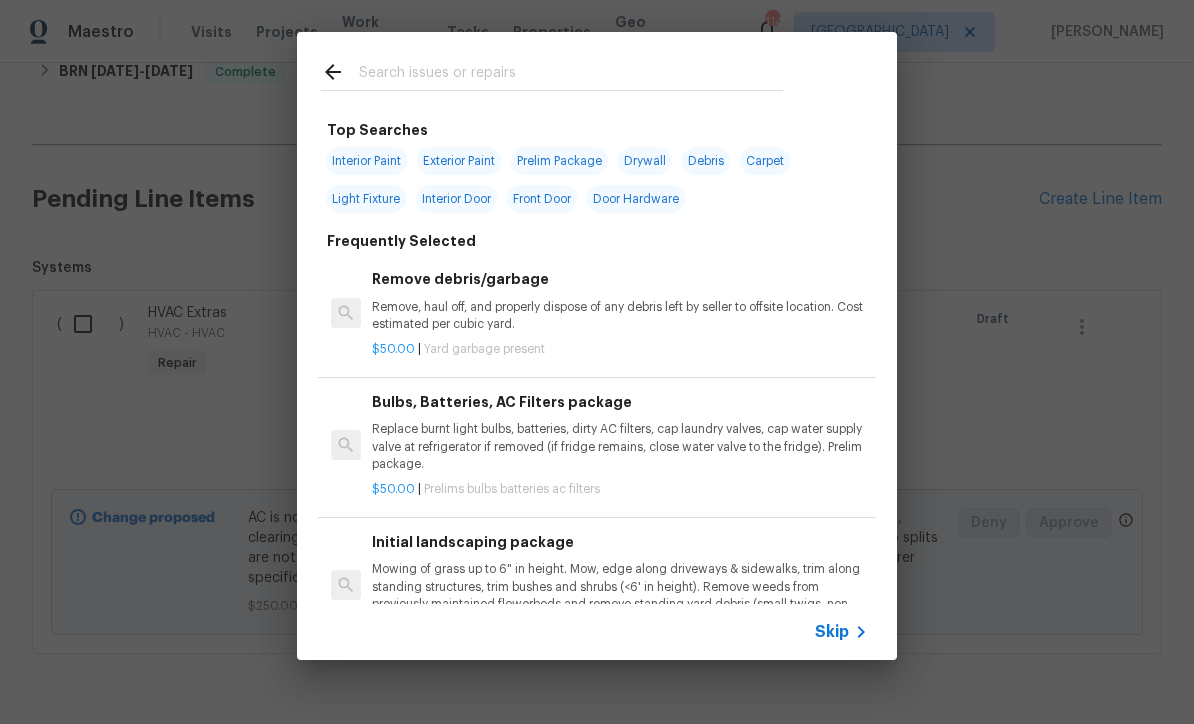 click on "Skip" at bounding box center (597, 632) 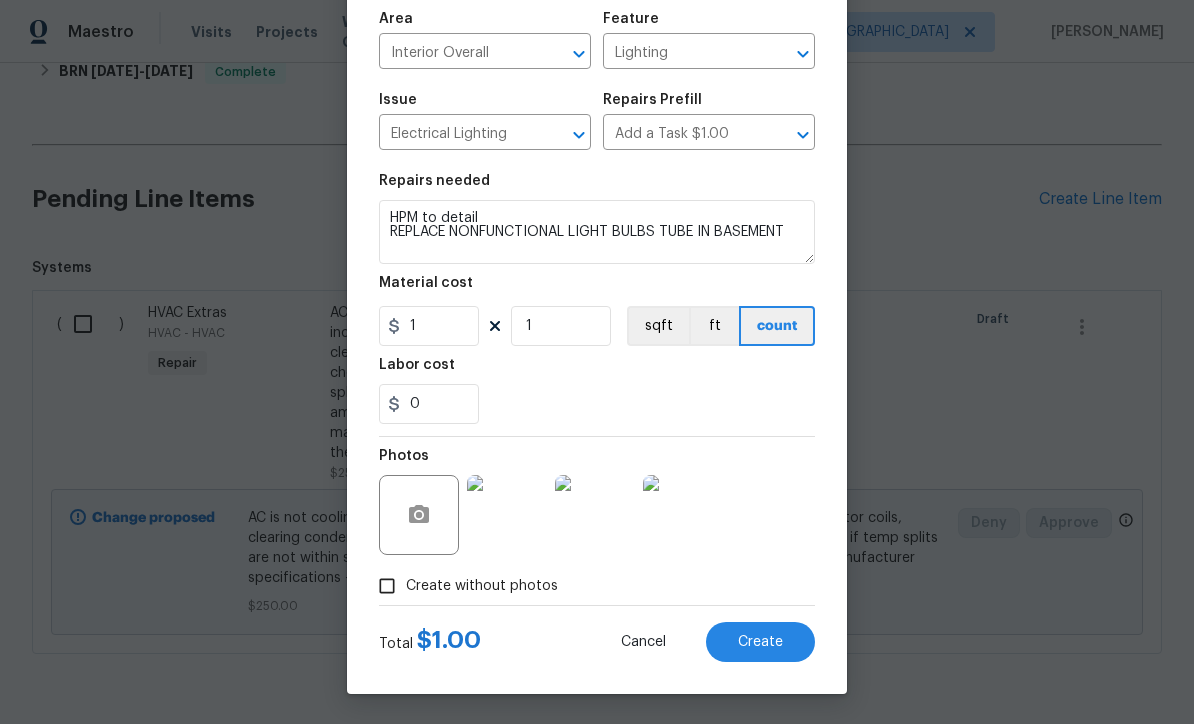 scroll, scrollTop: 141, scrollLeft: 0, axis: vertical 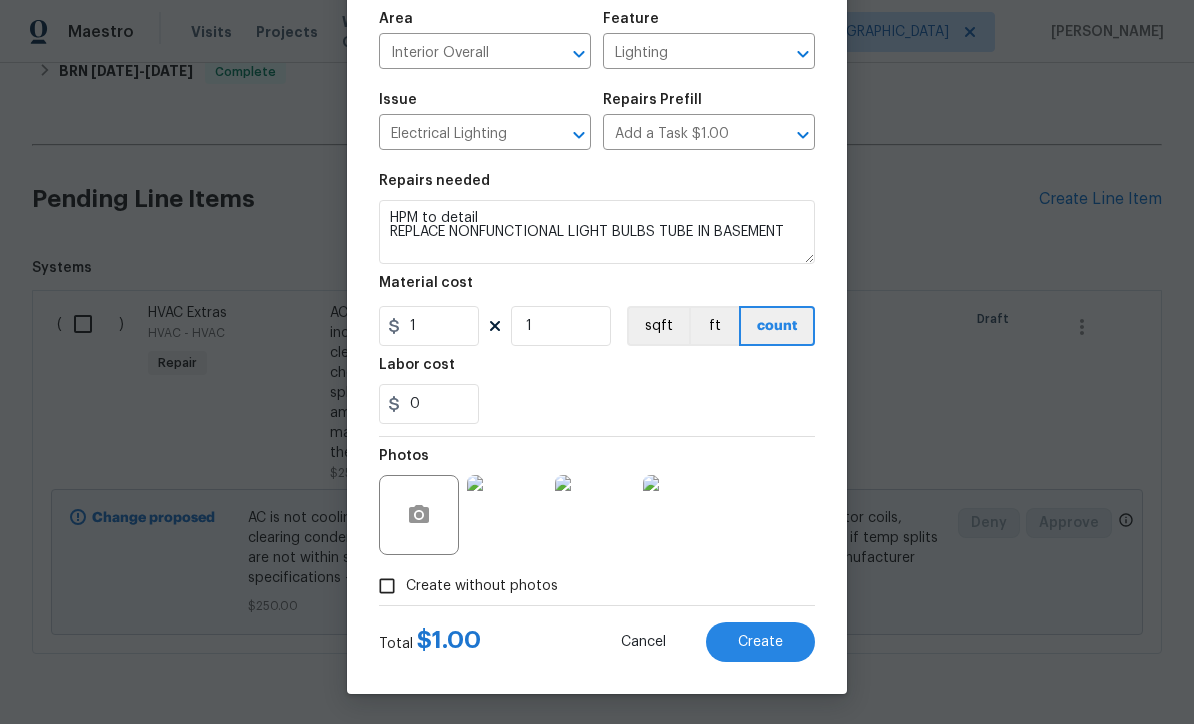 click on "Create" at bounding box center [760, 642] 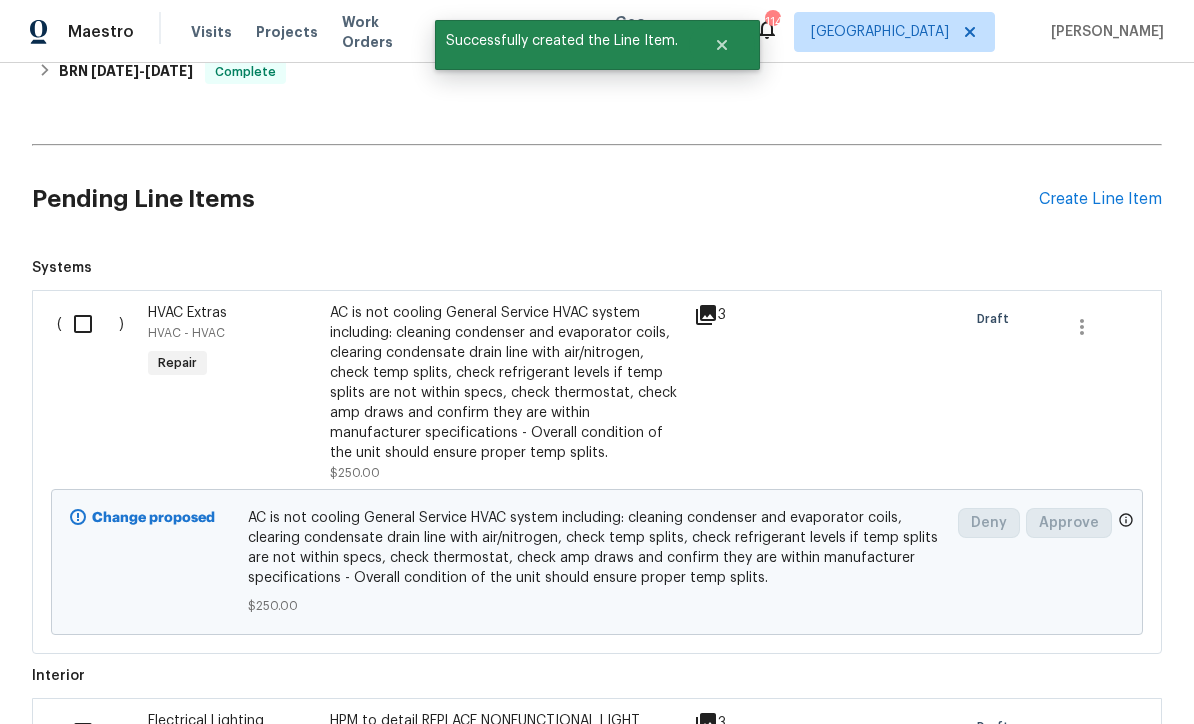 click at bounding box center (90, 324) 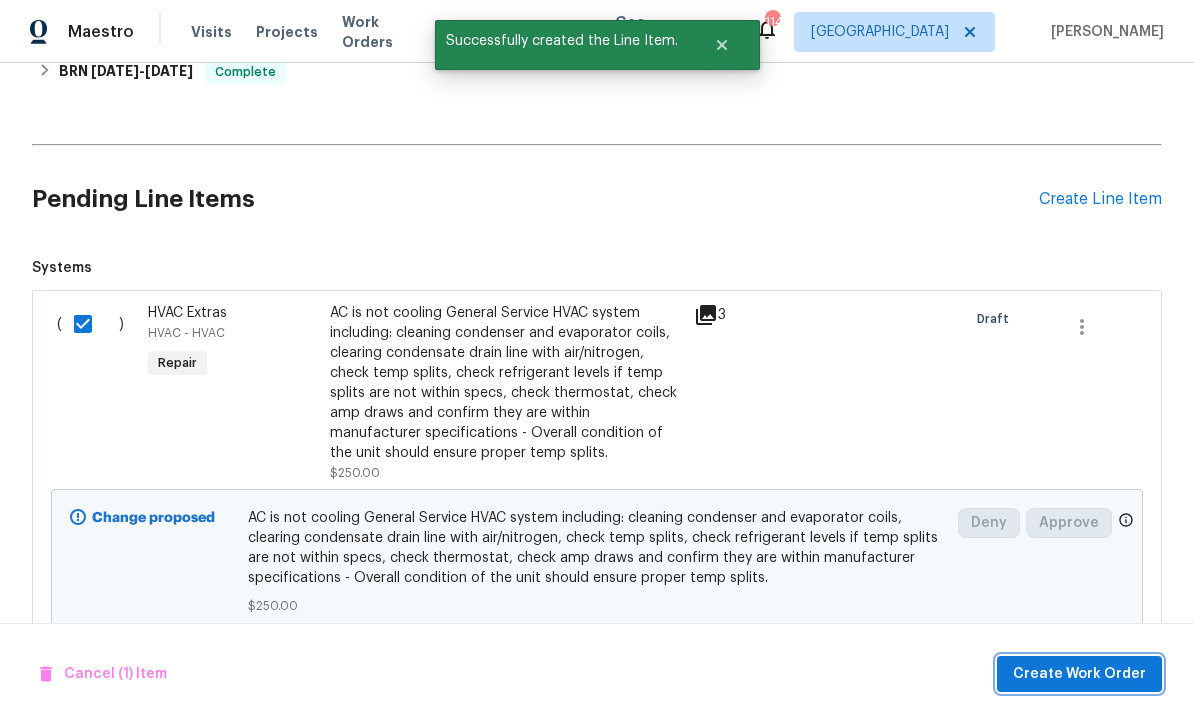 click on "Create Work Order" at bounding box center (1079, 674) 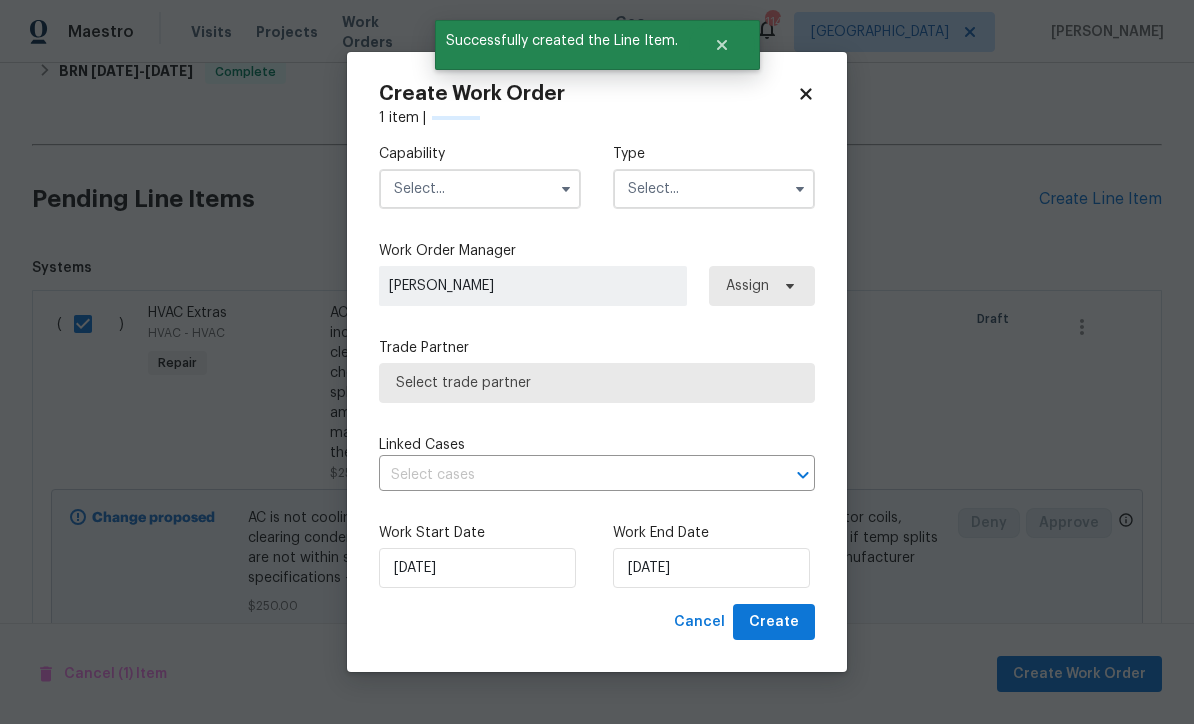checkbox on "false" 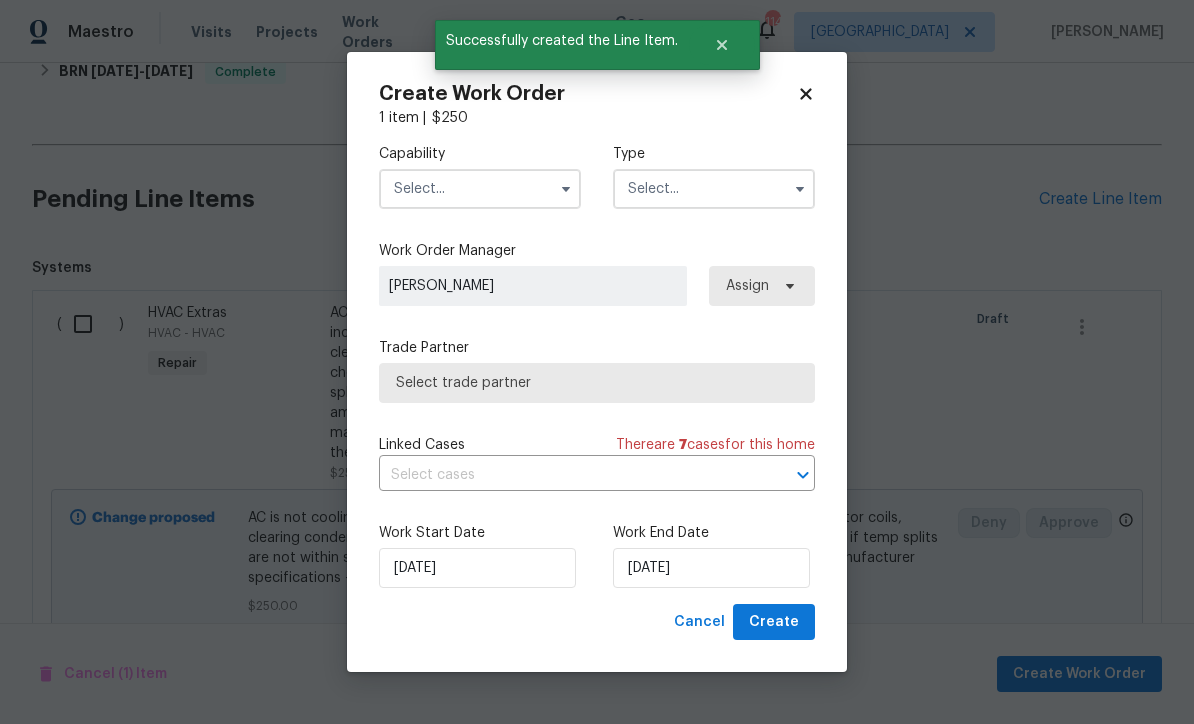 click at bounding box center (480, 189) 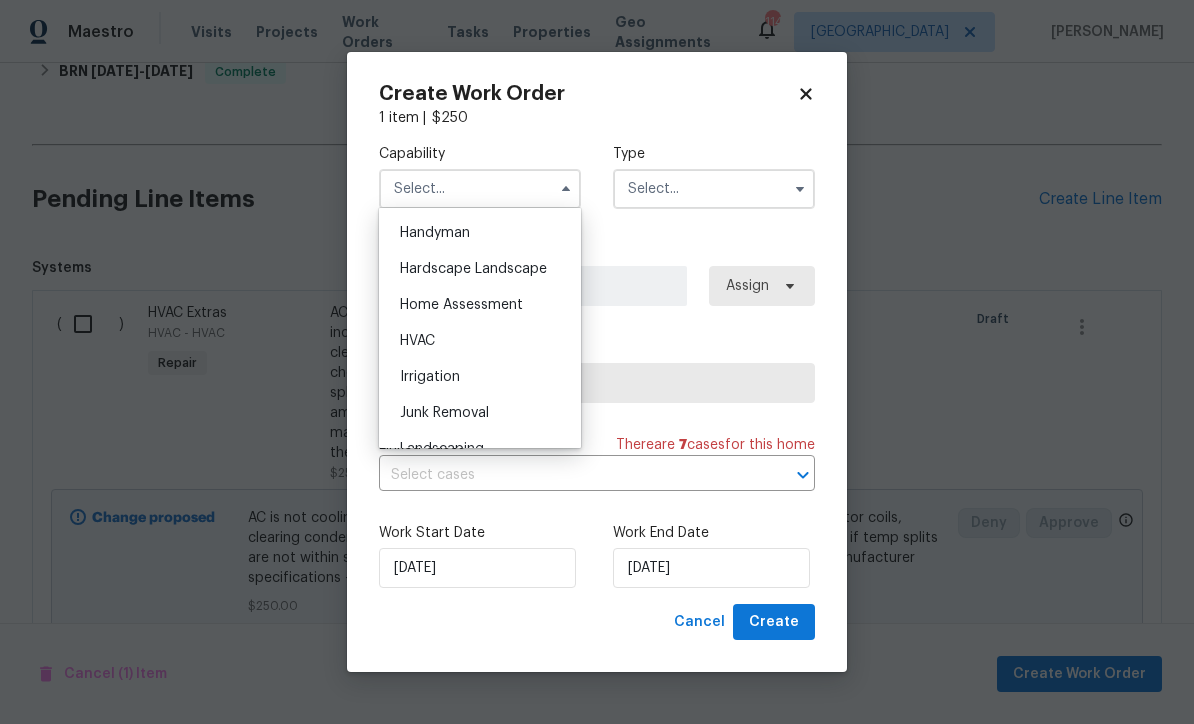 scroll, scrollTop: 1109, scrollLeft: 0, axis: vertical 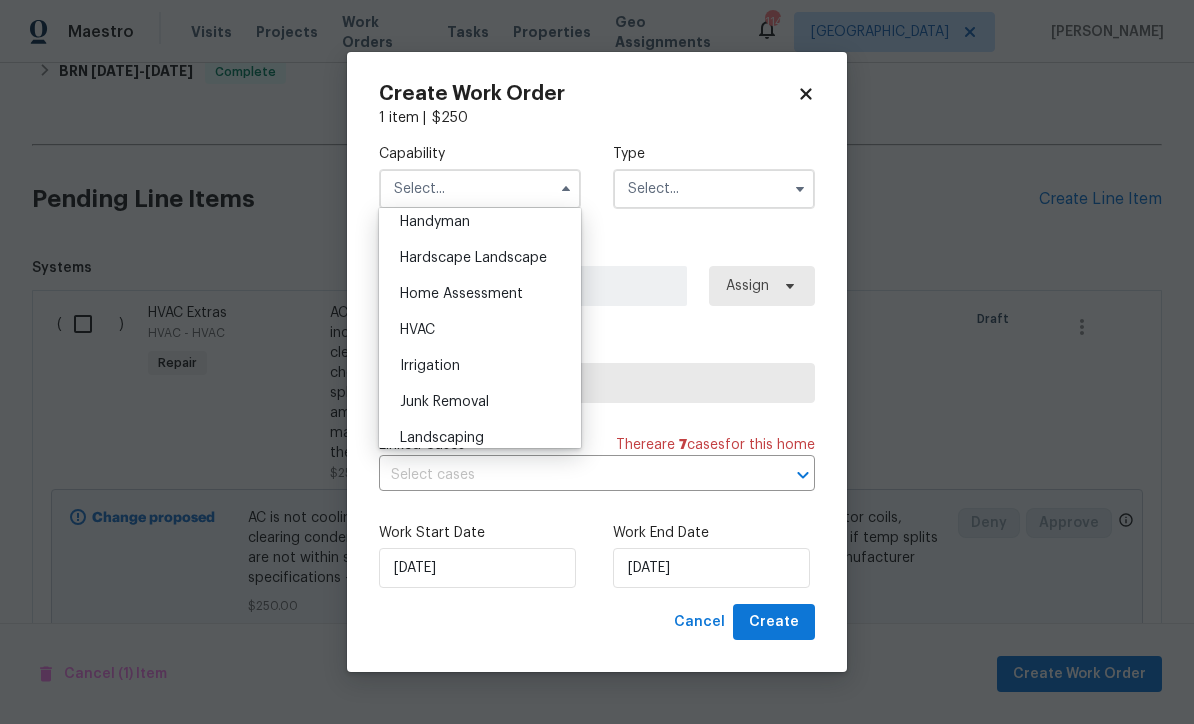 click on "HVAC" at bounding box center (417, 330) 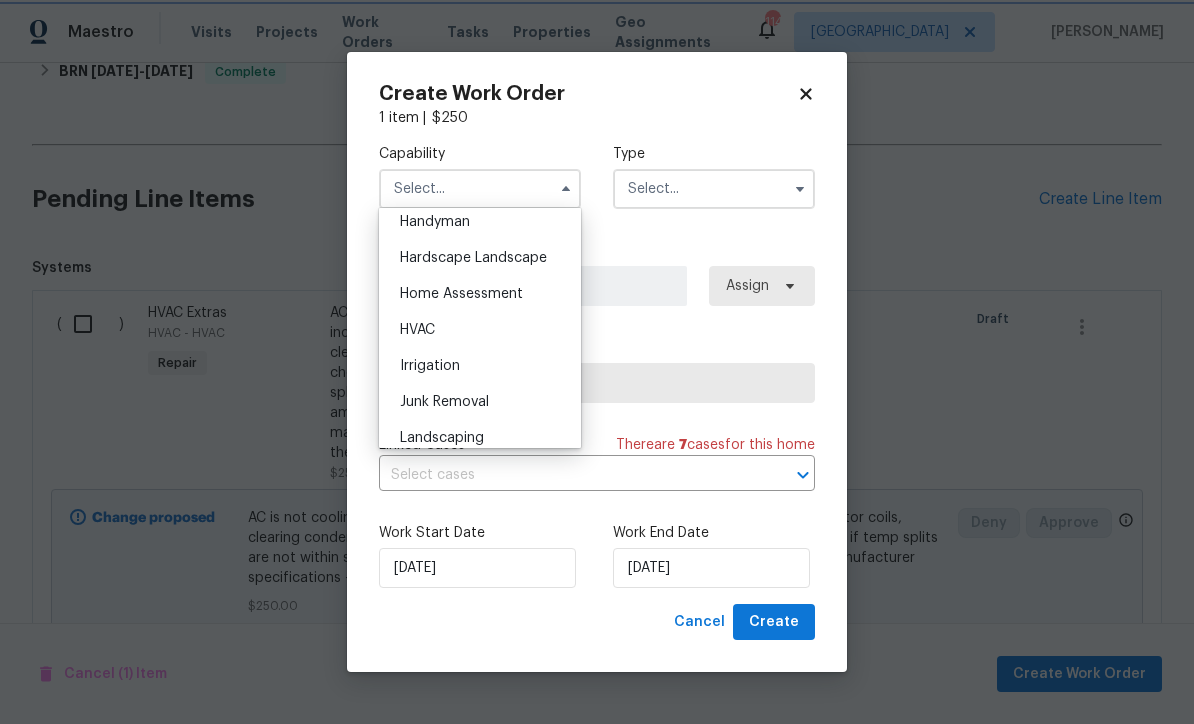 type on "HVAC" 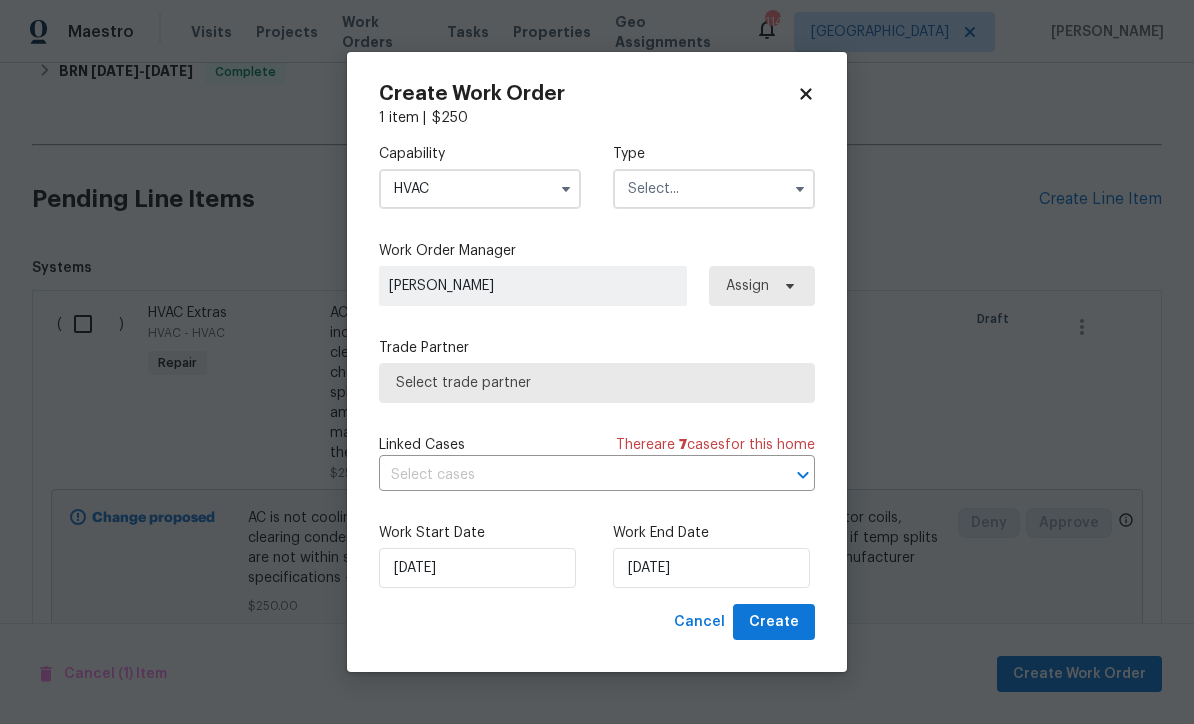 click at bounding box center [714, 189] 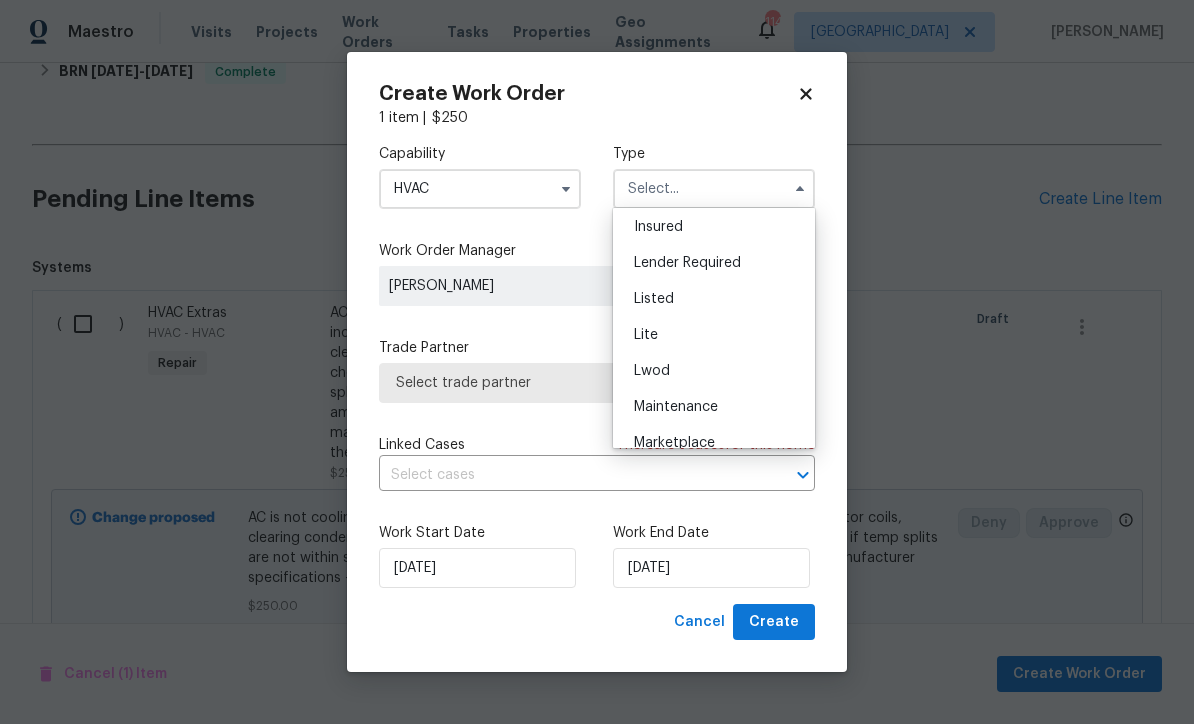 scroll, scrollTop: 147, scrollLeft: 0, axis: vertical 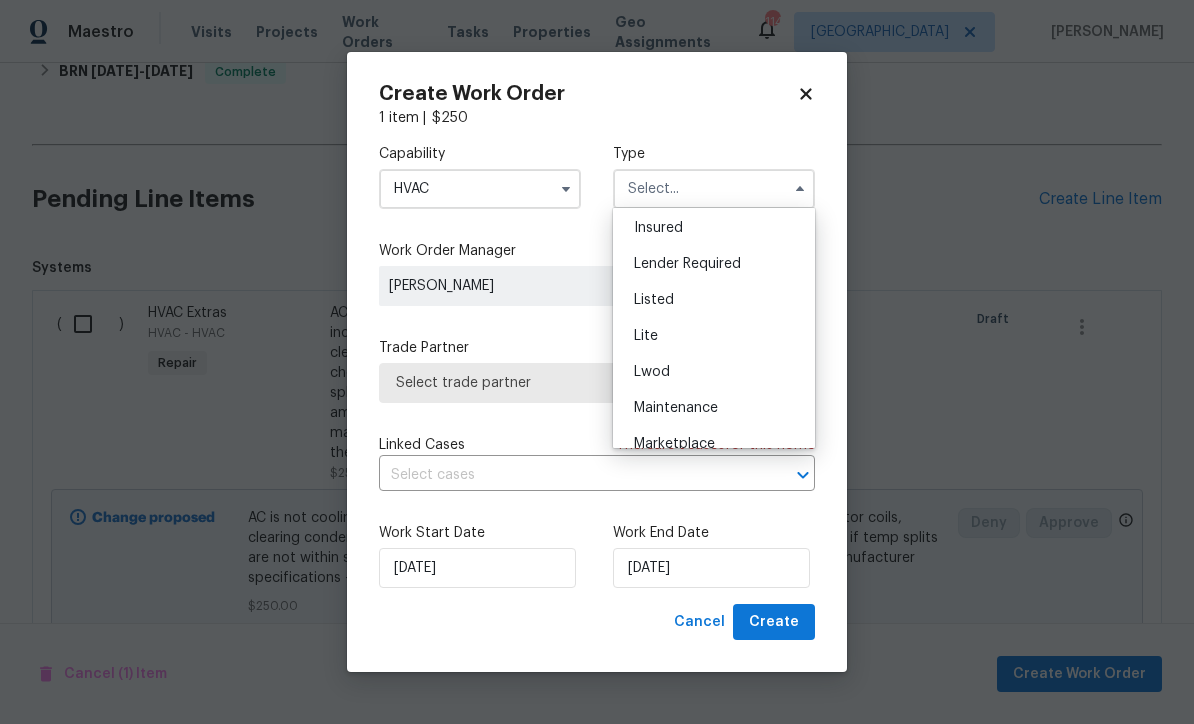 click on "Listed" at bounding box center [654, 300] 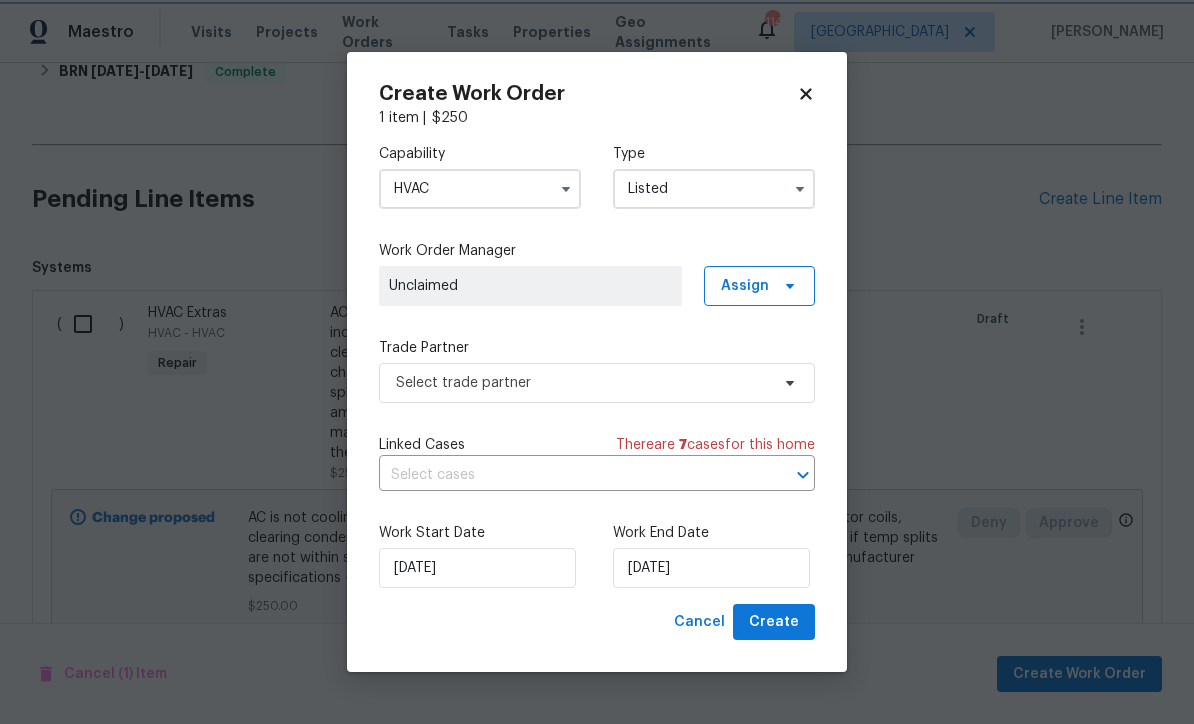 scroll, scrollTop: 0, scrollLeft: 0, axis: both 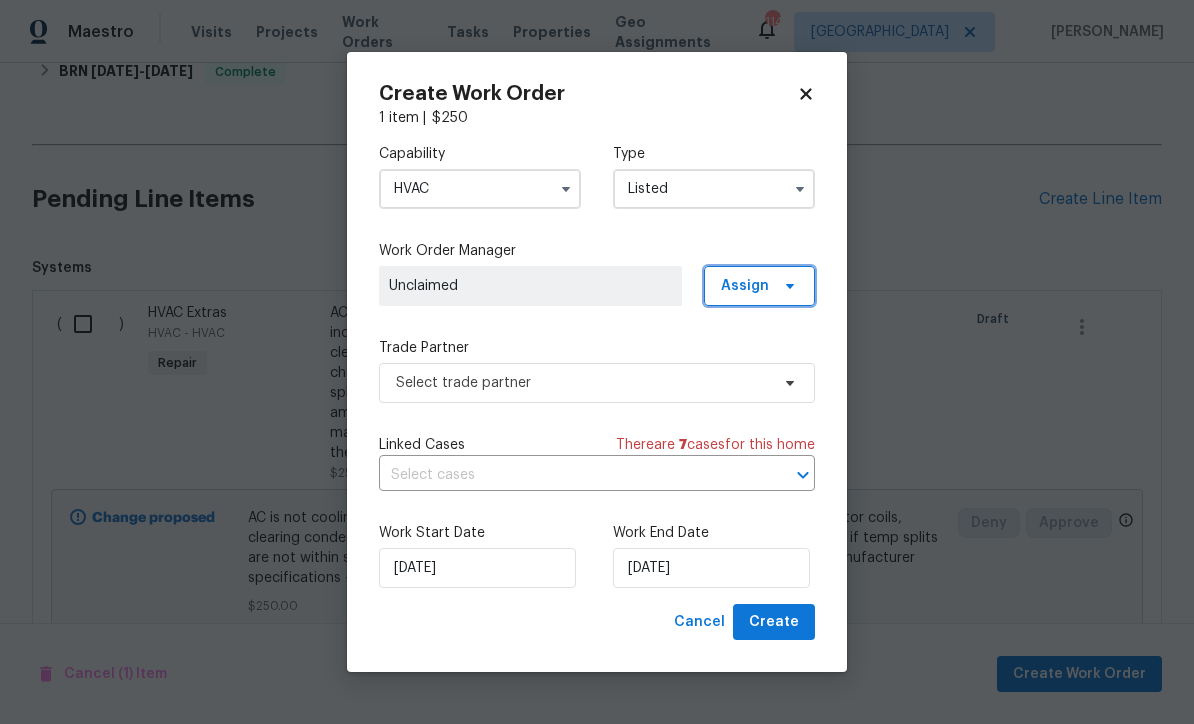 click on "Assign" at bounding box center (759, 286) 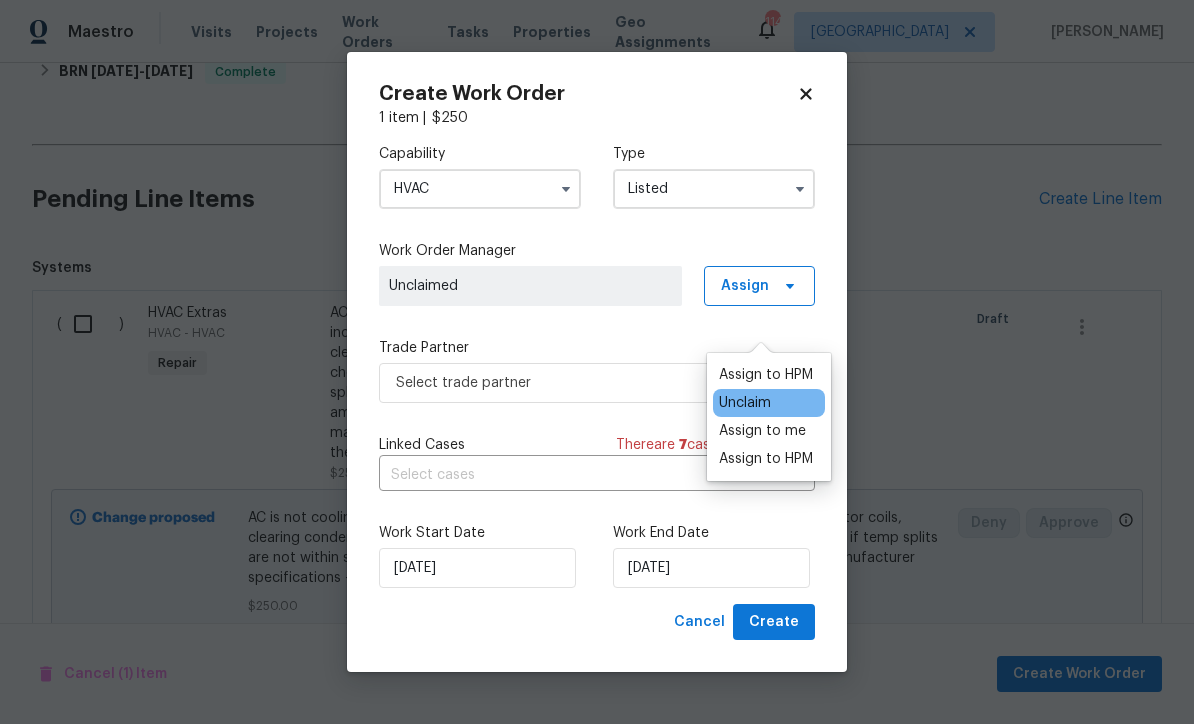 click on "Assign to HPM" at bounding box center (766, 375) 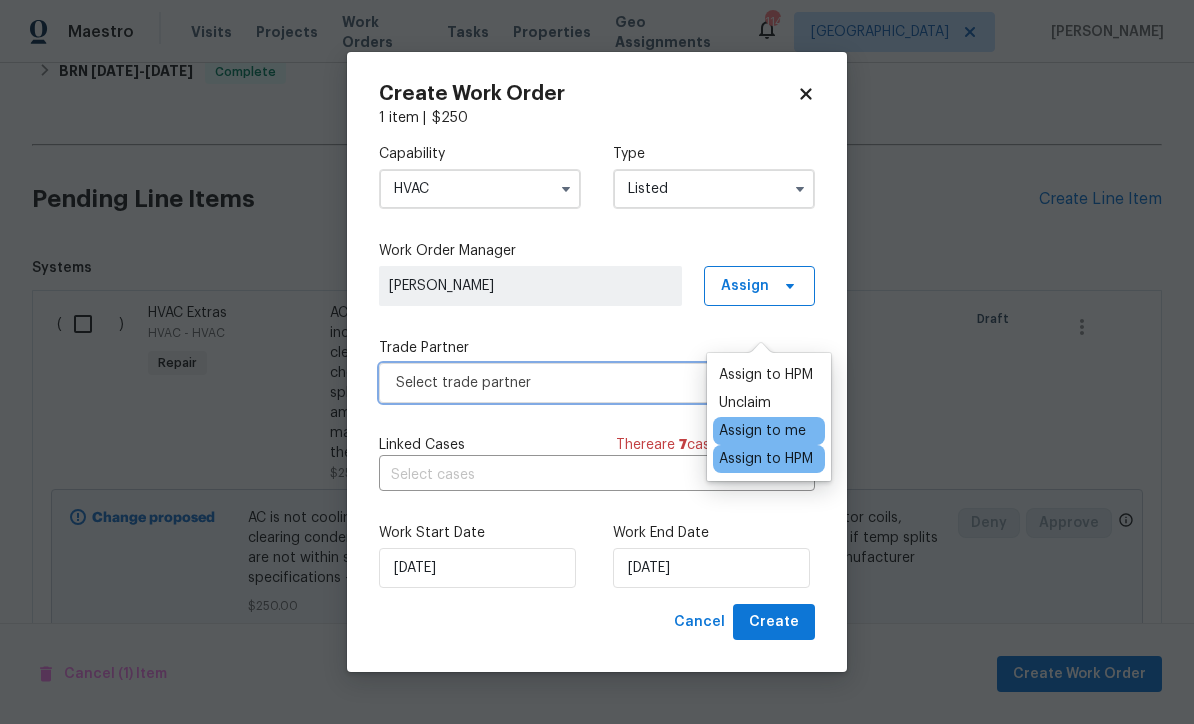 click on "Select trade partner" at bounding box center [582, 383] 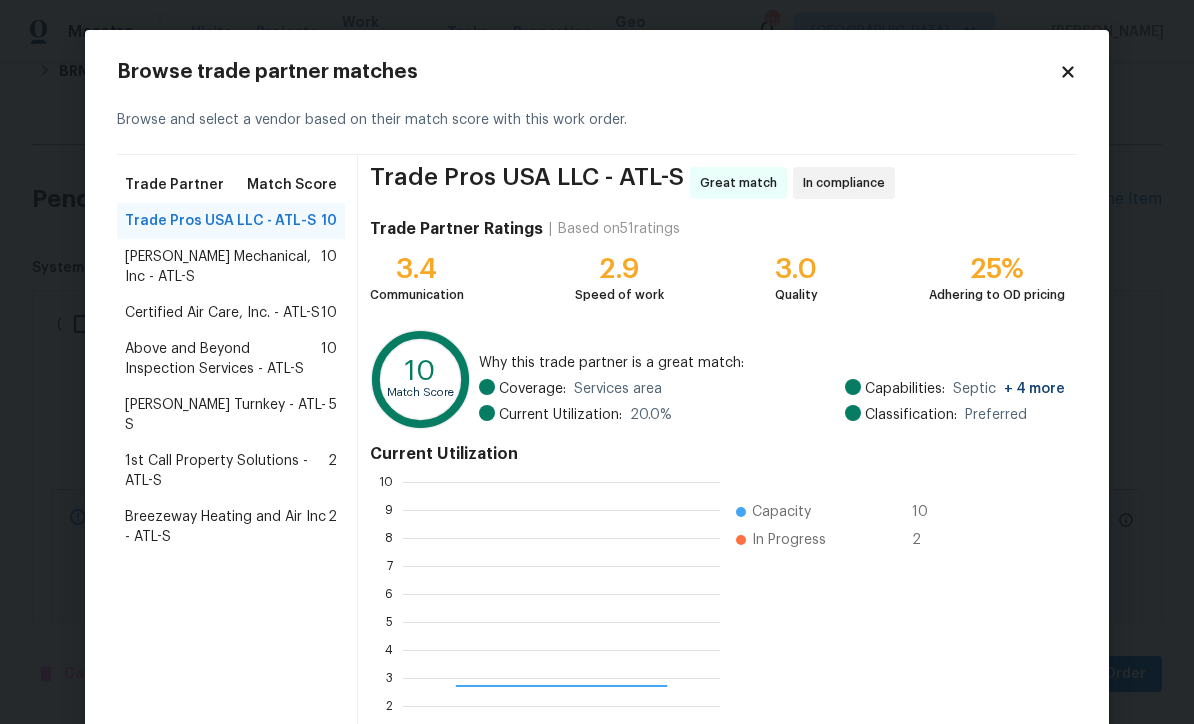 scroll, scrollTop: 2, scrollLeft: 2, axis: both 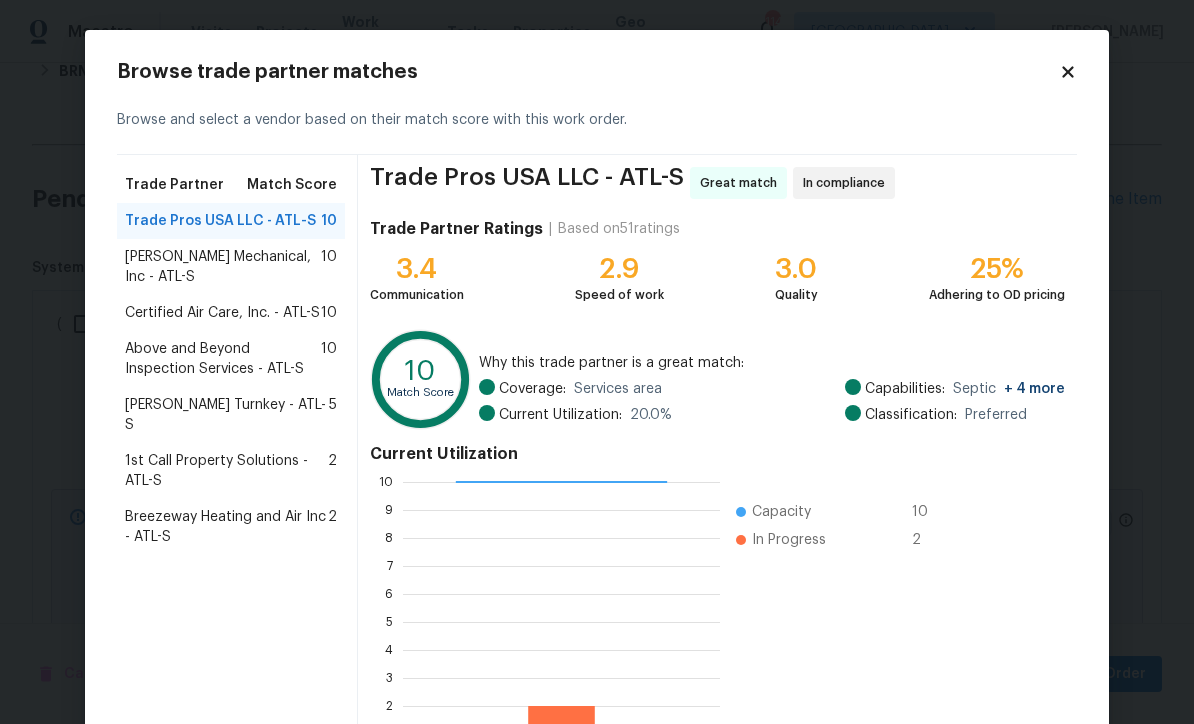 click on "Davis Turnkey - ATL-S" at bounding box center (227, 415) 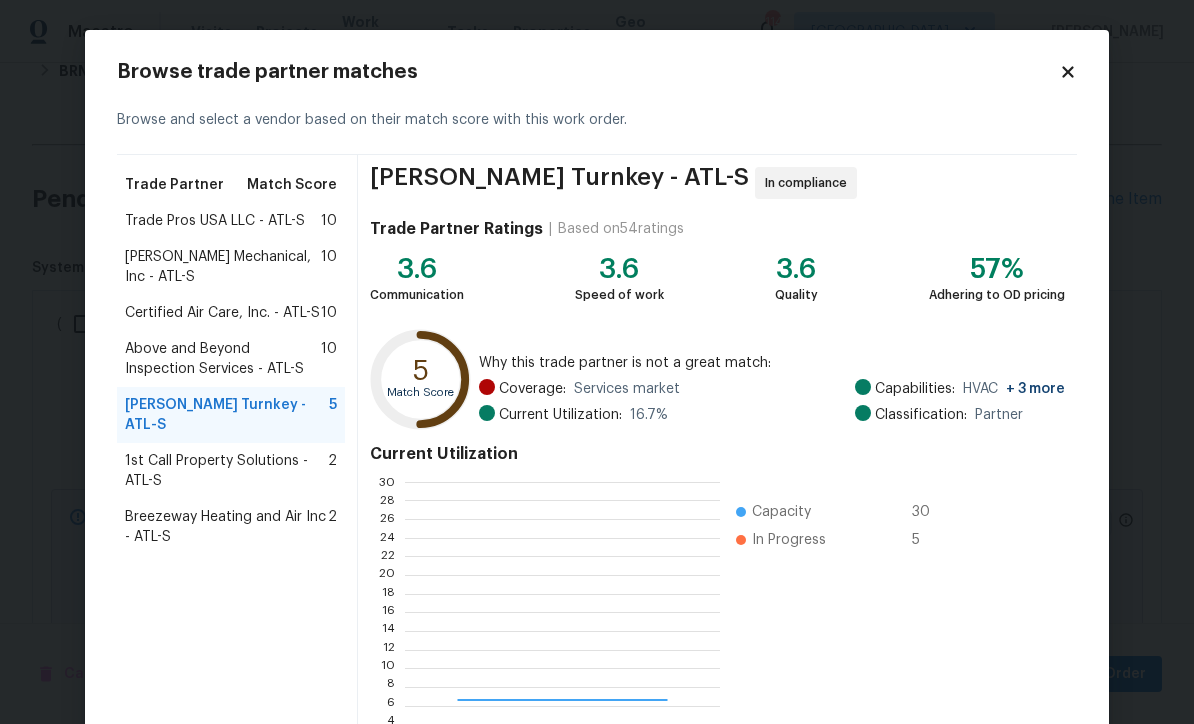 scroll, scrollTop: 2, scrollLeft: 2, axis: both 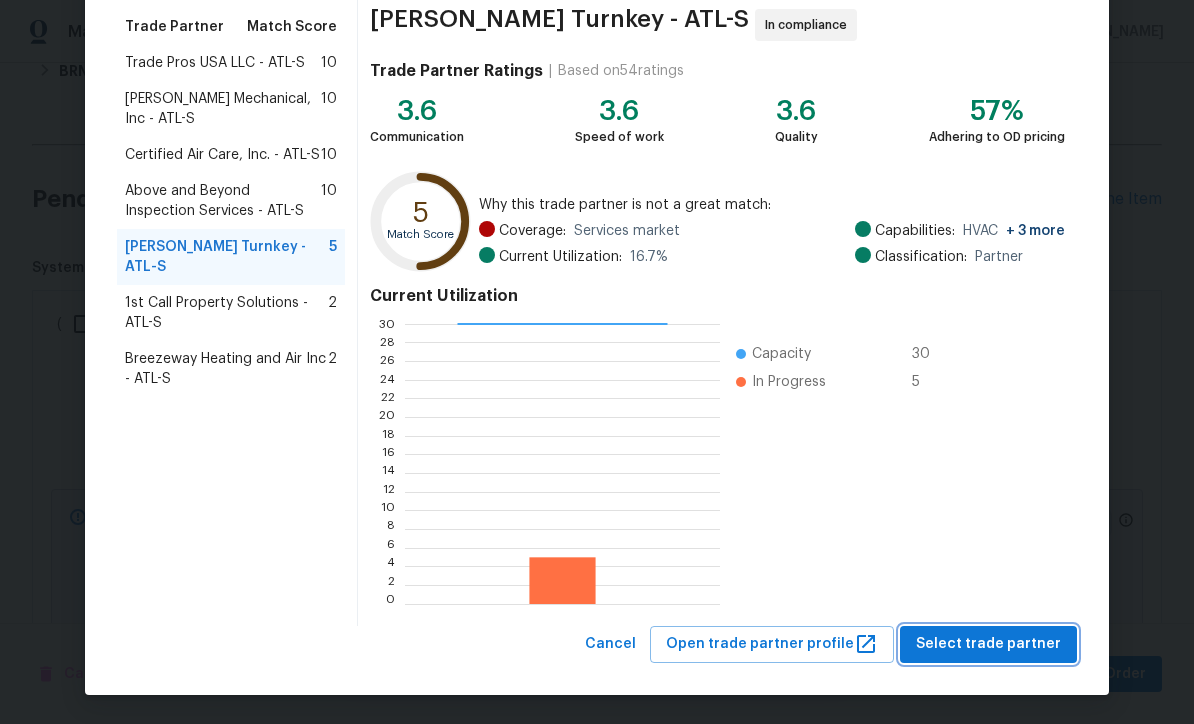click on "Select trade partner" at bounding box center (988, 644) 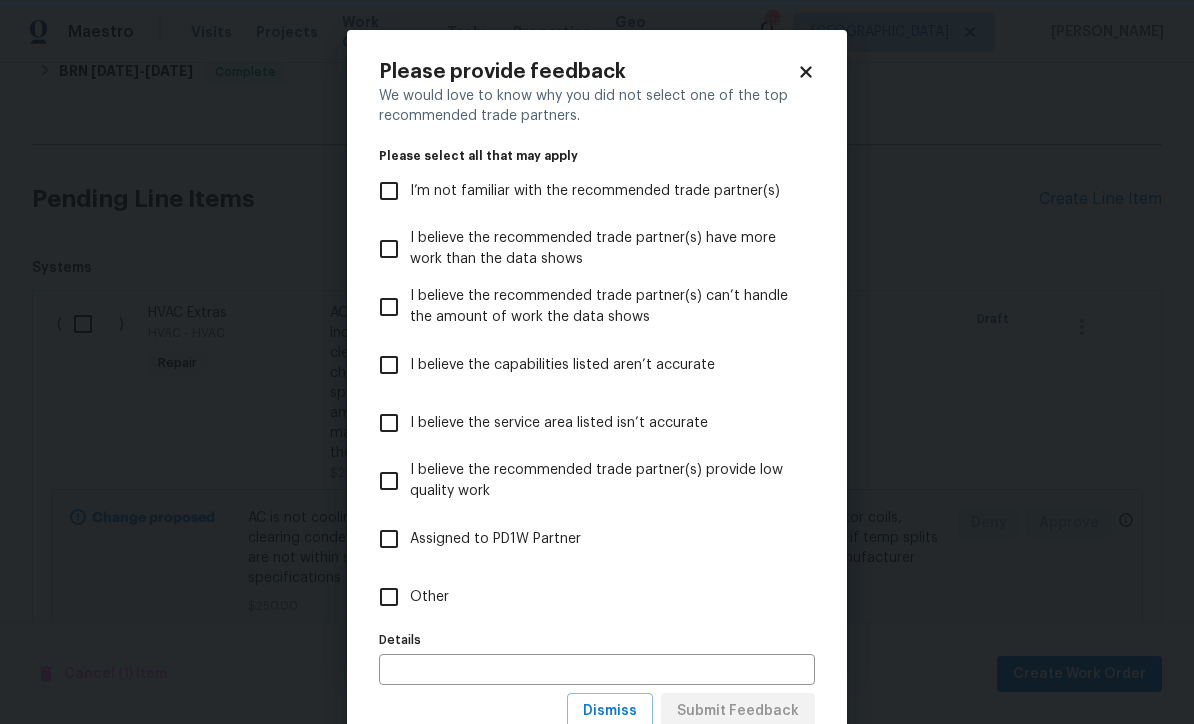 scroll, scrollTop: 0, scrollLeft: 0, axis: both 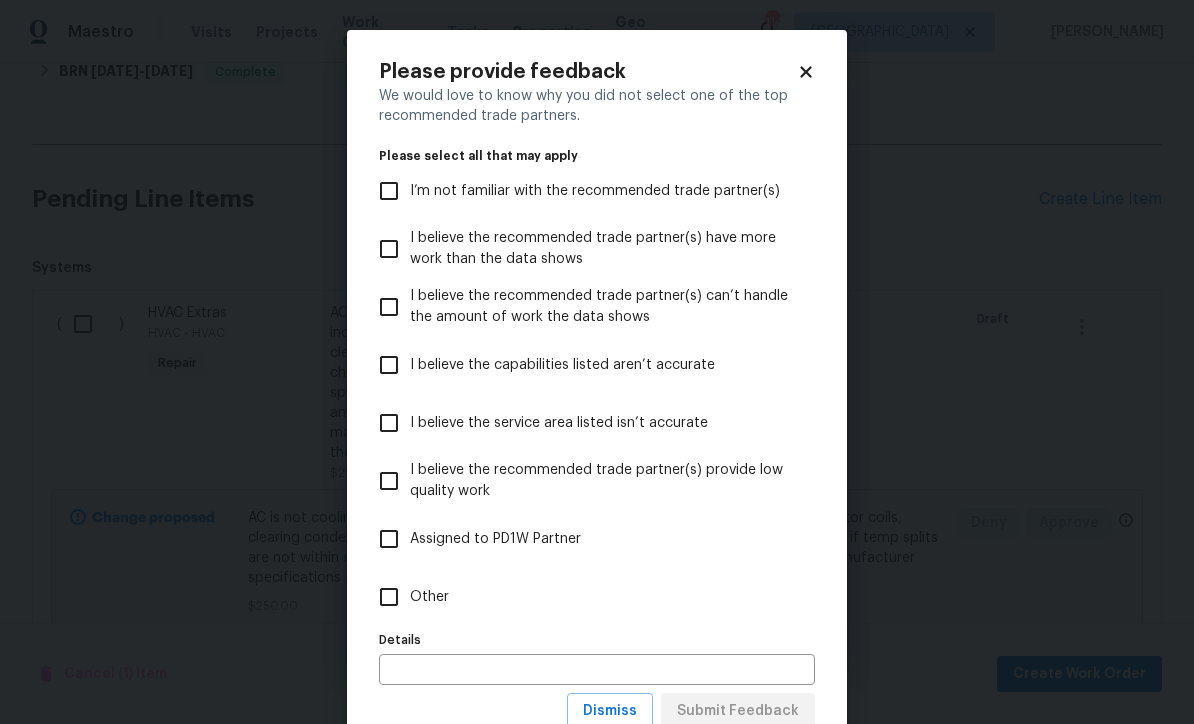 click on "Other" at bounding box center [389, 597] 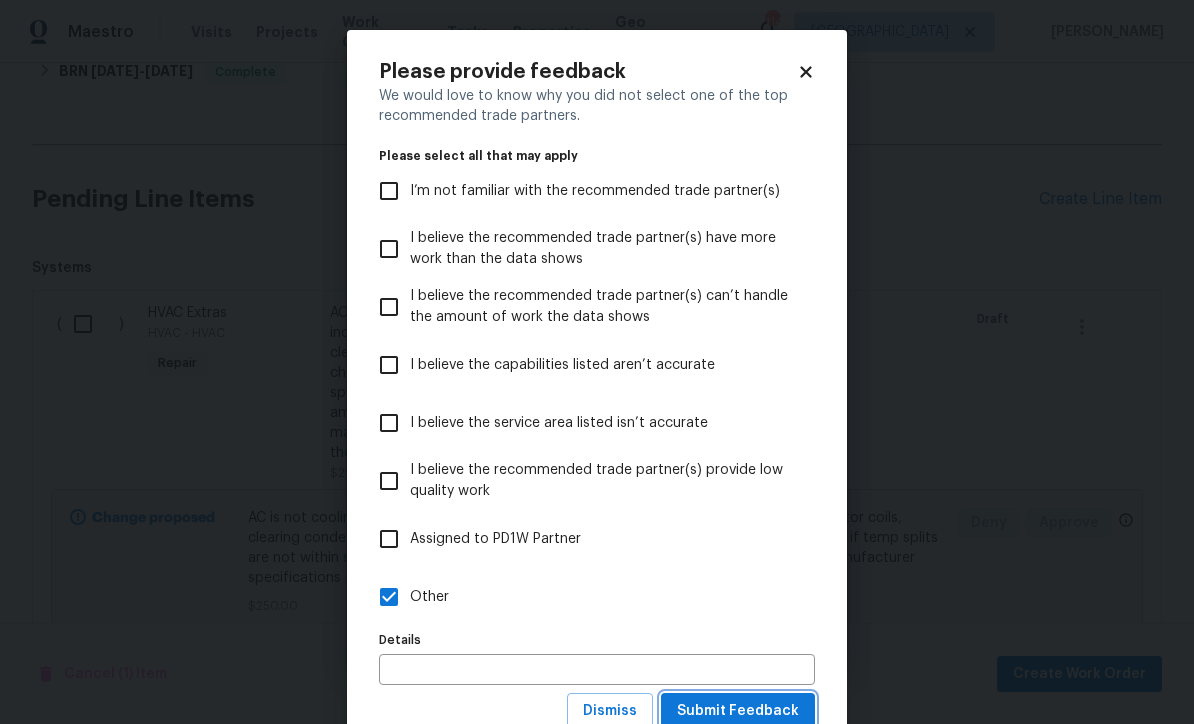 click on "Submit Feedback" at bounding box center (738, 711) 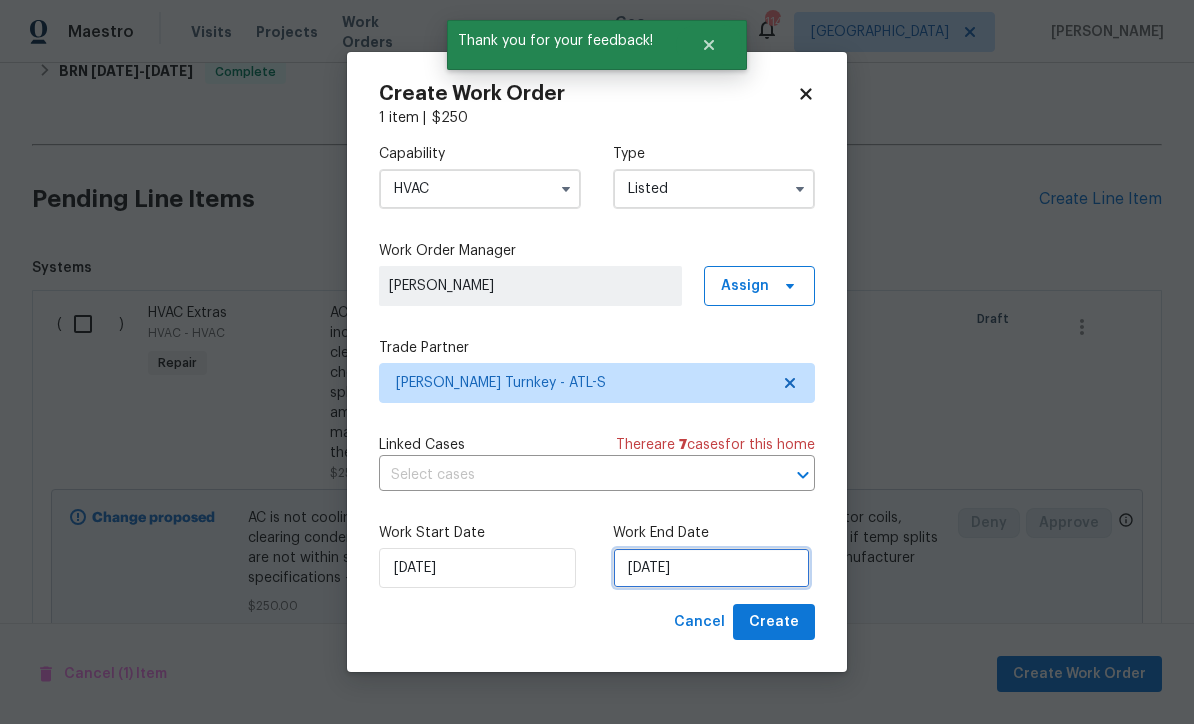 click on "7/17/2025" at bounding box center [711, 568] 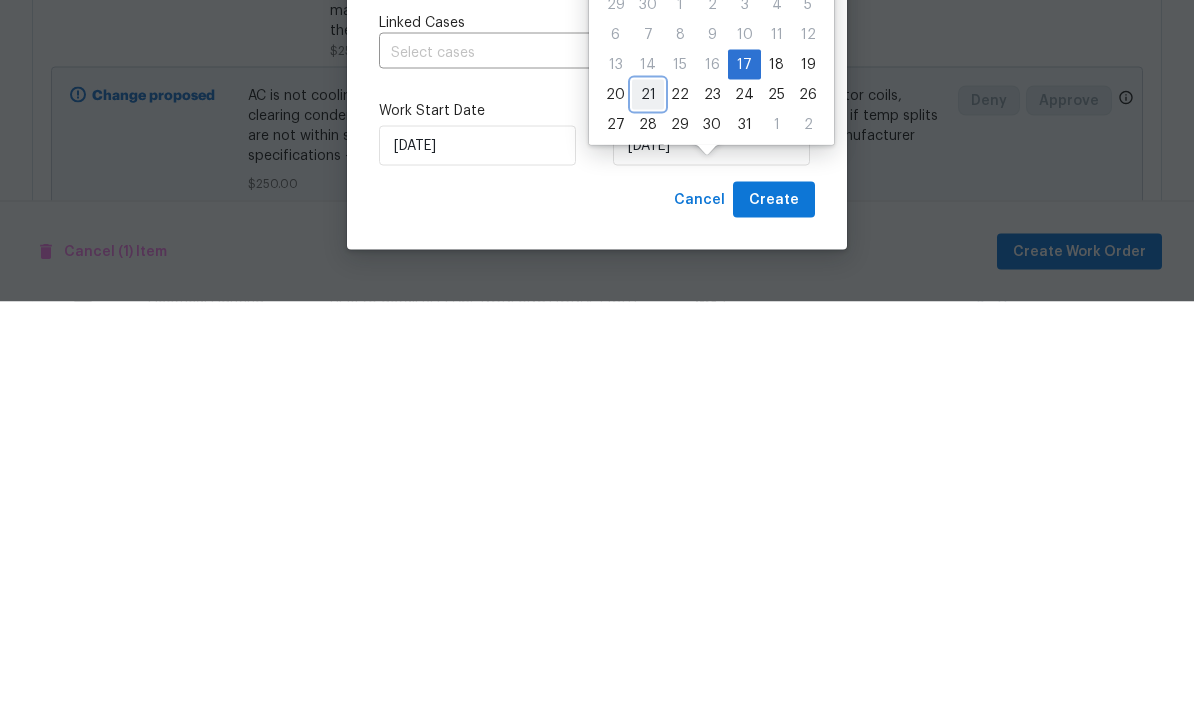 click on "21" at bounding box center (648, 517) 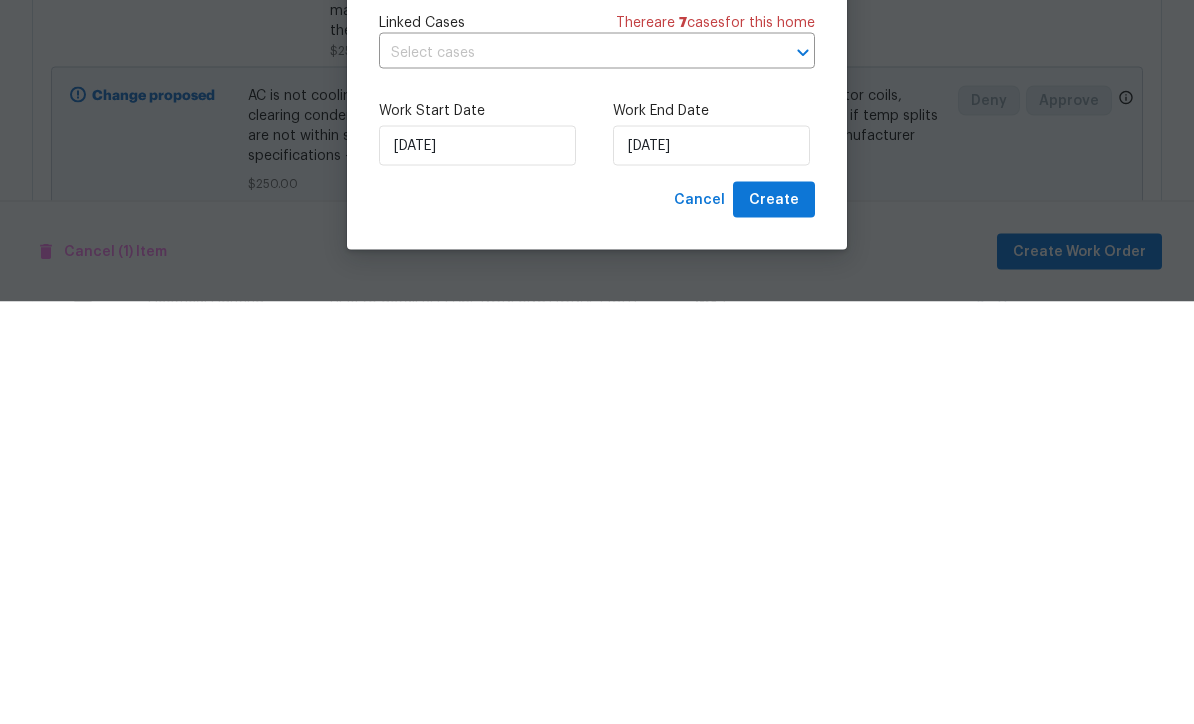 scroll, scrollTop: 66, scrollLeft: 0, axis: vertical 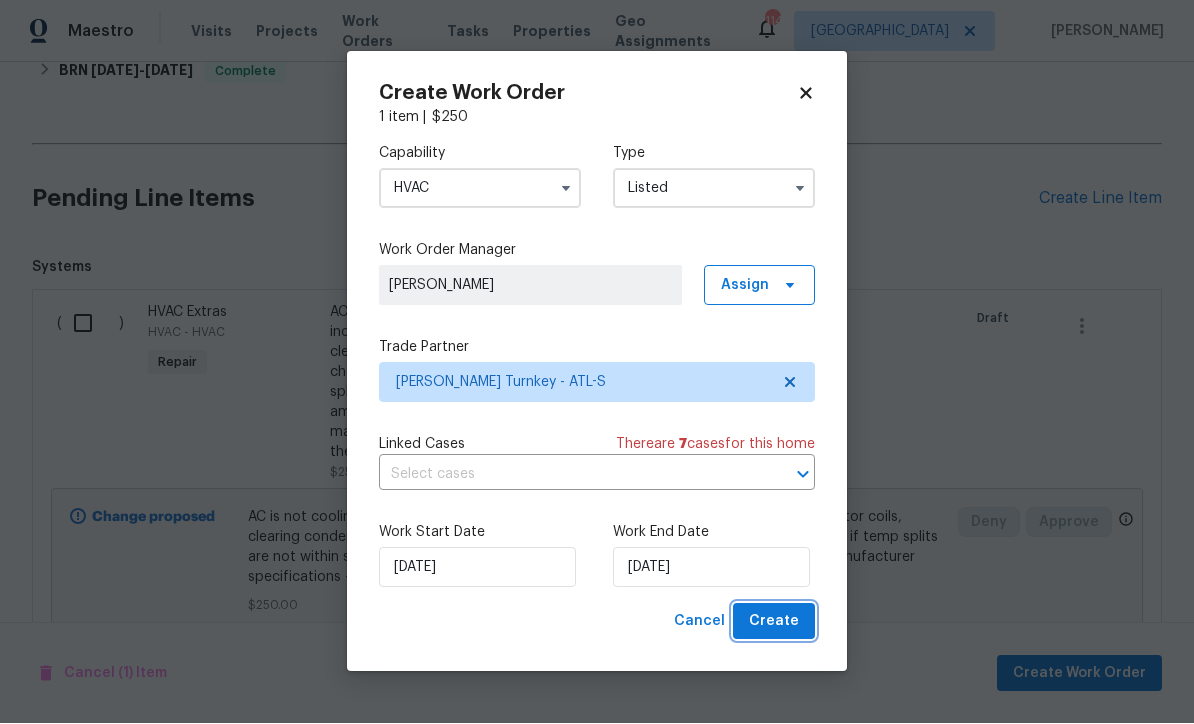 click on "Create" at bounding box center (774, 622) 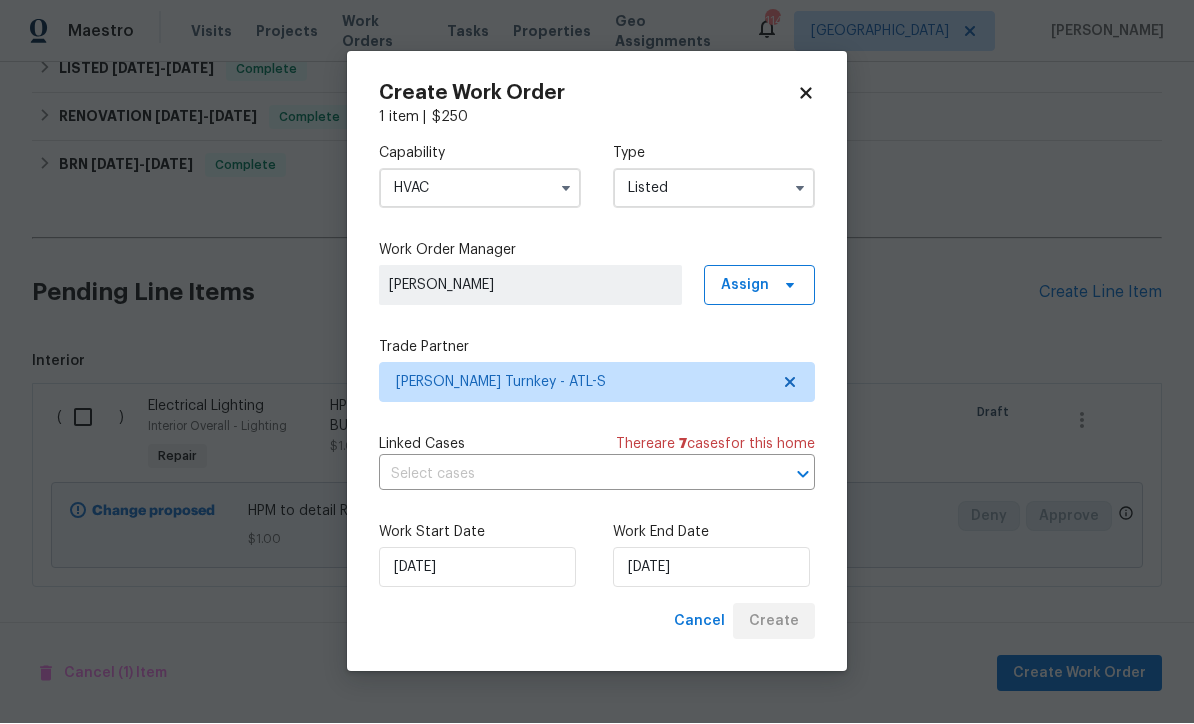 scroll, scrollTop: 1062, scrollLeft: 0, axis: vertical 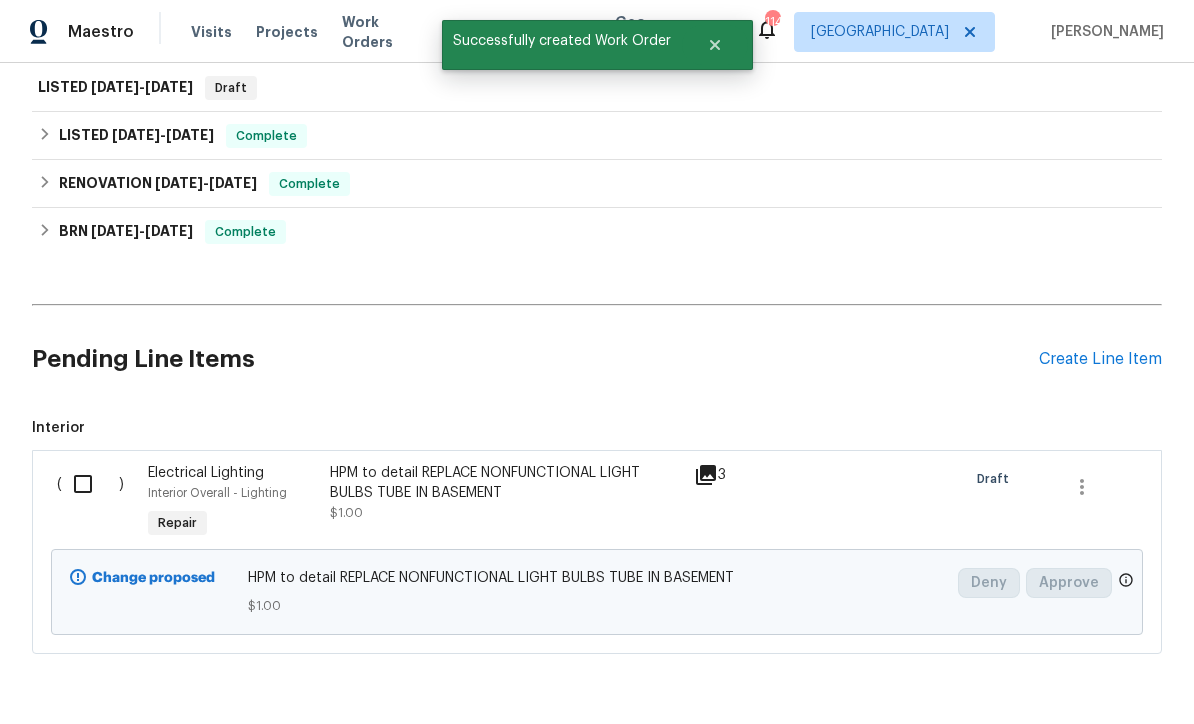 click at bounding box center [90, 484] 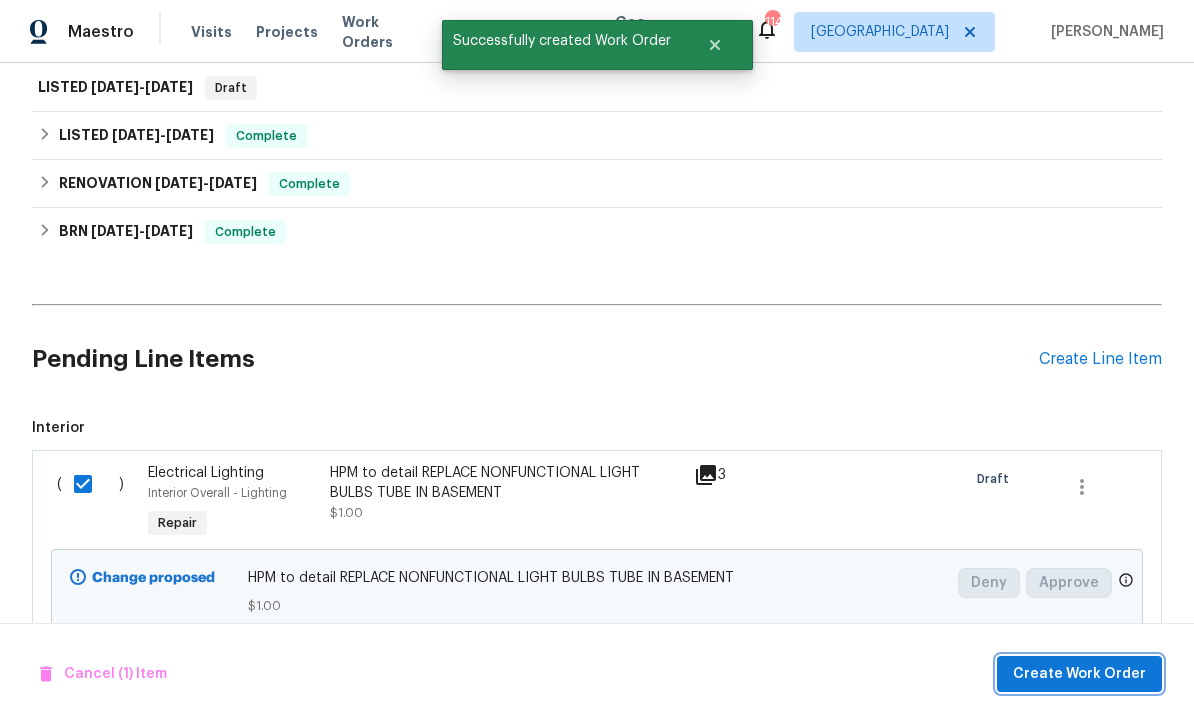 click on "Create Work Order" at bounding box center [1079, 674] 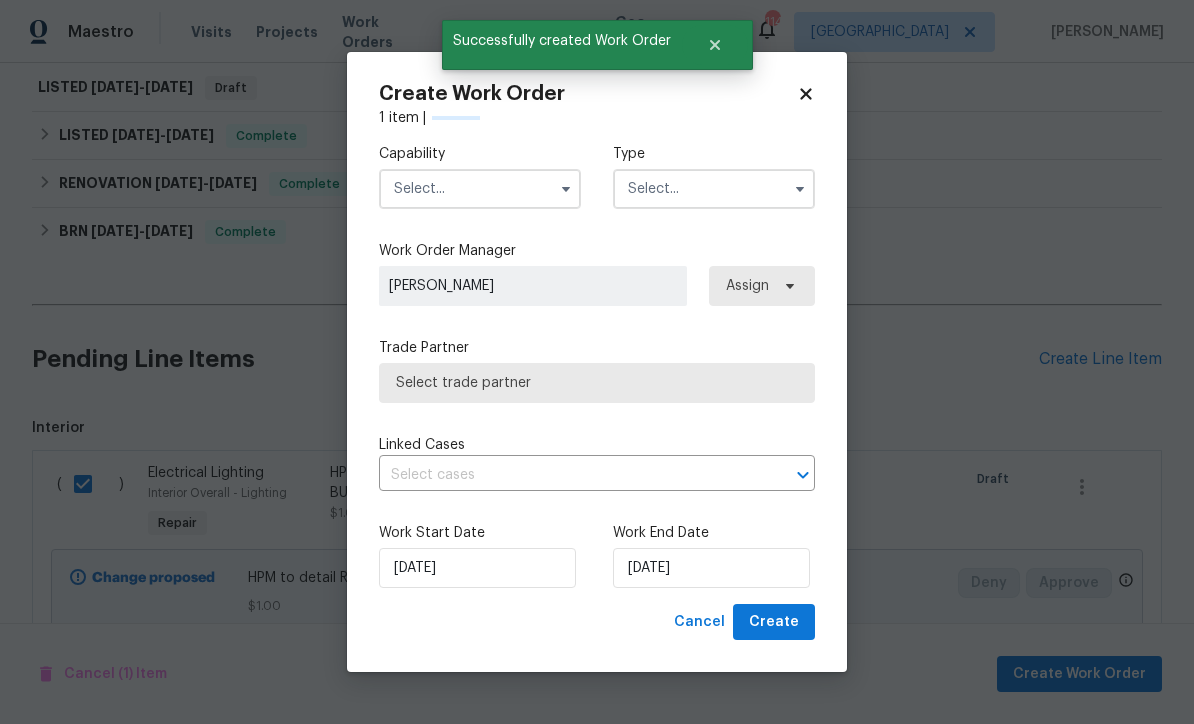 checkbox on "false" 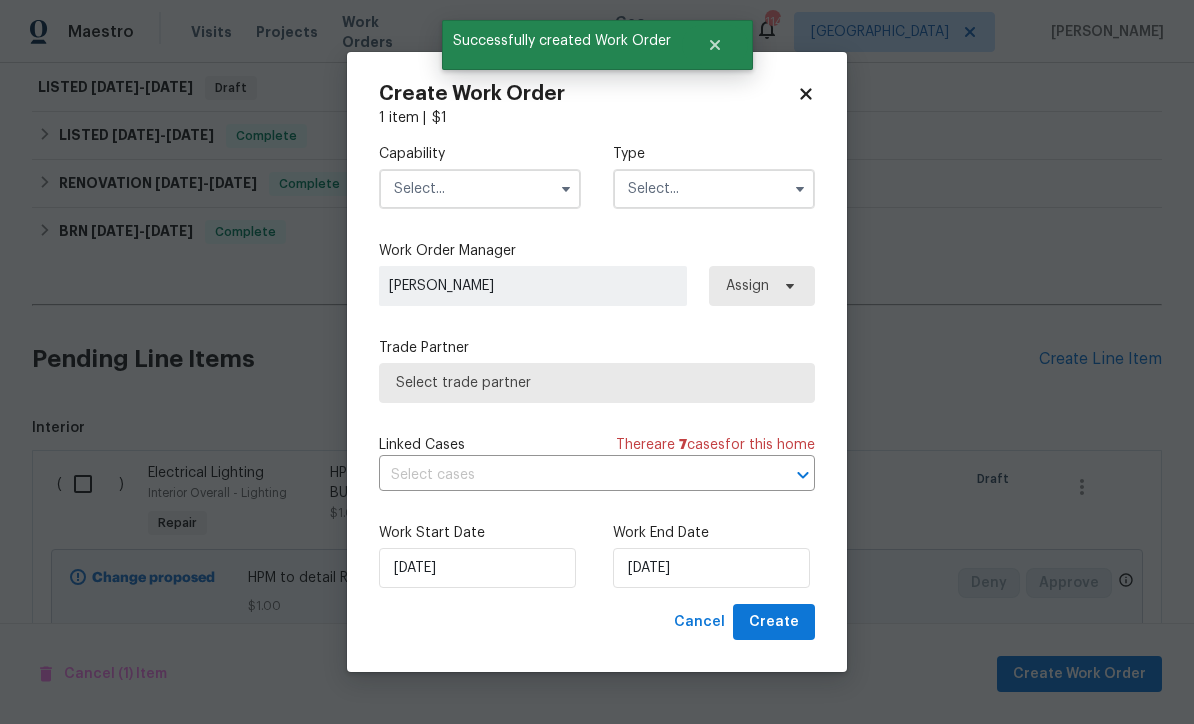 click at bounding box center [480, 189] 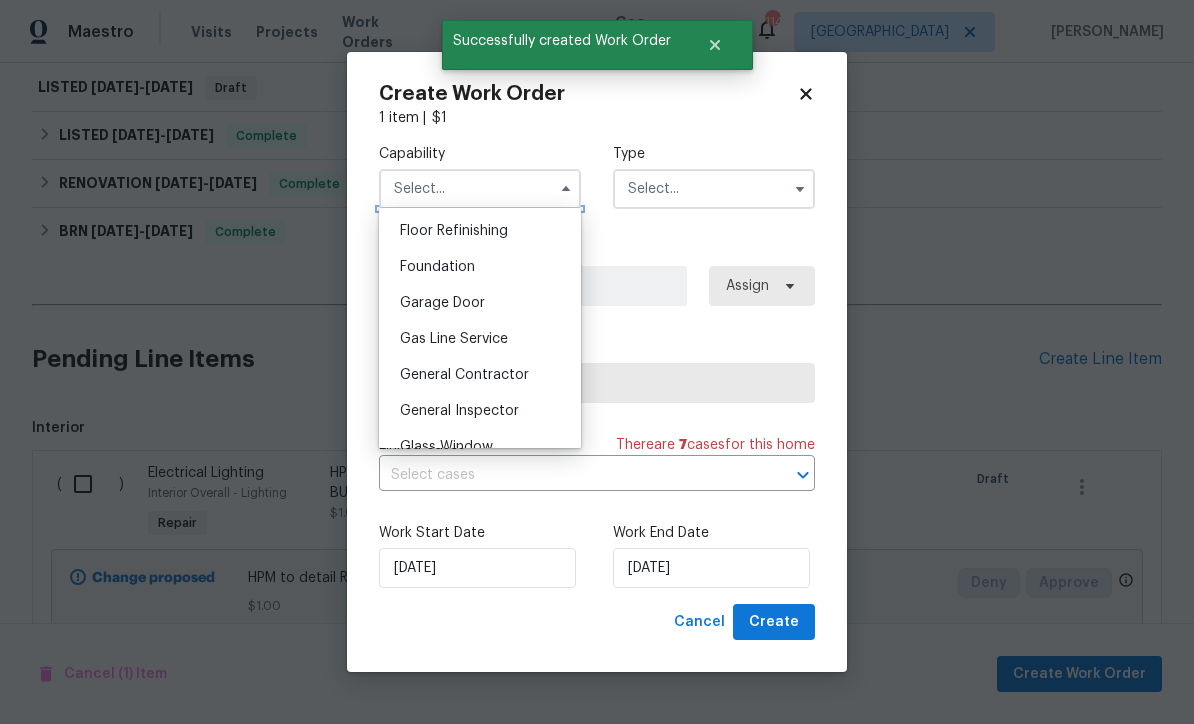 scroll, scrollTop: 810, scrollLeft: 0, axis: vertical 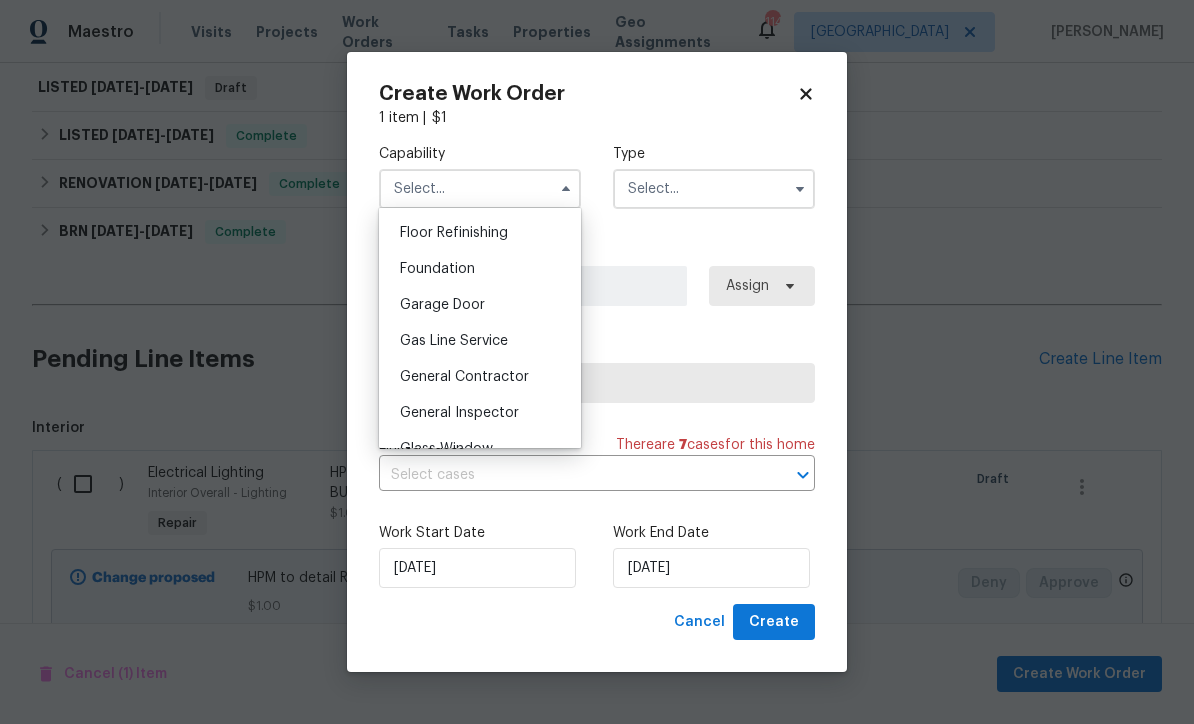 click on "General Contractor" at bounding box center (464, 377) 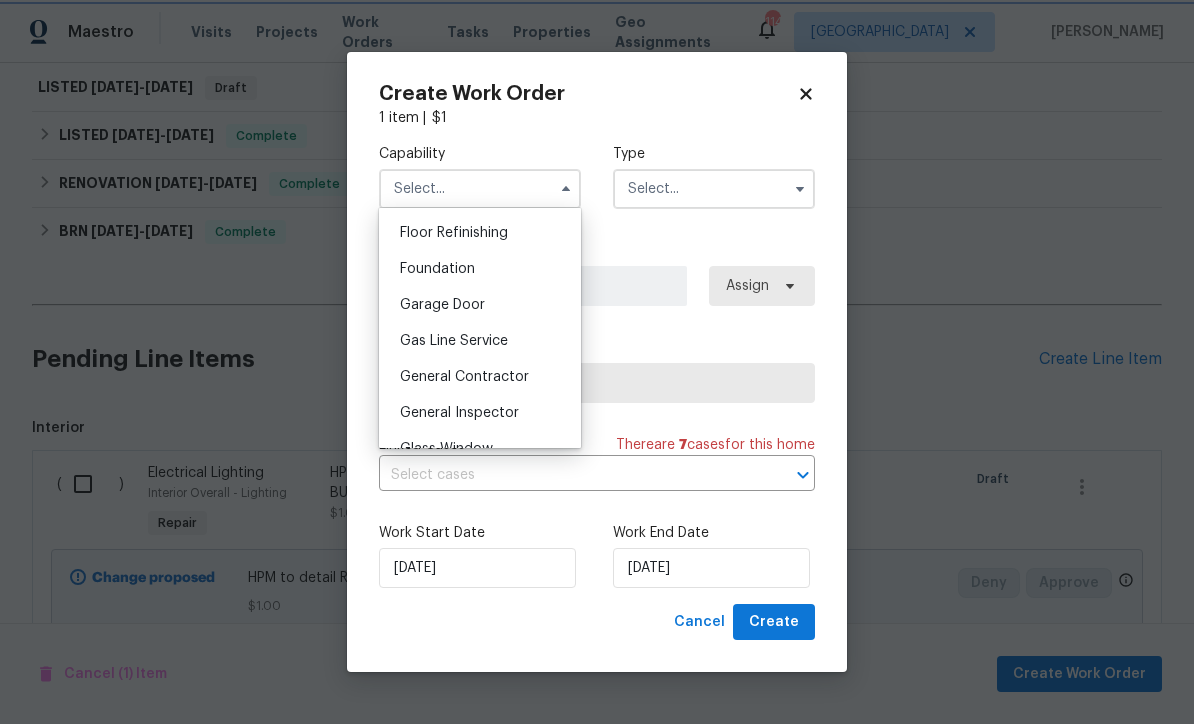 type on "General Contractor" 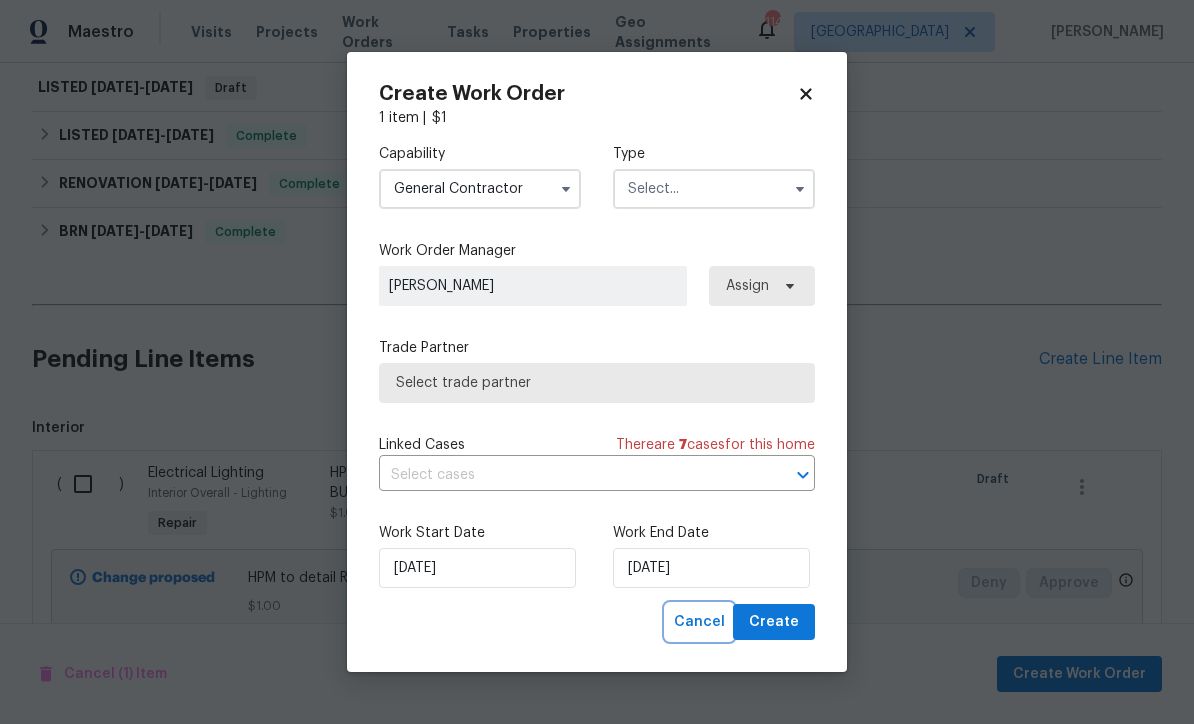 click on "Cancel" at bounding box center (699, 622) 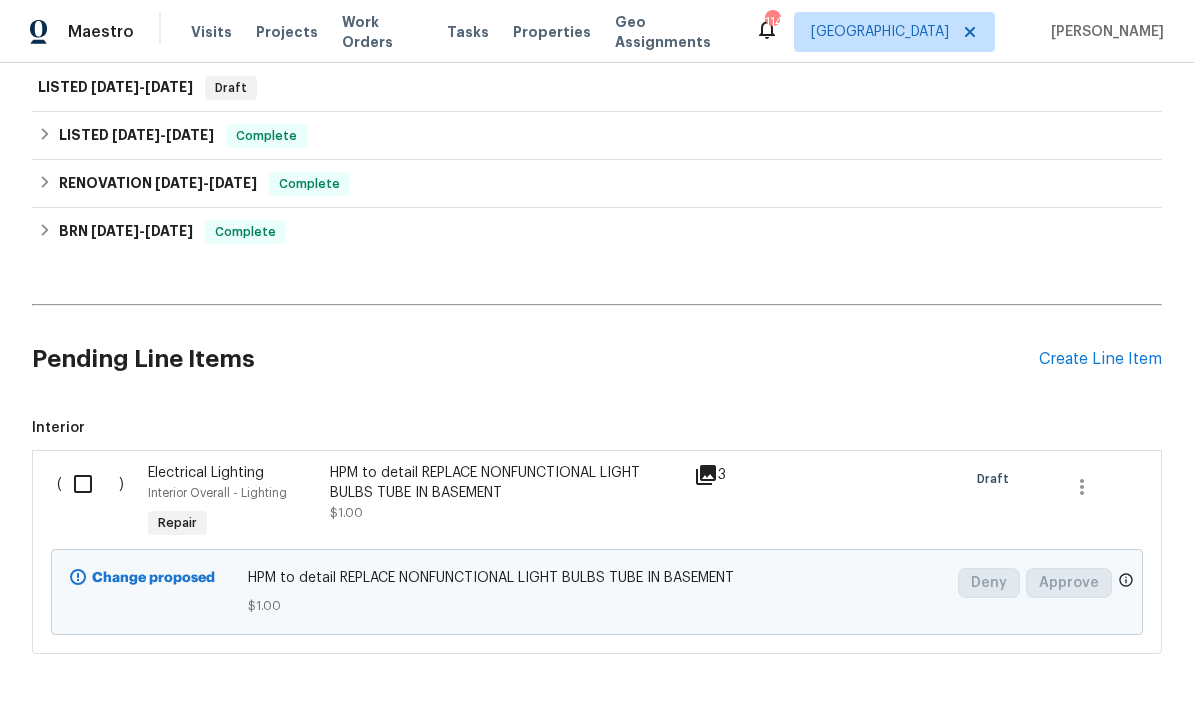 click on "HPM to detail
REPLACE NONFUNCTIONAL LIGHT BULBS TUBE IN BASEMENT" at bounding box center (506, 483) 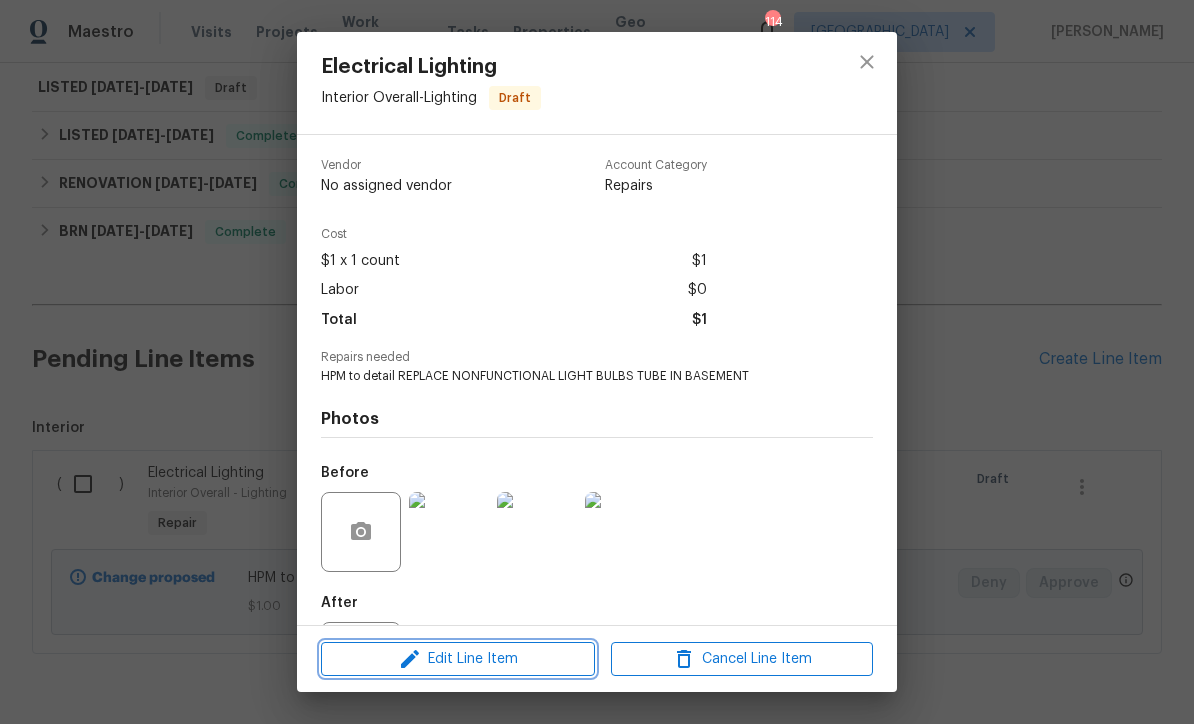 click on "Edit Line Item" at bounding box center [458, 659] 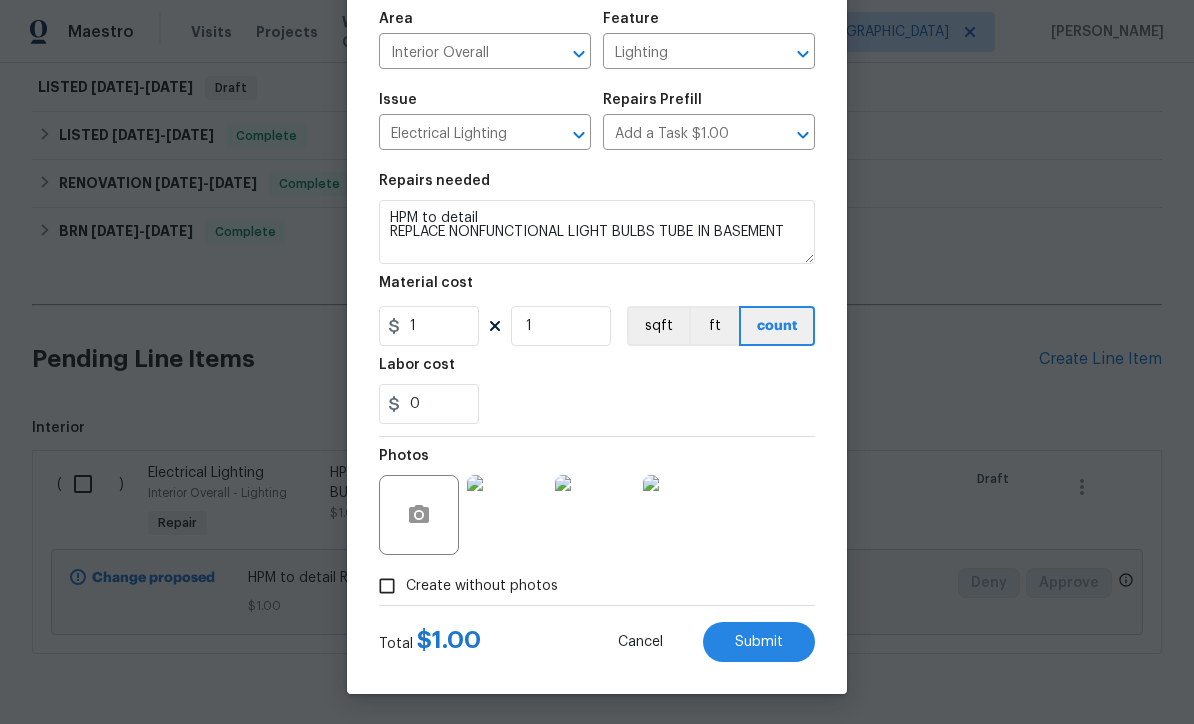 scroll, scrollTop: 141, scrollLeft: 0, axis: vertical 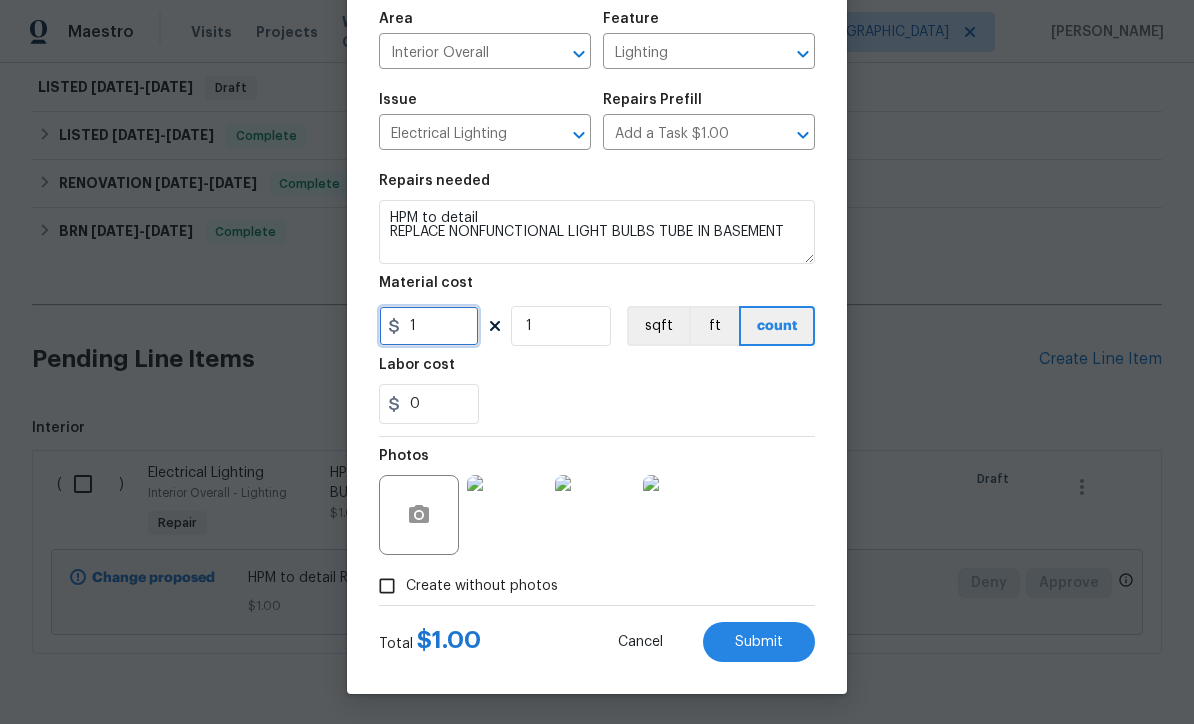 click on "1" at bounding box center [429, 326] 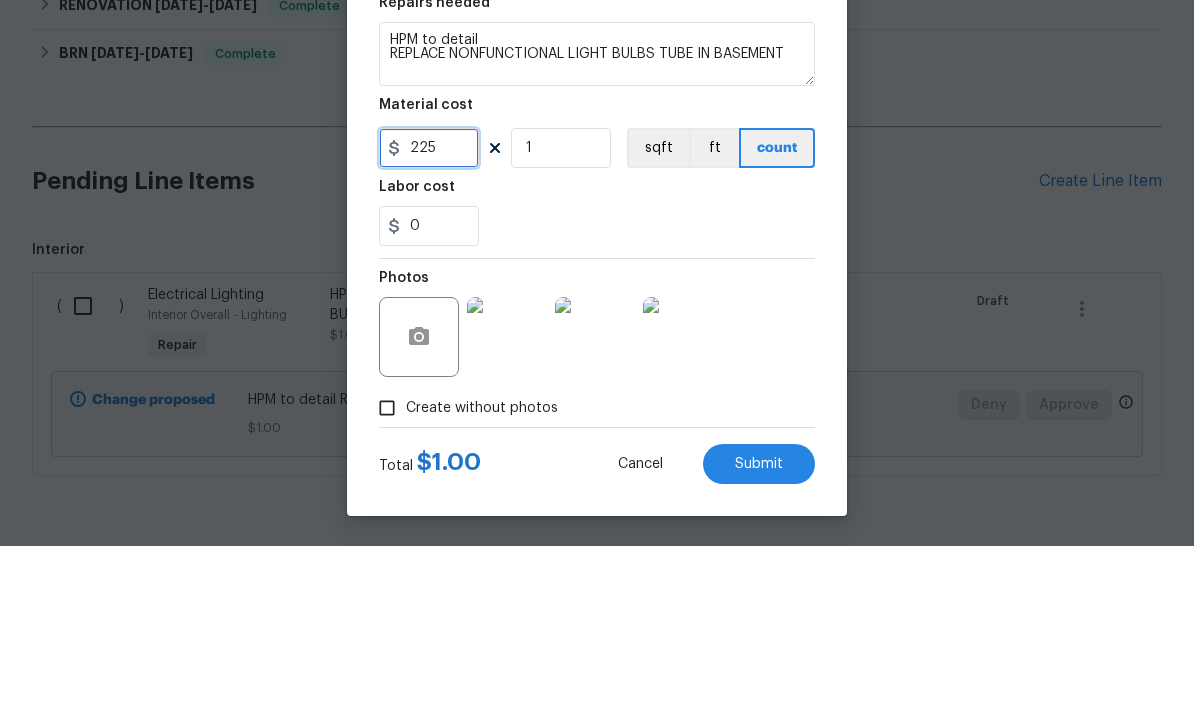 type on "225" 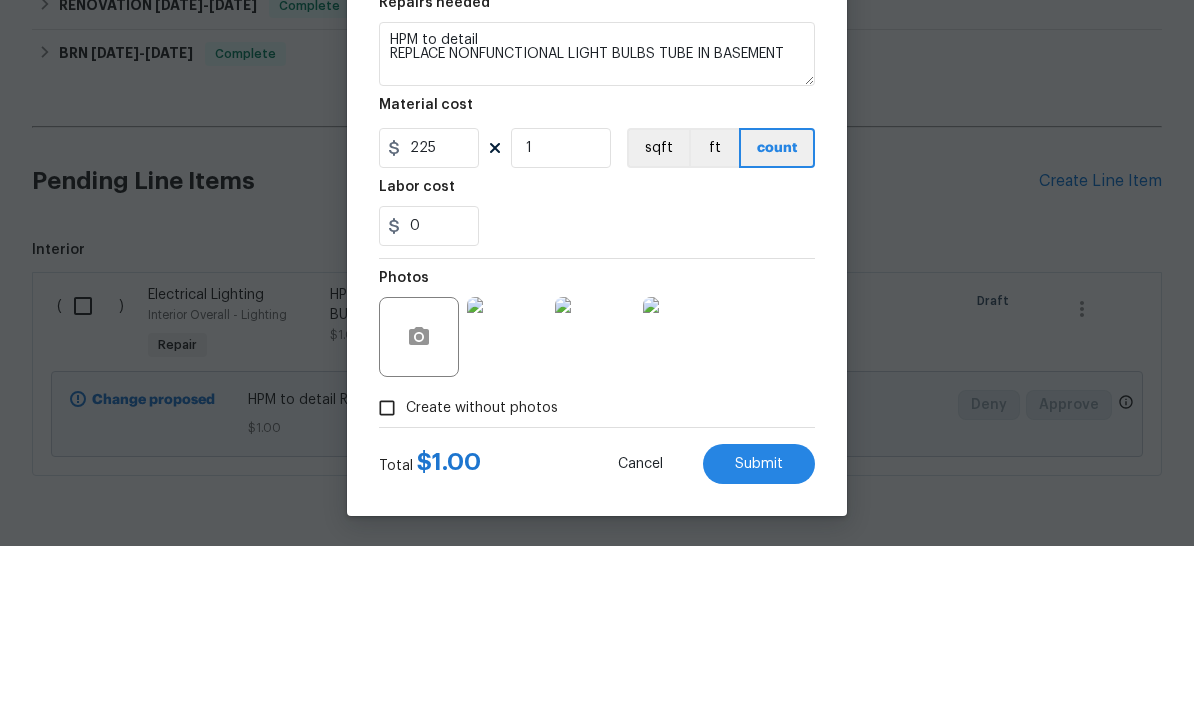 click on "0" at bounding box center (597, 404) 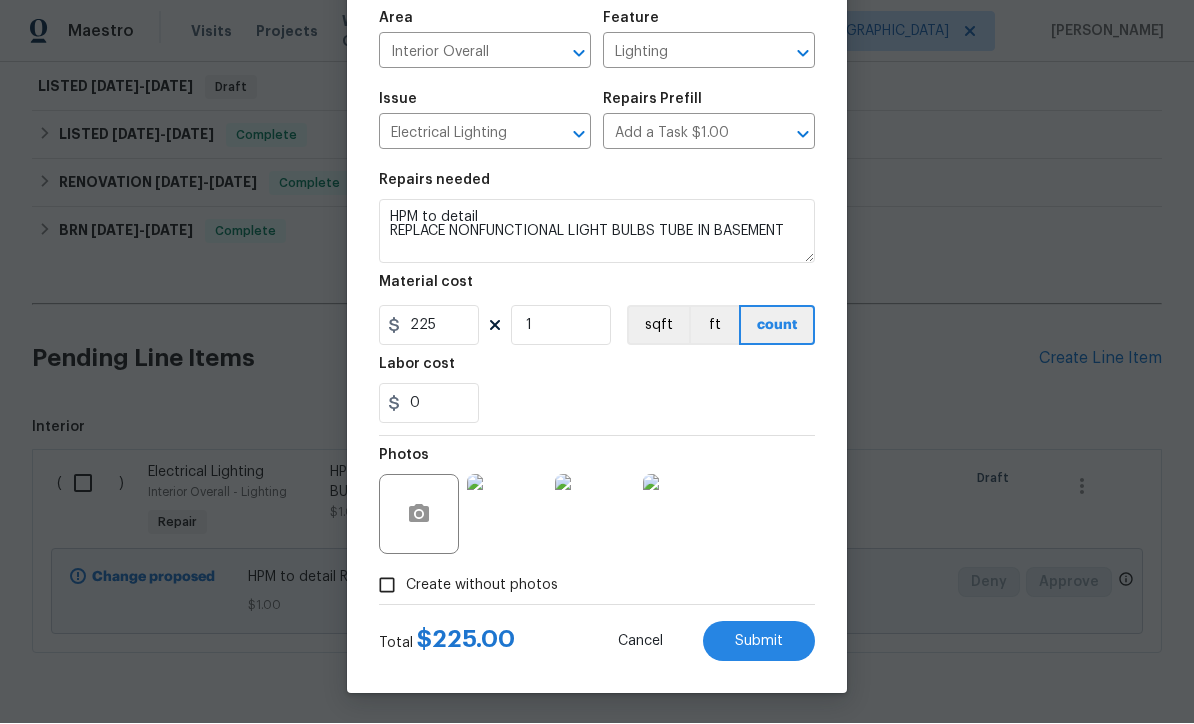 click on "Submit" at bounding box center [759, 642] 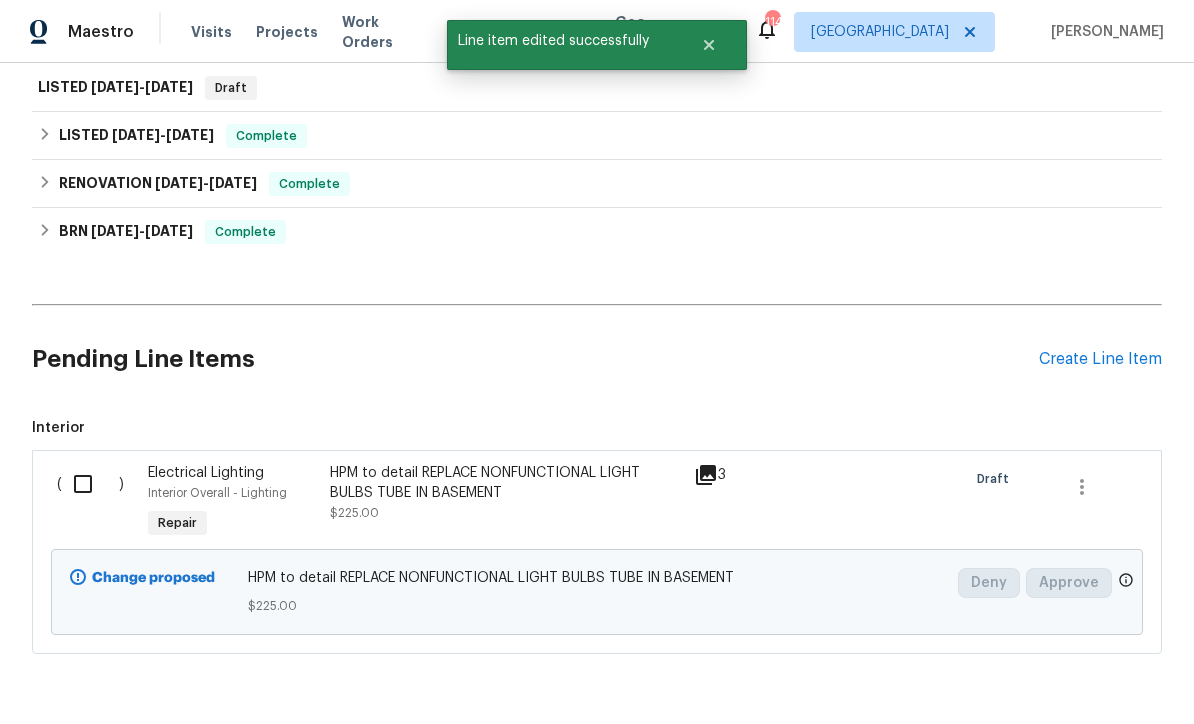 scroll, scrollTop: 0, scrollLeft: 0, axis: both 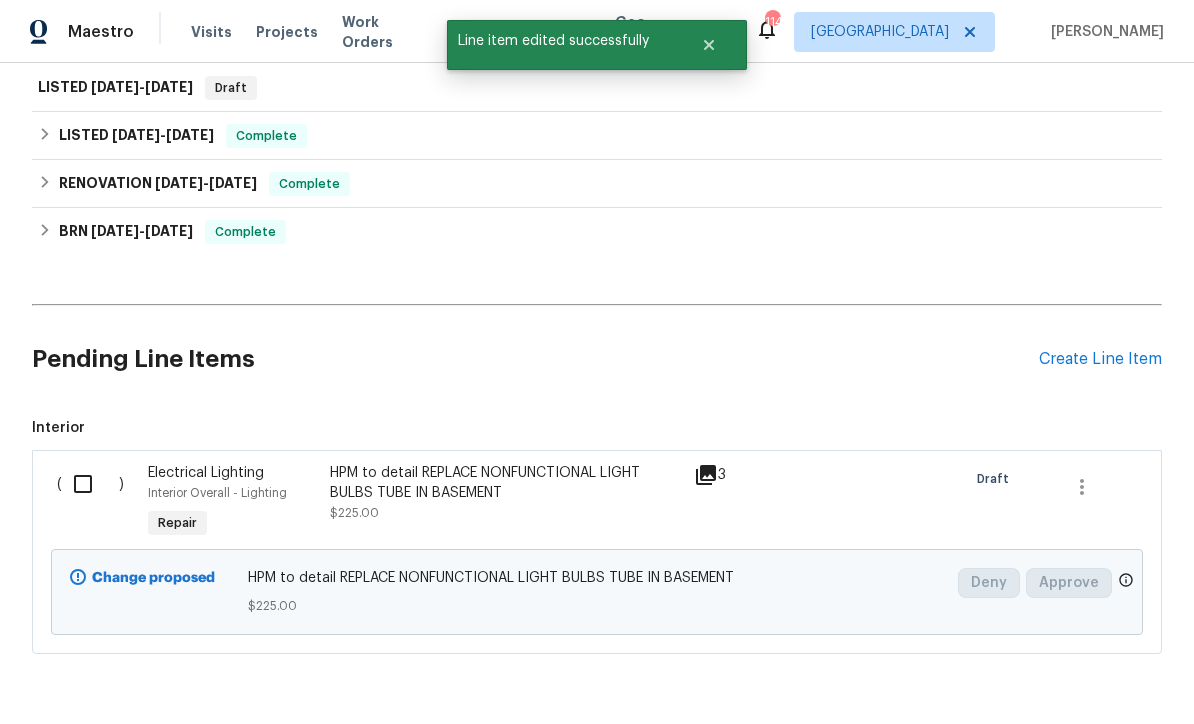 click at bounding box center [90, 484] 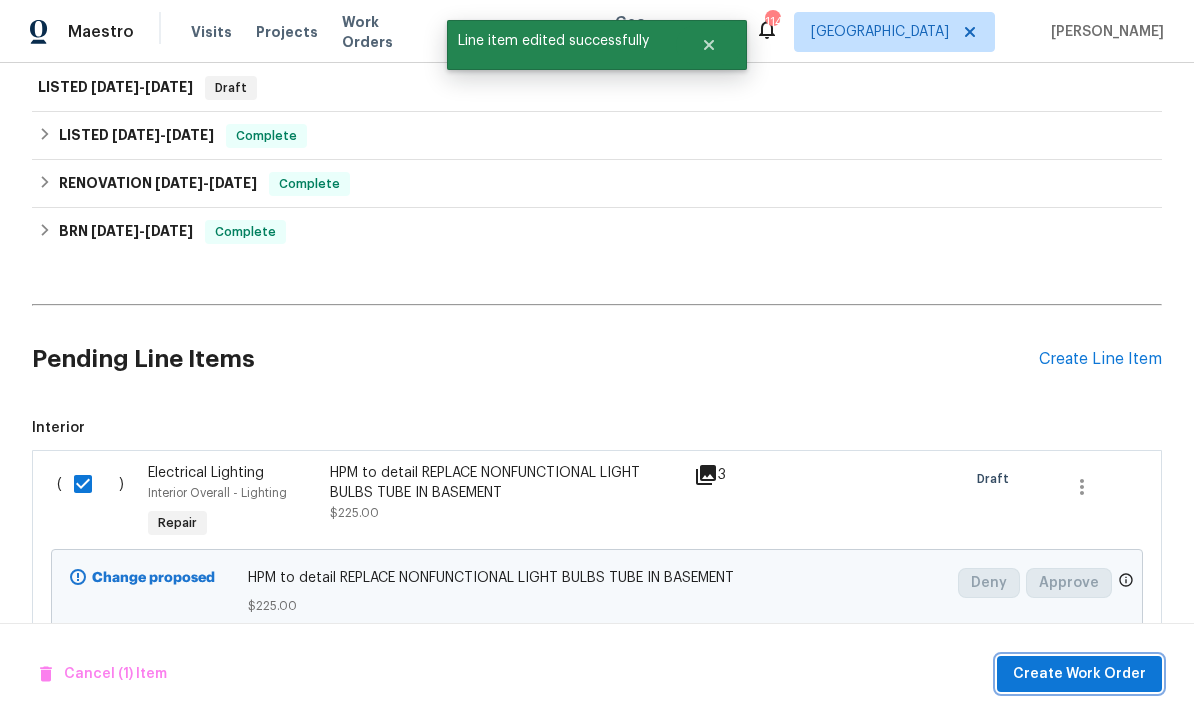click on "Create Work Order" at bounding box center (1079, 674) 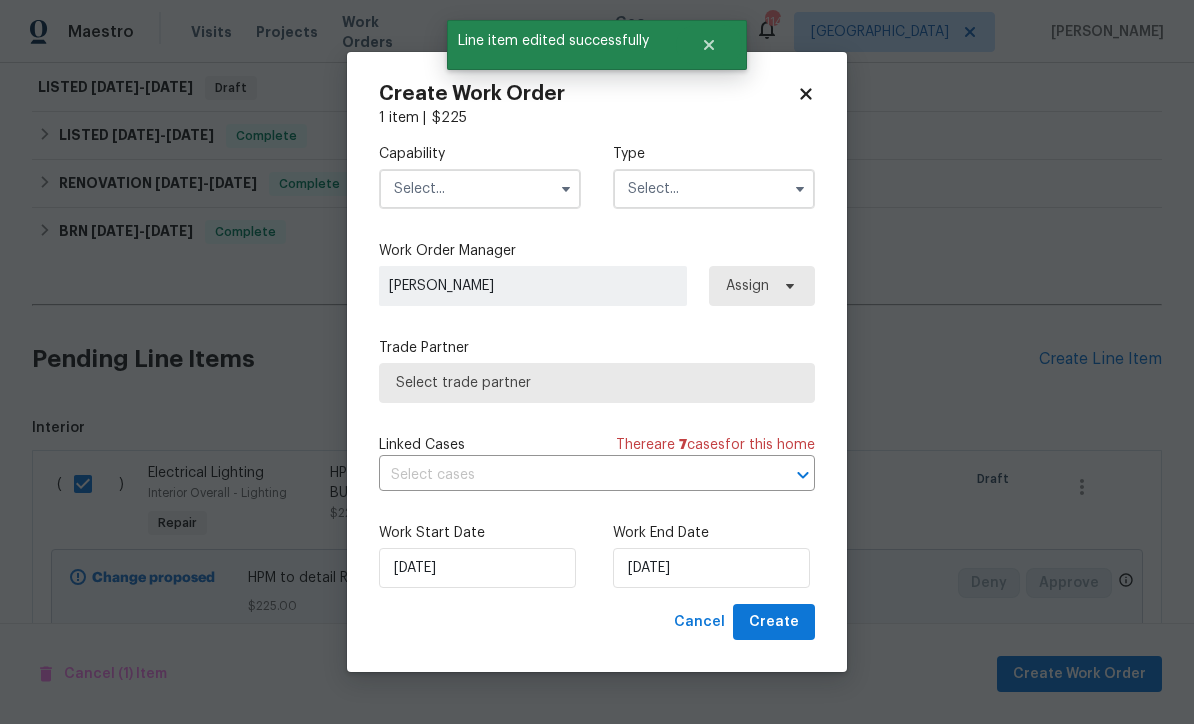 click at bounding box center [480, 189] 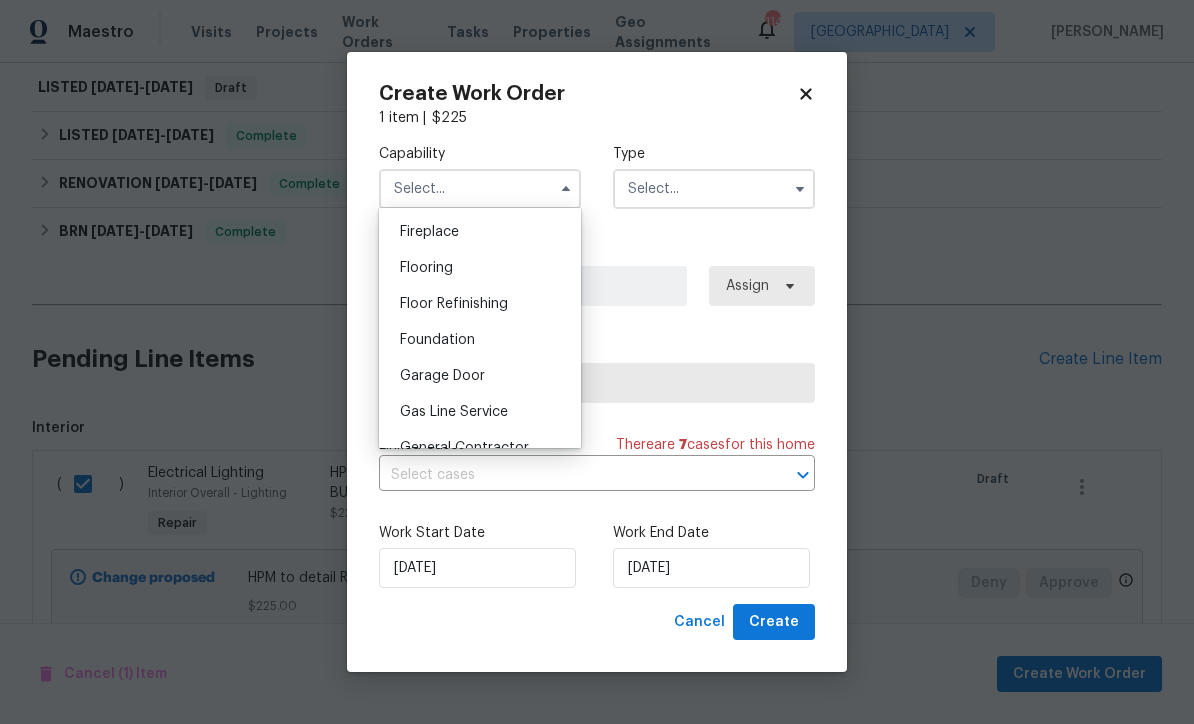 scroll, scrollTop: 766, scrollLeft: 0, axis: vertical 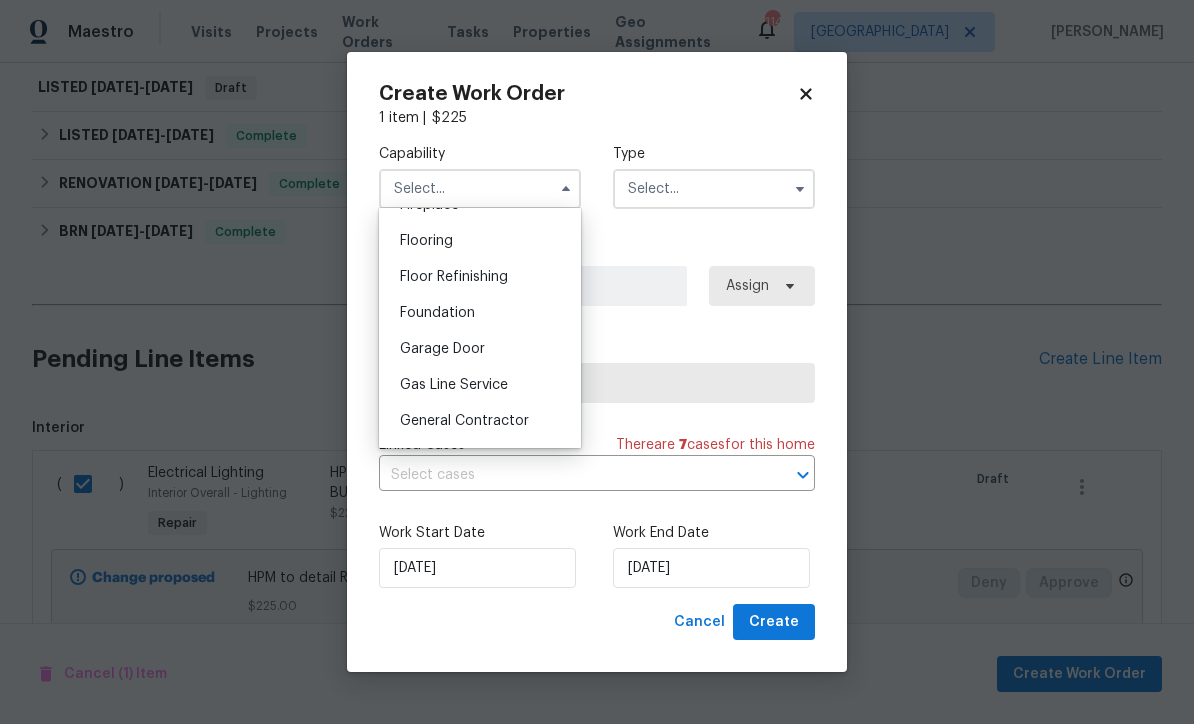 click on "General Contractor" at bounding box center (464, 421) 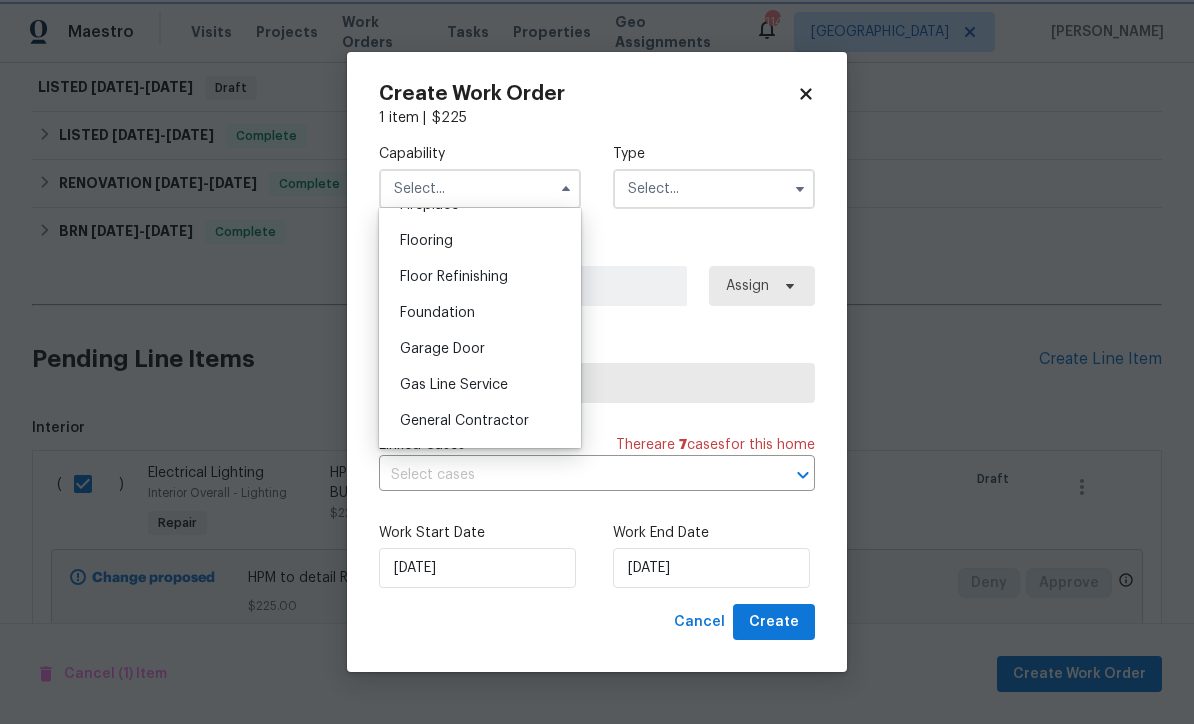 type on "General Contractor" 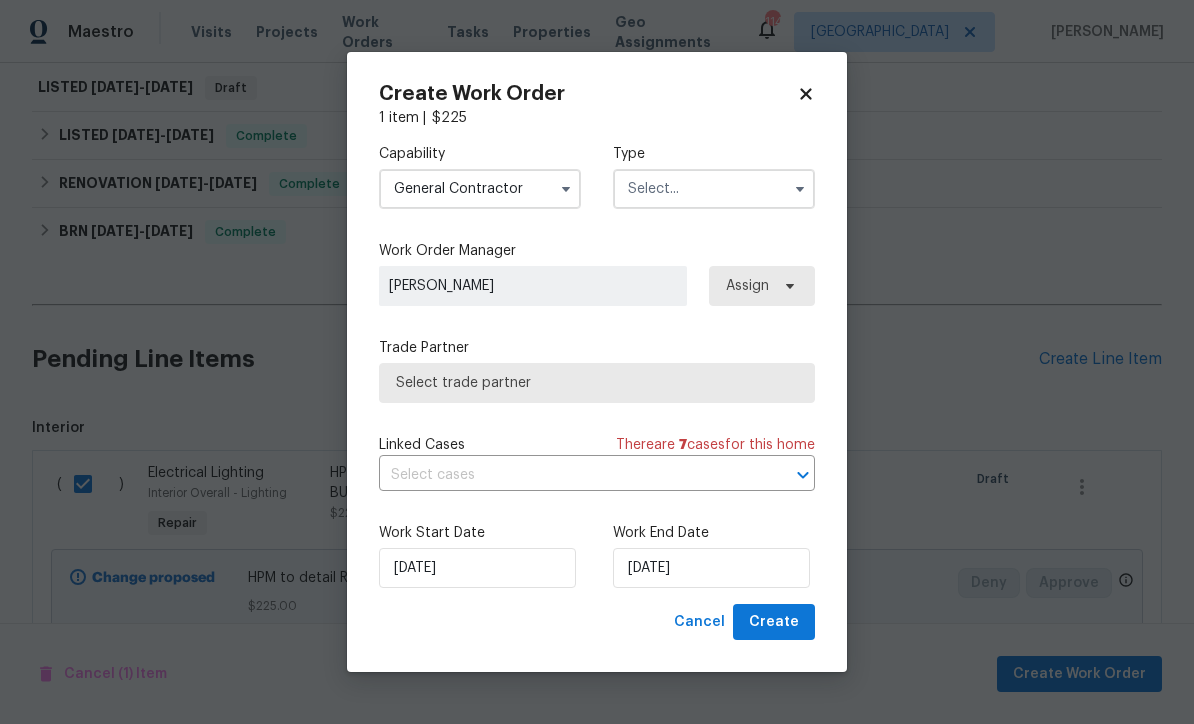 click at bounding box center [714, 189] 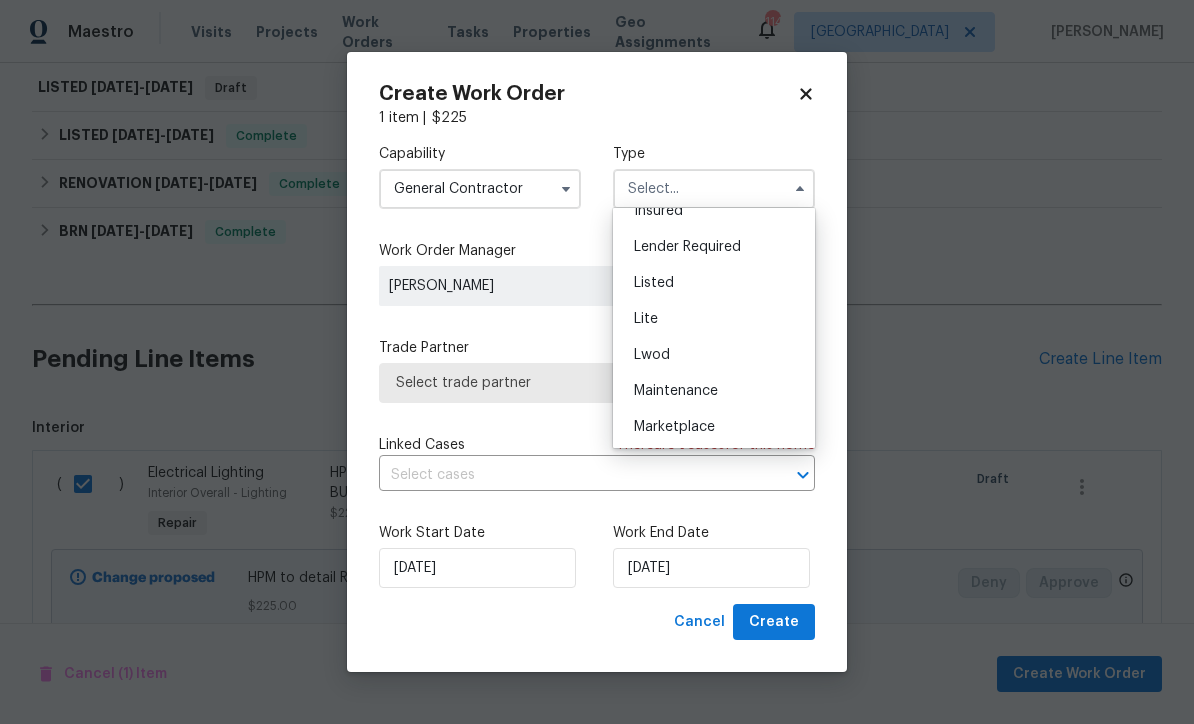 scroll, scrollTop: 153, scrollLeft: 0, axis: vertical 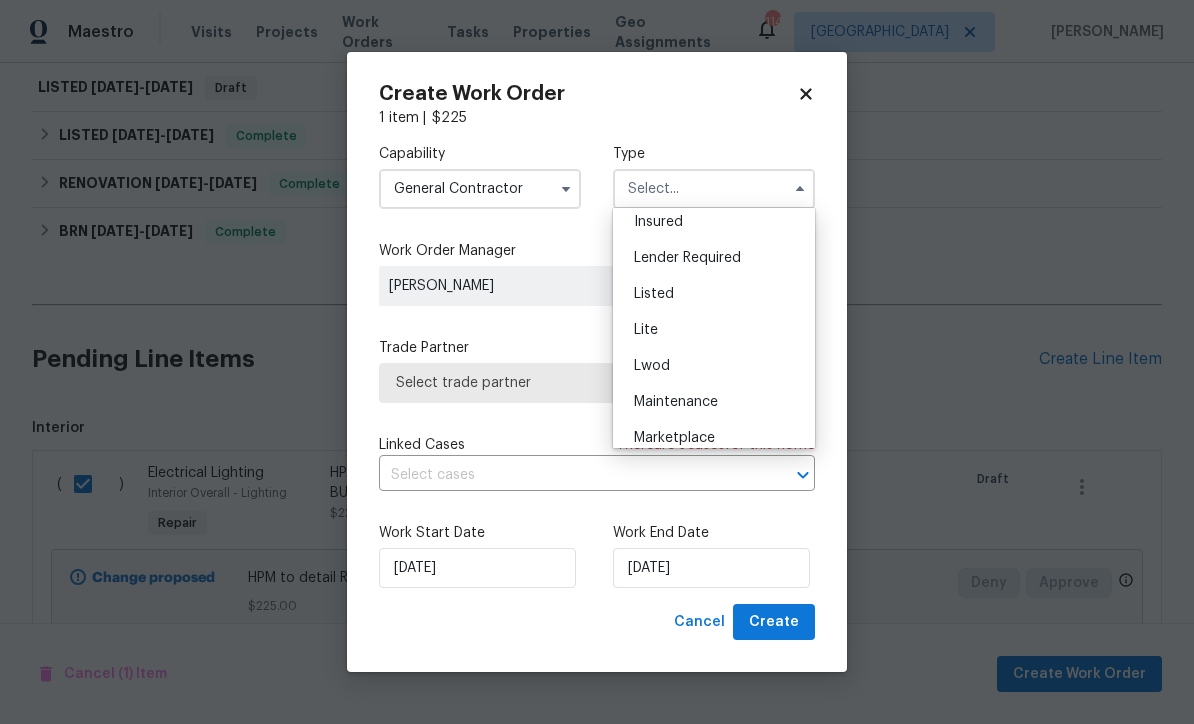 click on "Listed" at bounding box center [654, 294] 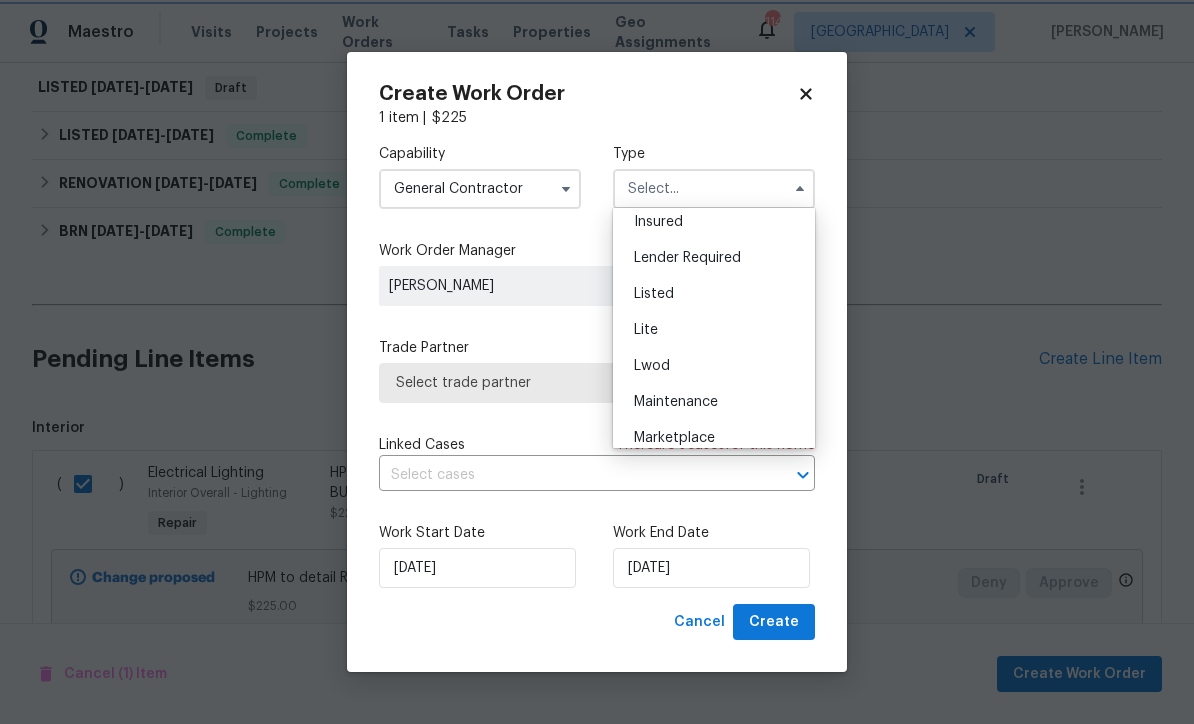 type on "Listed" 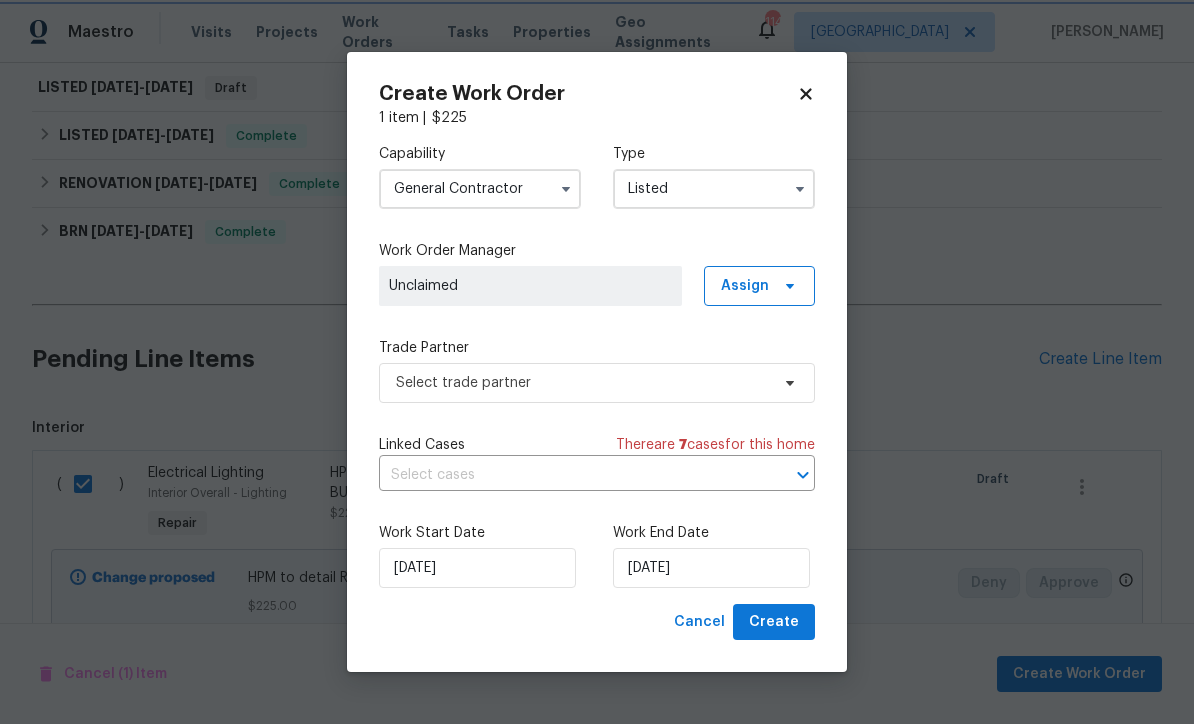 scroll, scrollTop: 0, scrollLeft: 0, axis: both 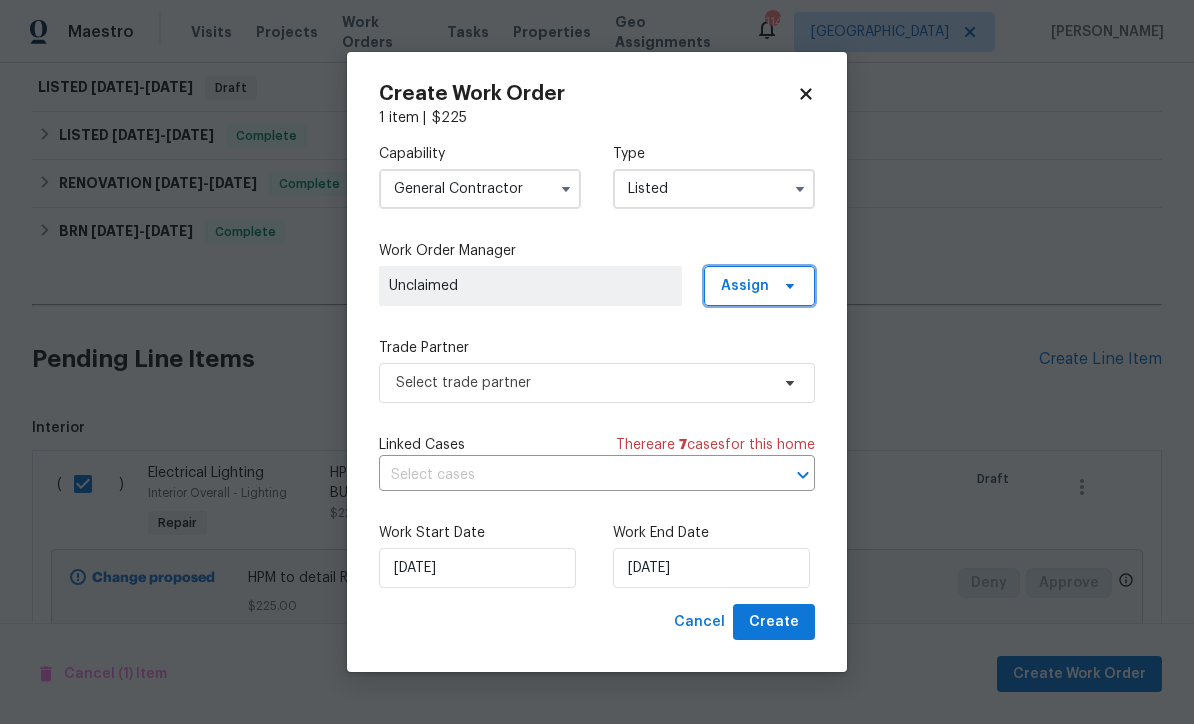 click on "Assign" at bounding box center [745, 286] 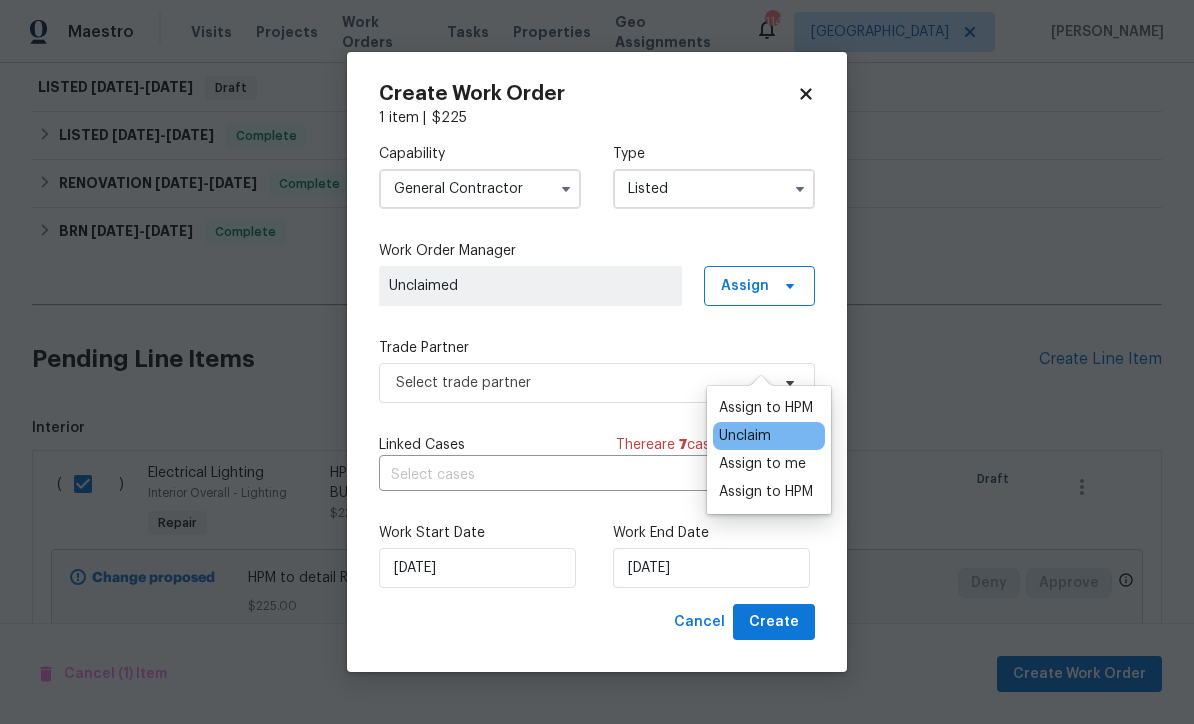 click on "Assign to HPM" at bounding box center [766, 408] 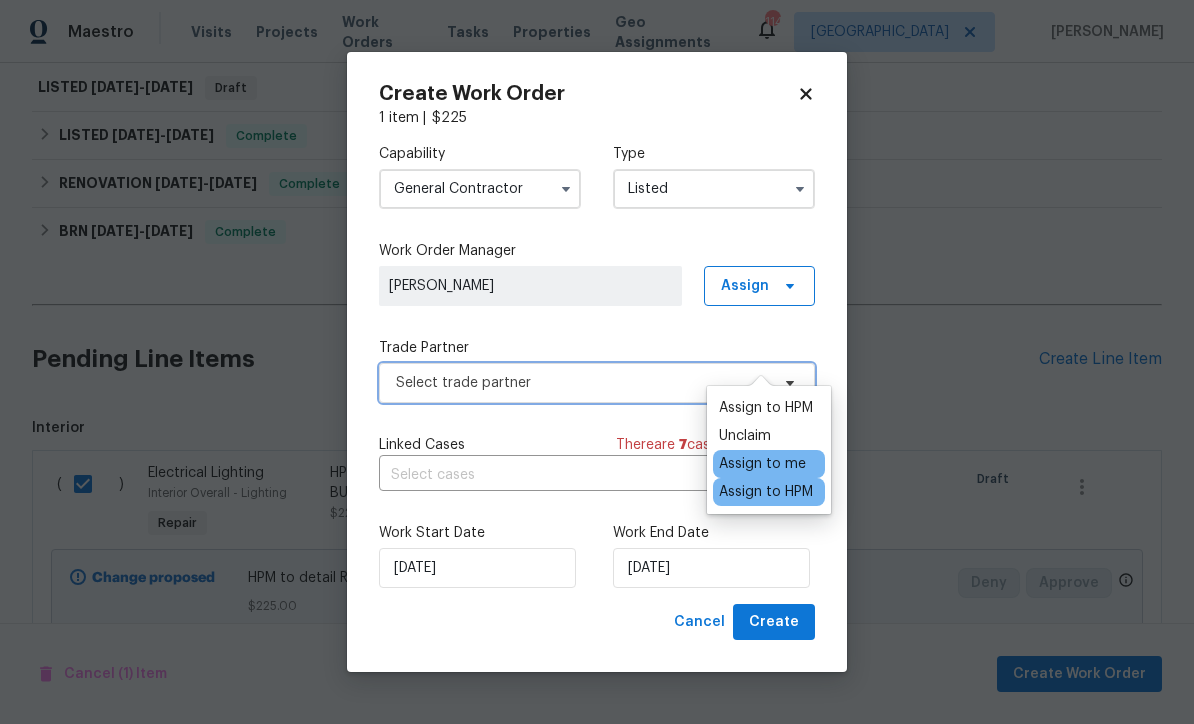 click on "Select trade partner" at bounding box center (582, 383) 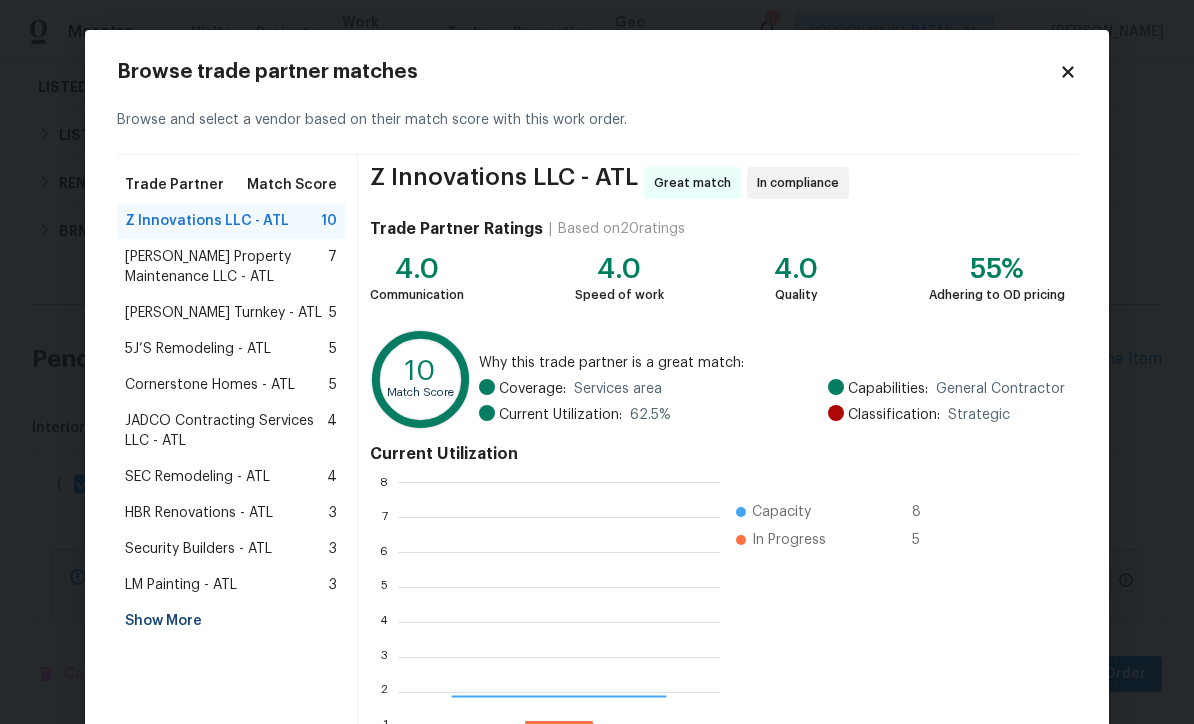 scroll, scrollTop: 2, scrollLeft: 2, axis: both 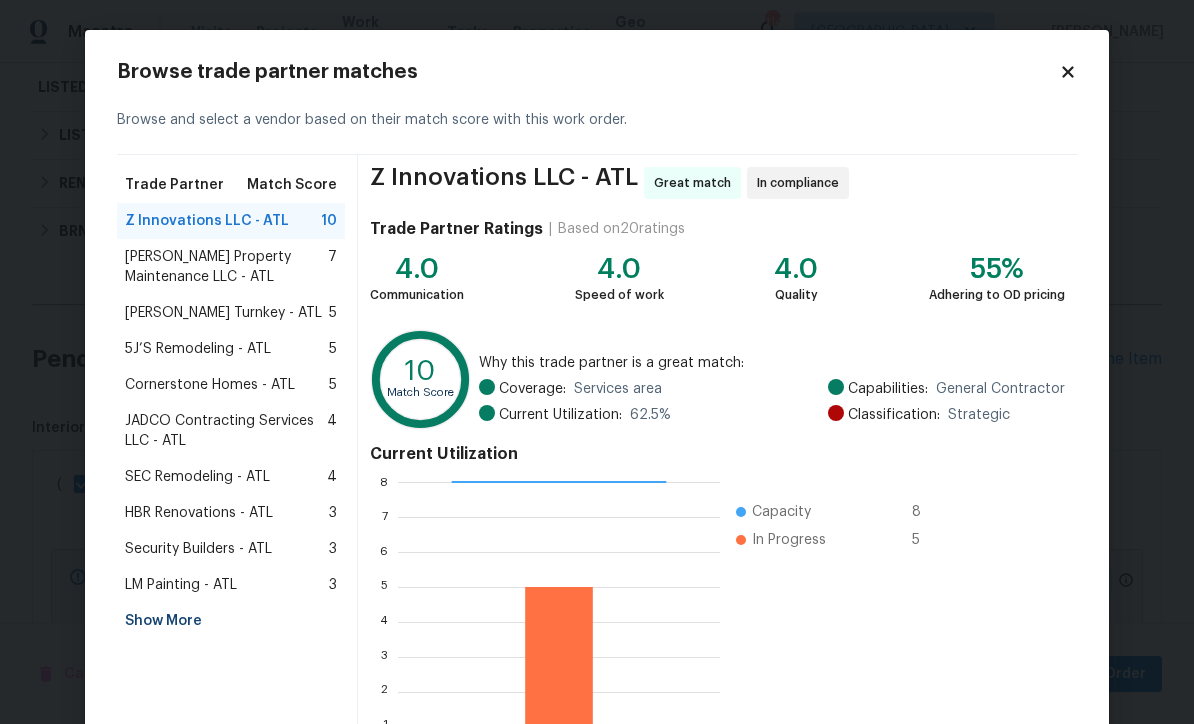 click on "Show More" at bounding box center [231, 621] 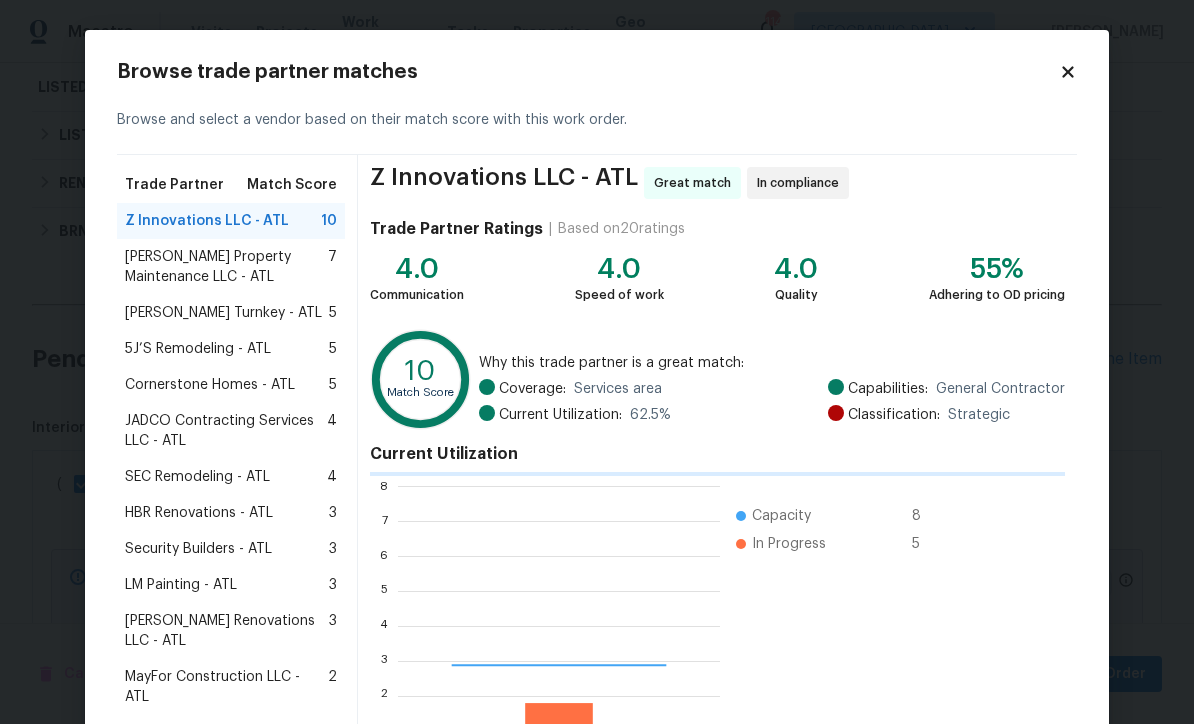 scroll, scrollTop: 2, scrollLeft: 2, axis: both 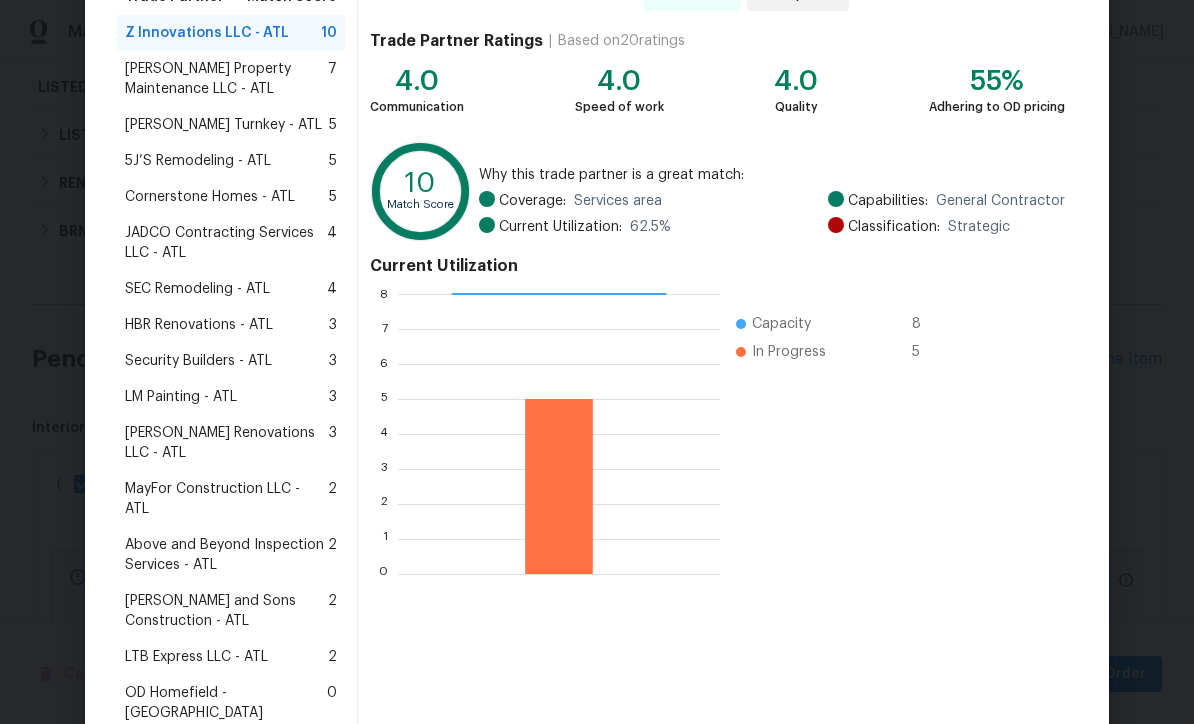 click on "Reyes and Sons Construction - ATL" at bounding box center [226, 611] 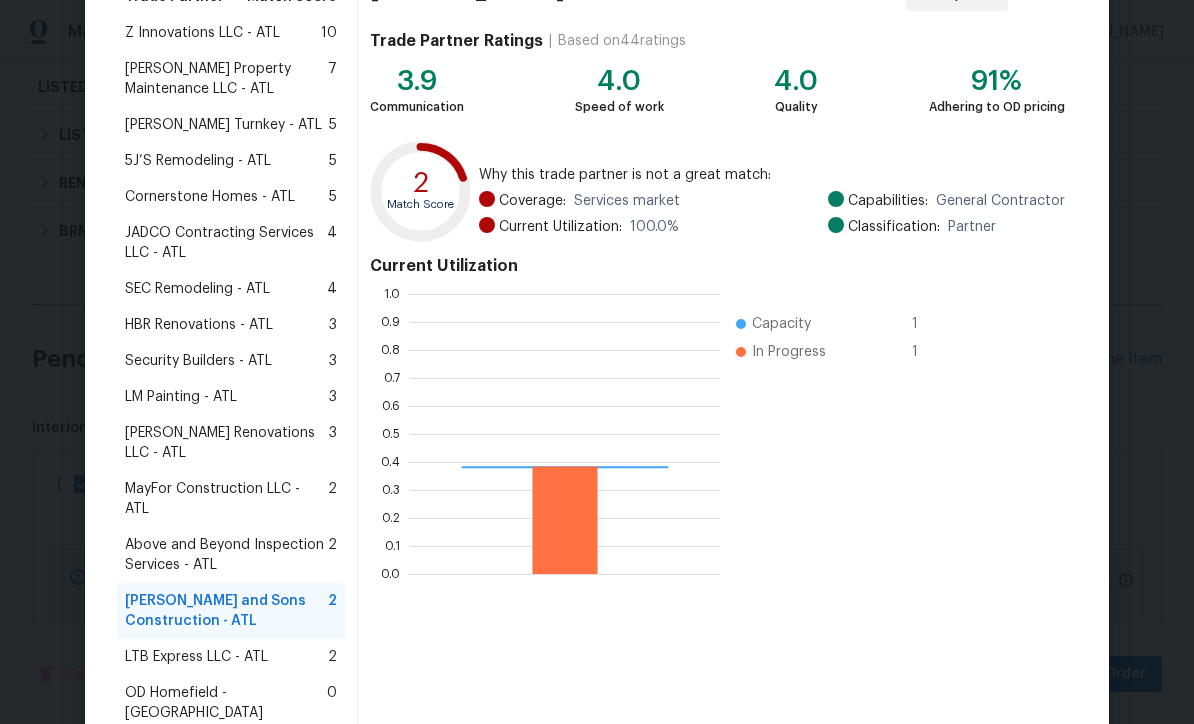 scroll, scrollTop: 2, scrollLeft: 2, axis: both 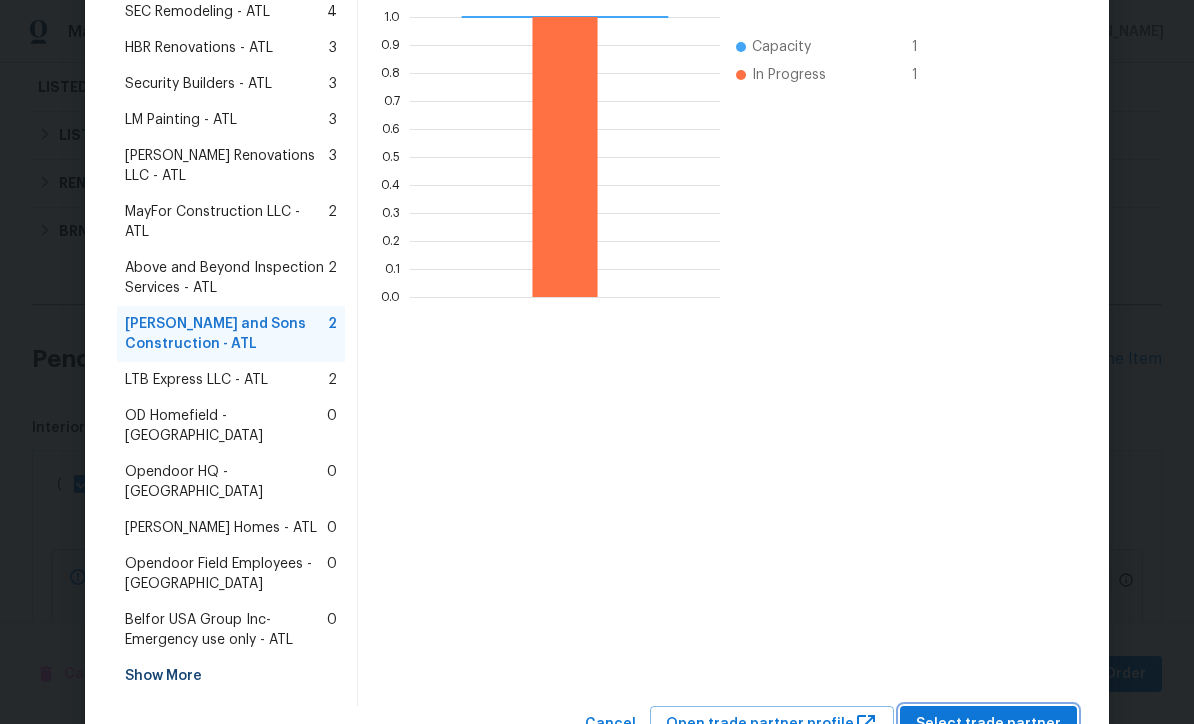 click on "Select trade partner" at bounding box center (988, 724) 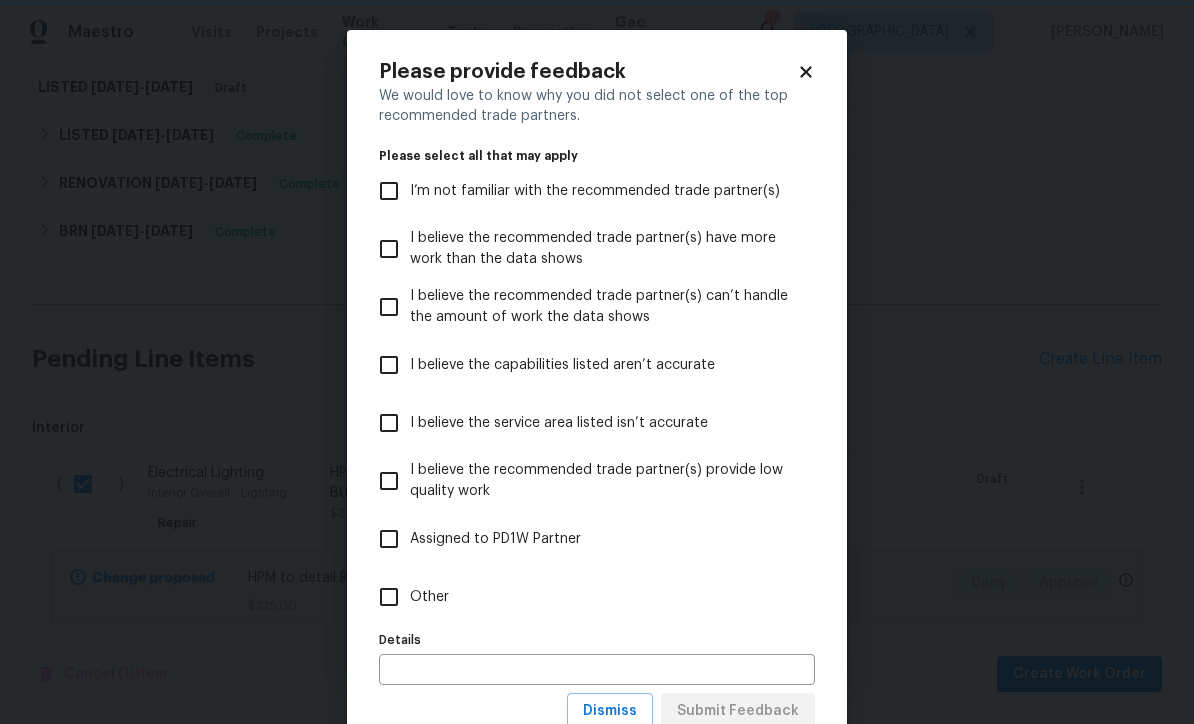 scroll, scrollTop: 0, scrollLeft: 0, axis: both 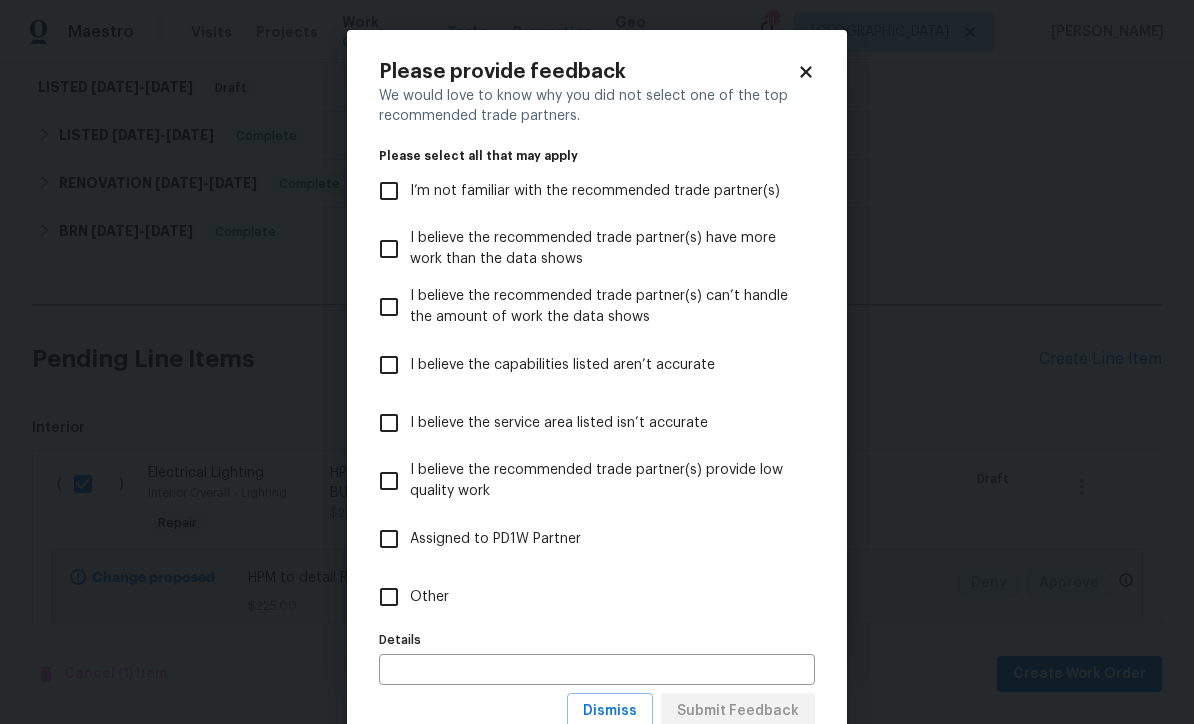 click on "Other" at bounding box center [389, 597] 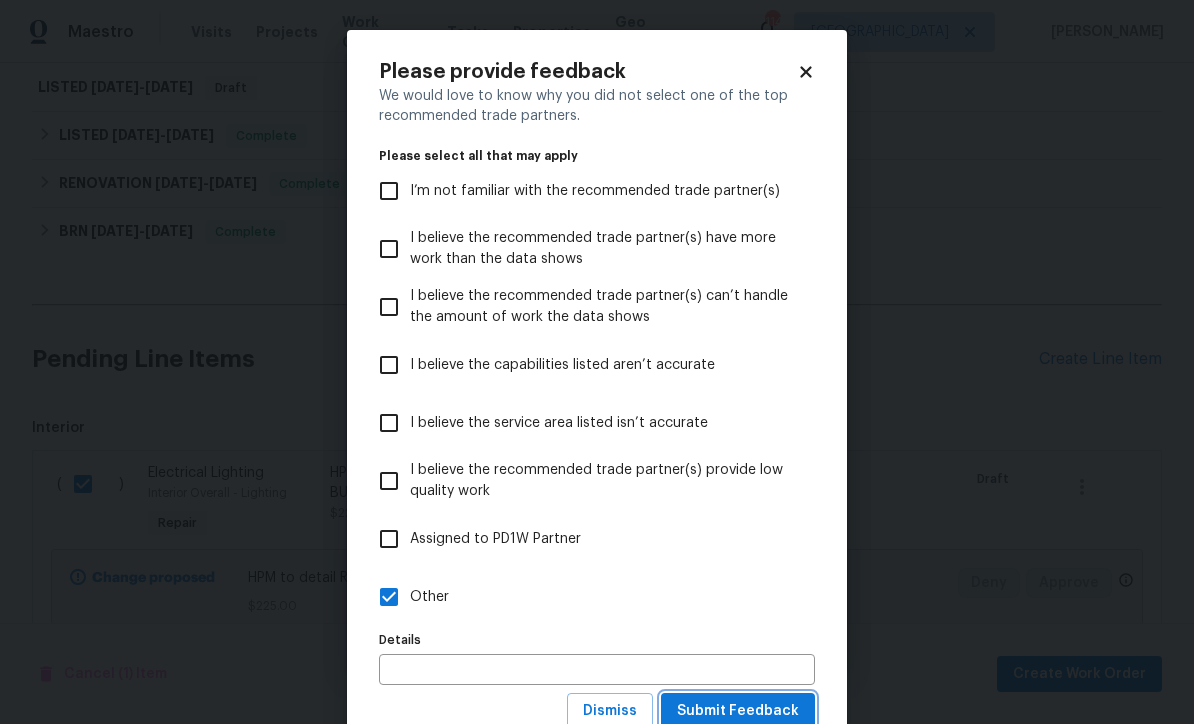 click on "Submit Feedback" at bounding box center (738, 711) 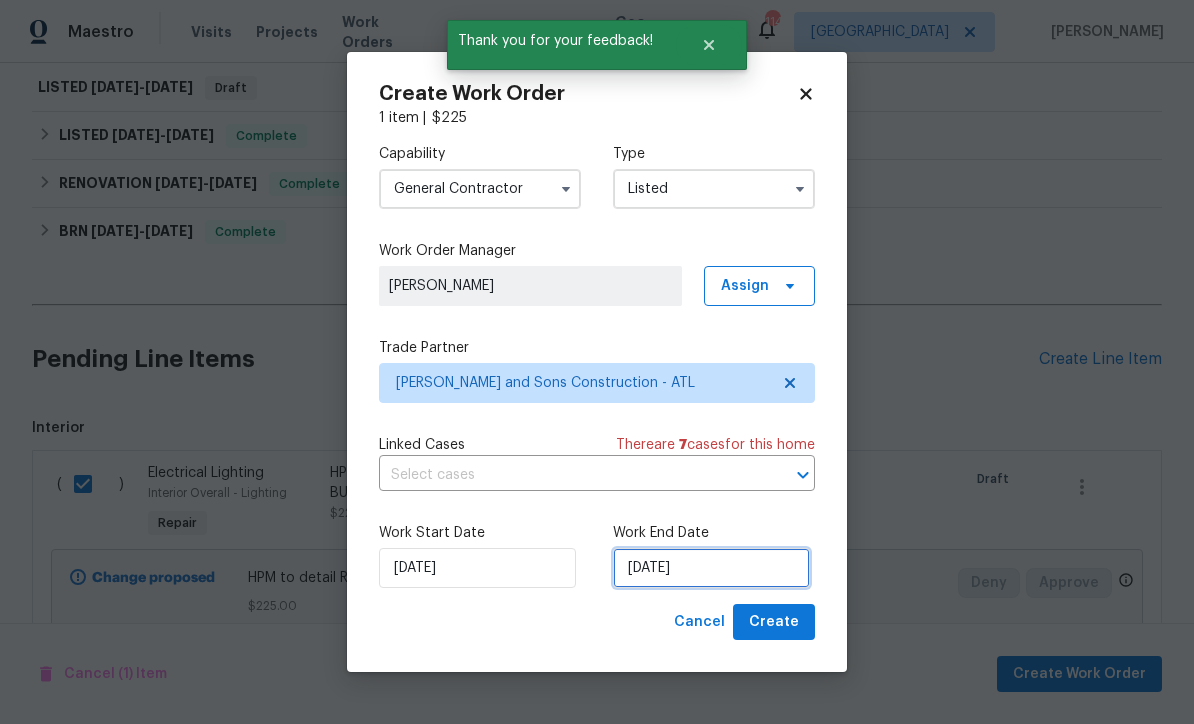 click on "7/17/2025" at bounding box center [711, 568] 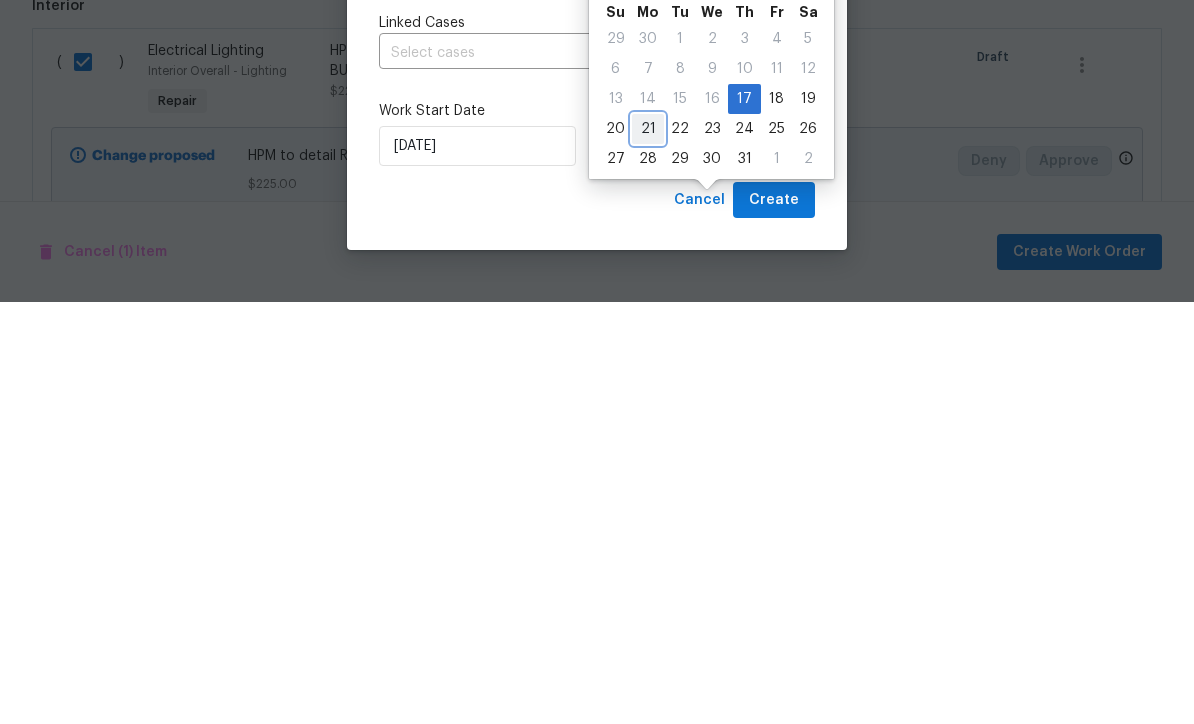 click on "21" at bounding box center (648, 551) 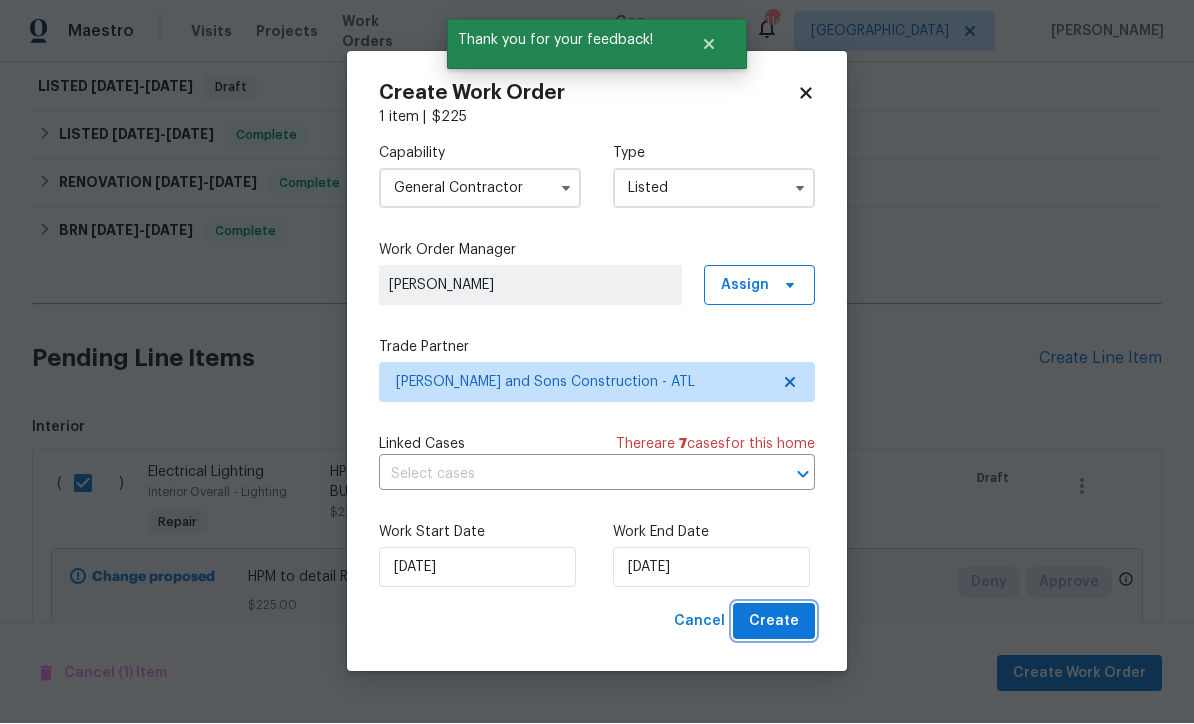 click on "Create" at bounding box center [774, 622] 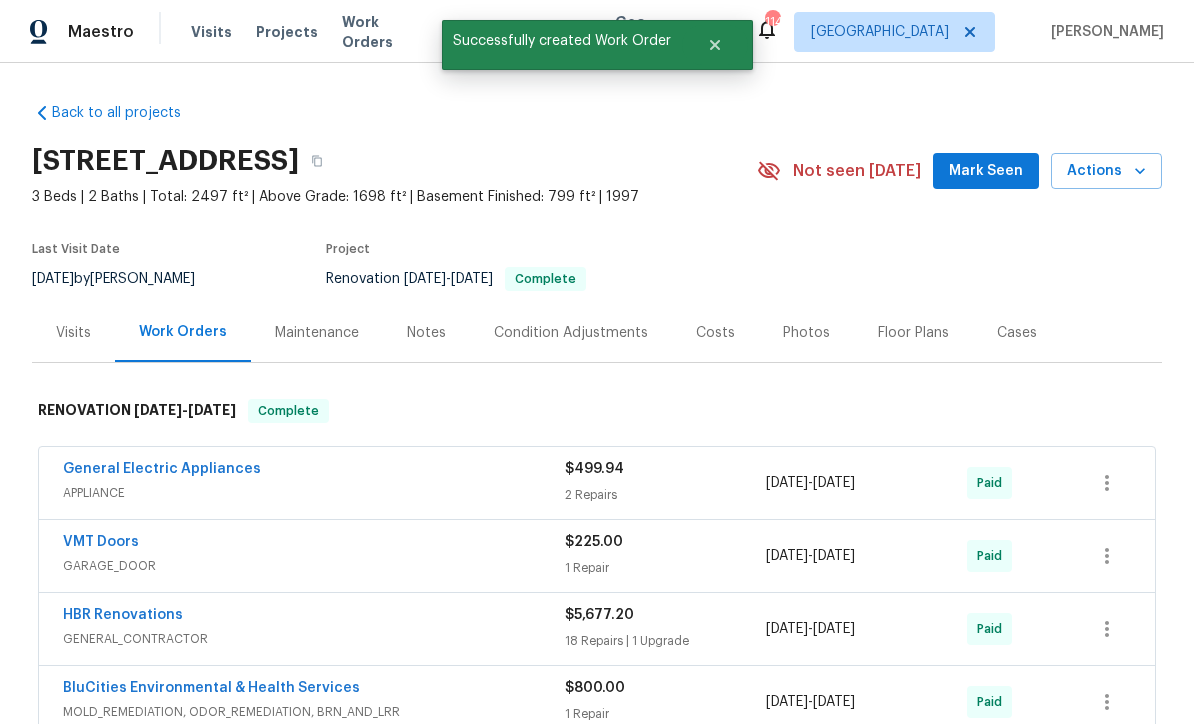scroll, scrollTop: 0, scrollLeft: 0, axis: both 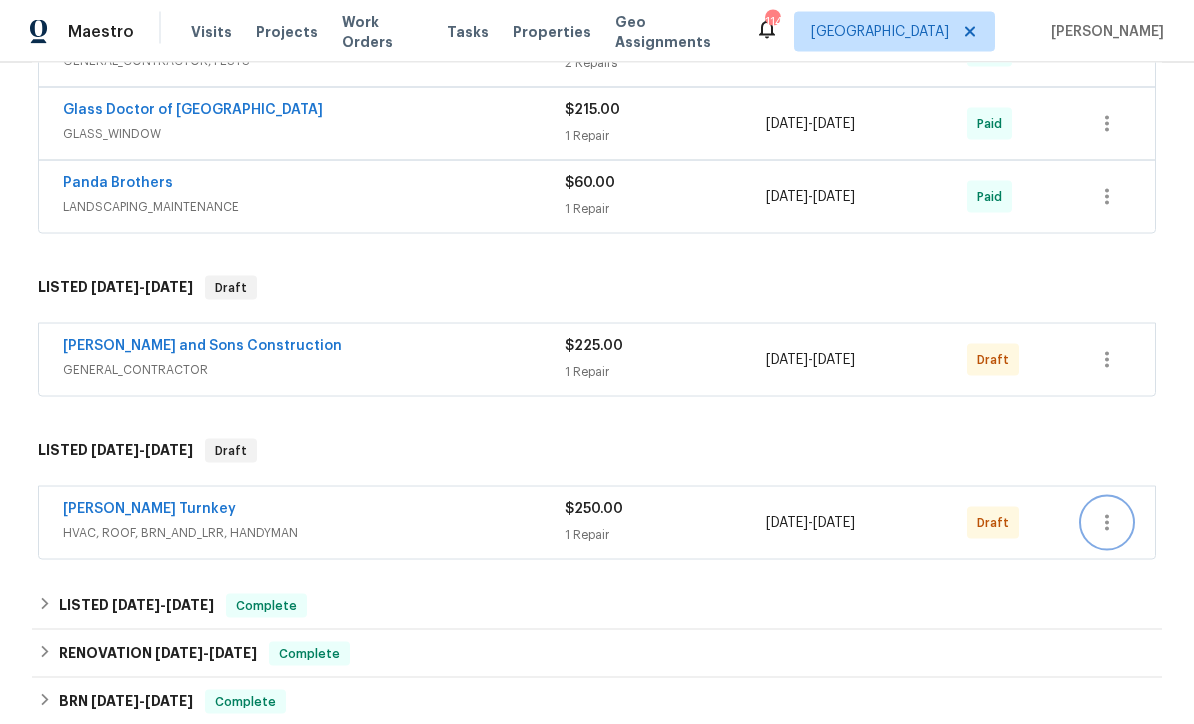 click at bounding box center [1107, 523] 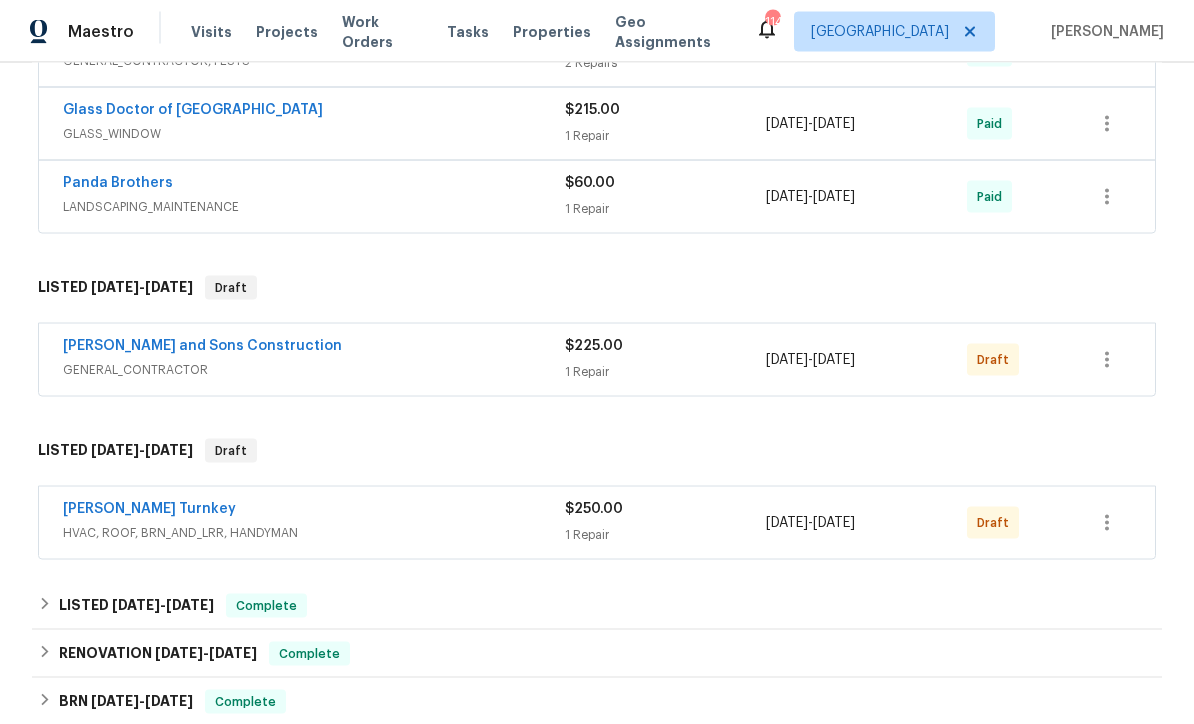 scroll, scrollTop: 66, scrollLeft: 0, axis: vertical 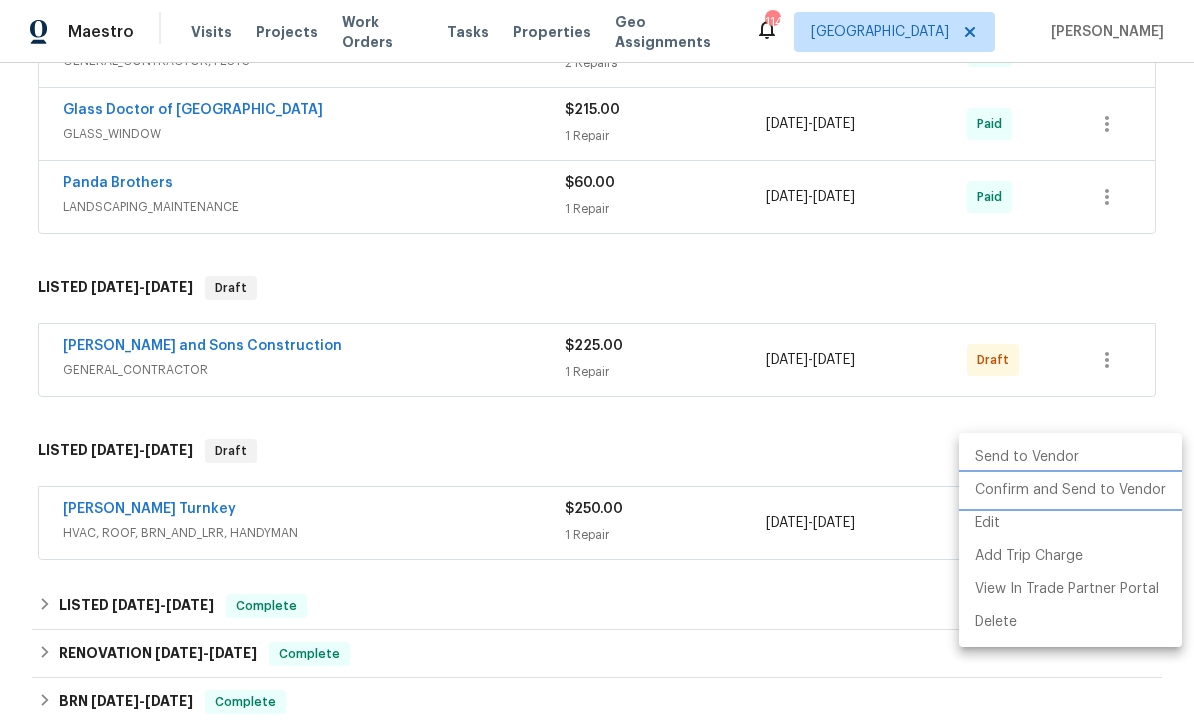 click on "Confirm and Send to Vendor" at bounding box center (1070, 490) 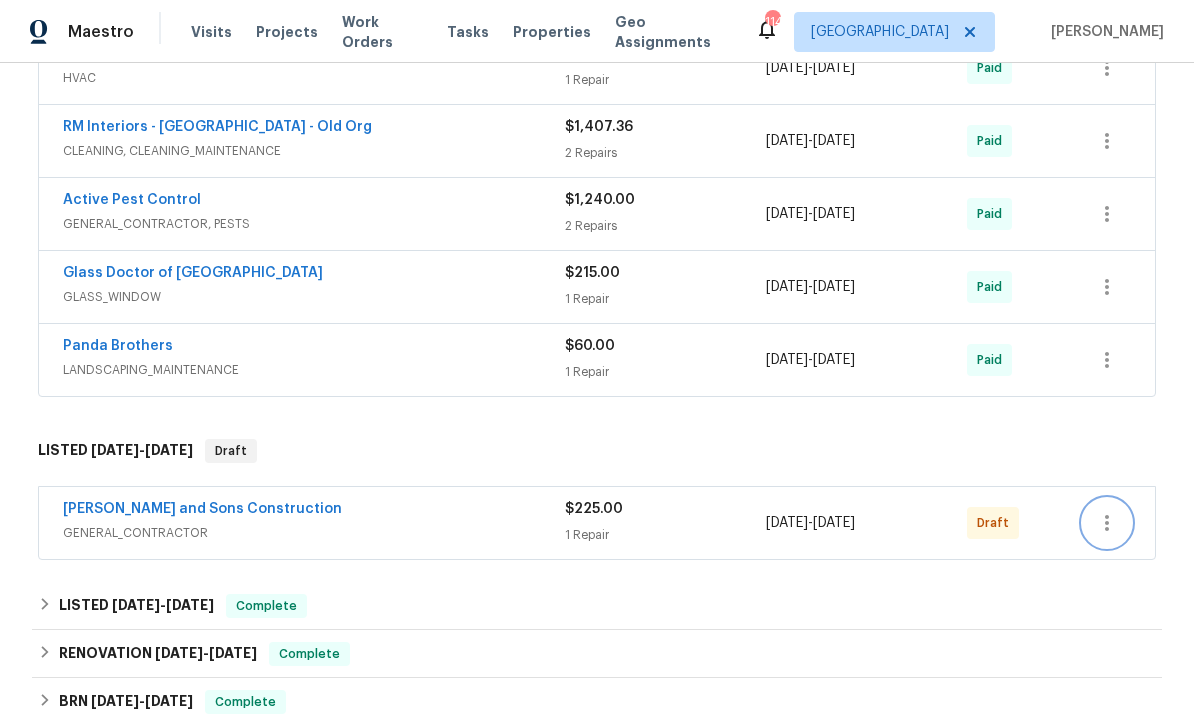 click at bounding box center (1107, 523) 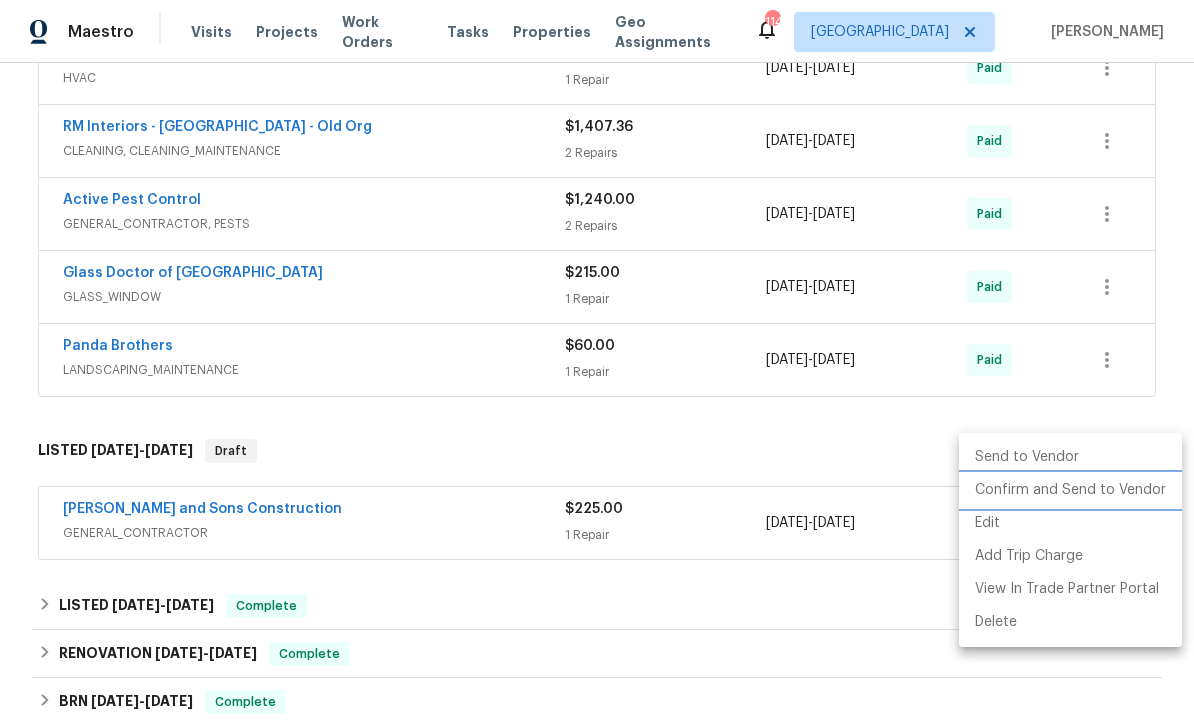 click on "Confirm and Send to Vendor" at bounding box center [1070, 490] 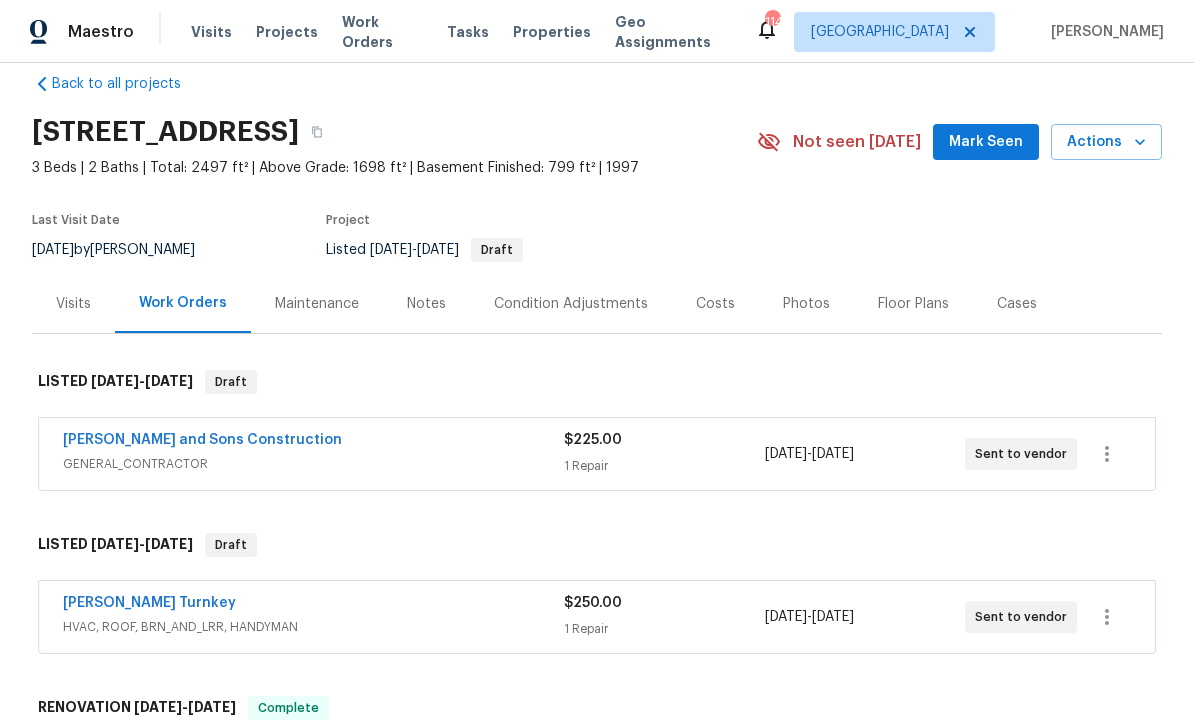 scroll, scrollTop: 28, scrollLeft: 0, axis: vertical 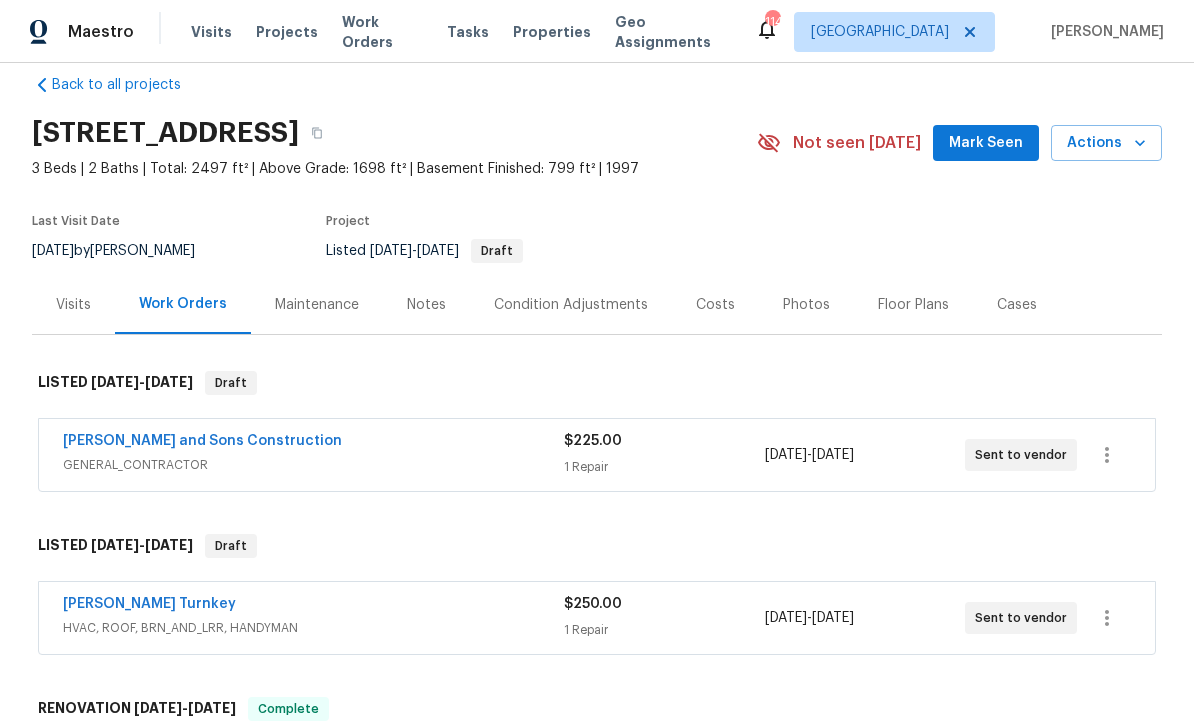 click on "Back to all projects [STREET_ADDRESS] 3 Beds | 2 Baths | Total: 2497 ft² | Above Grade: 1698 ft² | Basement Finished: 799 ft² | 1997 Not seen [DATE] Mark Seen Actions Last Visit Date [DATE]  by  [PERSON_NAME]   Project Listed   [DATE]  -  [DATE] Draft Visits Work Orders Maintenance Notes Condition Adjustments Costs Photos Floor Plans Cases LISTED   [DATE]  -  [DATE] Draft [PERSON_NAME] and Sons Construction GENERAL_CONTRACTOR $225.00 1 Repair [DATE]  -  [DATE] Sent to vendor LISTED   [DATE]  -  [DATE] Draft [PERSON_NAME] Turnkey HVAC, ROOF, BRN_AND_LRR, HANDYMAN $250.00 1 Repair [DATE]  -  [DATE] Sent to vendor RENOVATION   [DATE]  -  [DATE] Complete General Electric Appliances APPLIANCE $499.94 2 Repairs [DATE]  -  [DATE] Paid VMT Doors GARAGE_DOOR $225.00 1 Repair [DATE]  -  [DATE] Paid HBR Renovations GENERAL_CONTRACTOR $5,677.20 18 Repairs | 1 Upgrade [DATE]  -  [DATE] Paid BluCities Environmental & Health Services $800.00 1 Repair [DATE]  -  Paid" at bounding box center [597, 906] 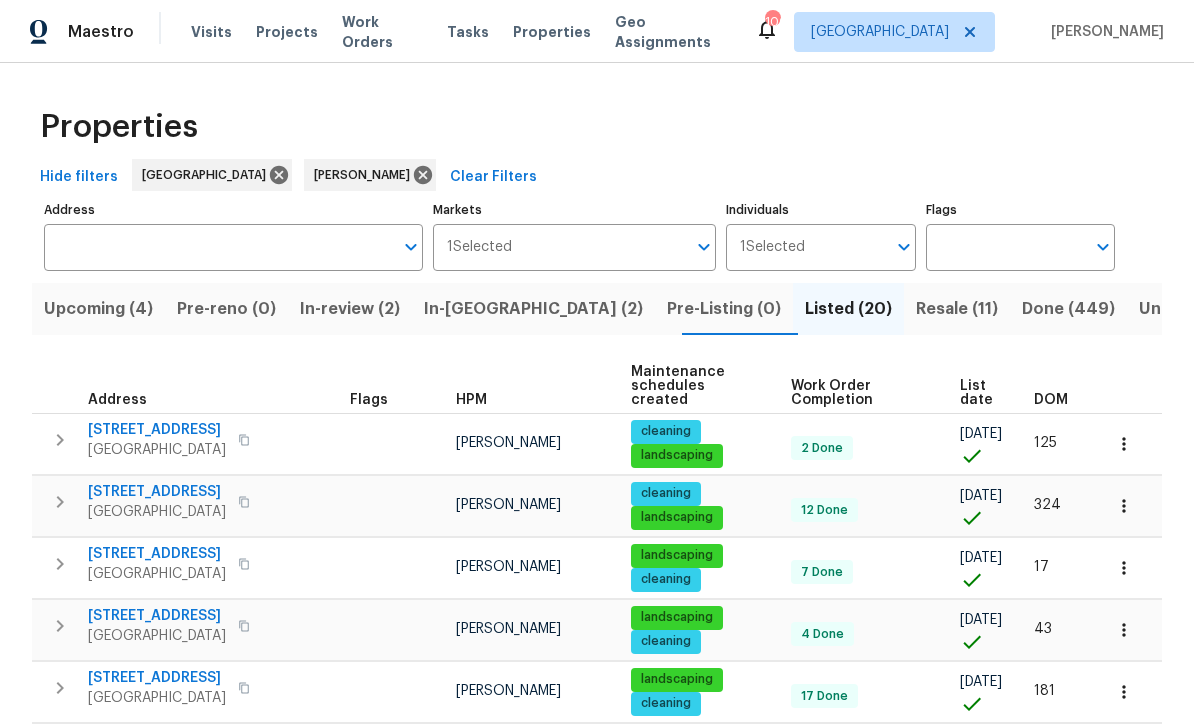 scroll, scrollTop: 1, scrollLeft: 0, axis: vertical 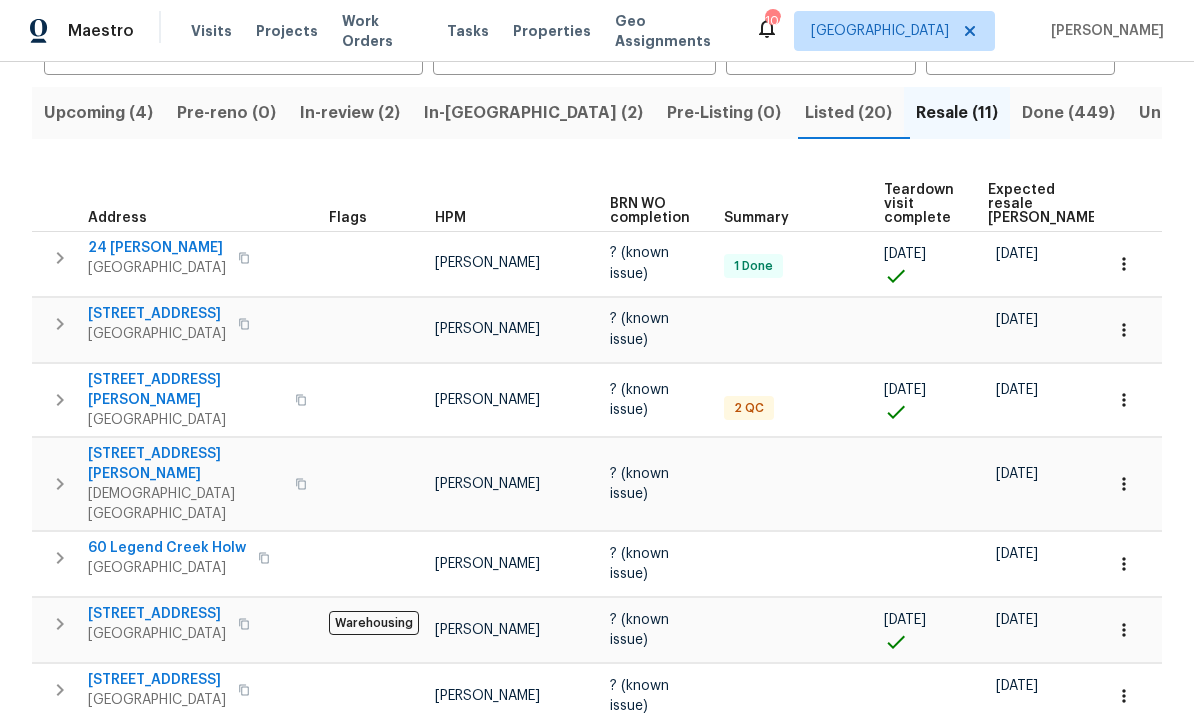 click on "[STREET_ADDRESS][PERSON_NAME]" at bounding box center (185, 391) 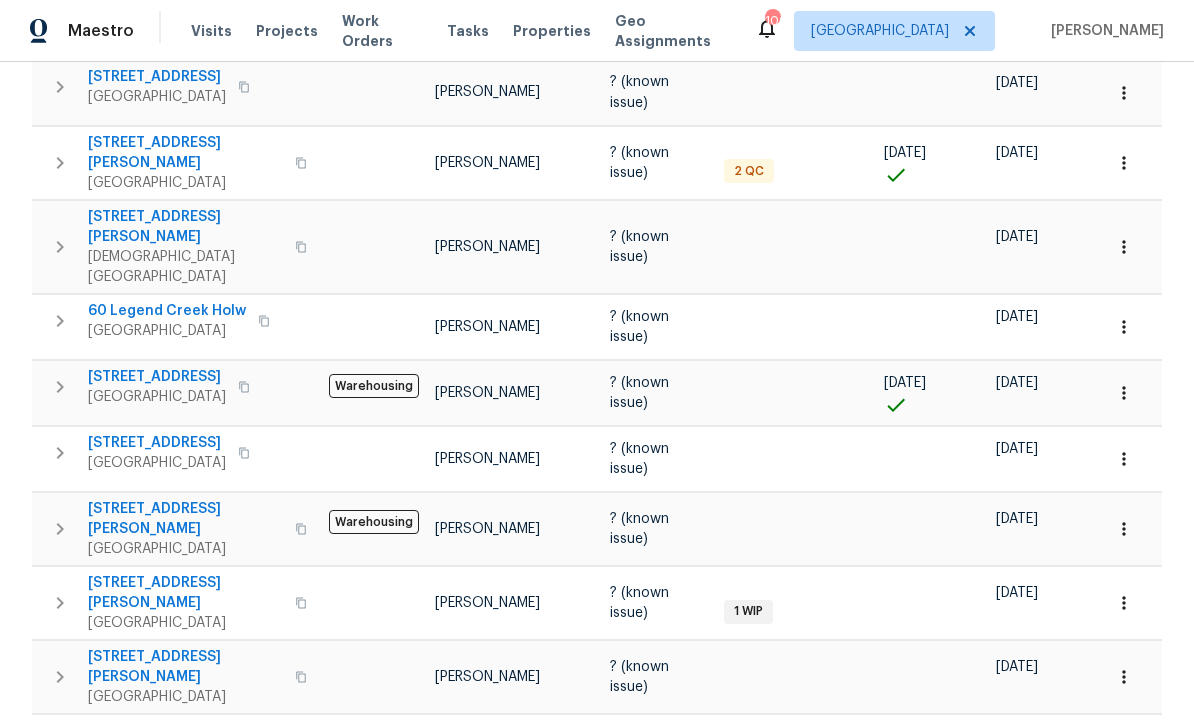 scroll, scrollTop: 431, scrollLeft: 0, axis: vertical 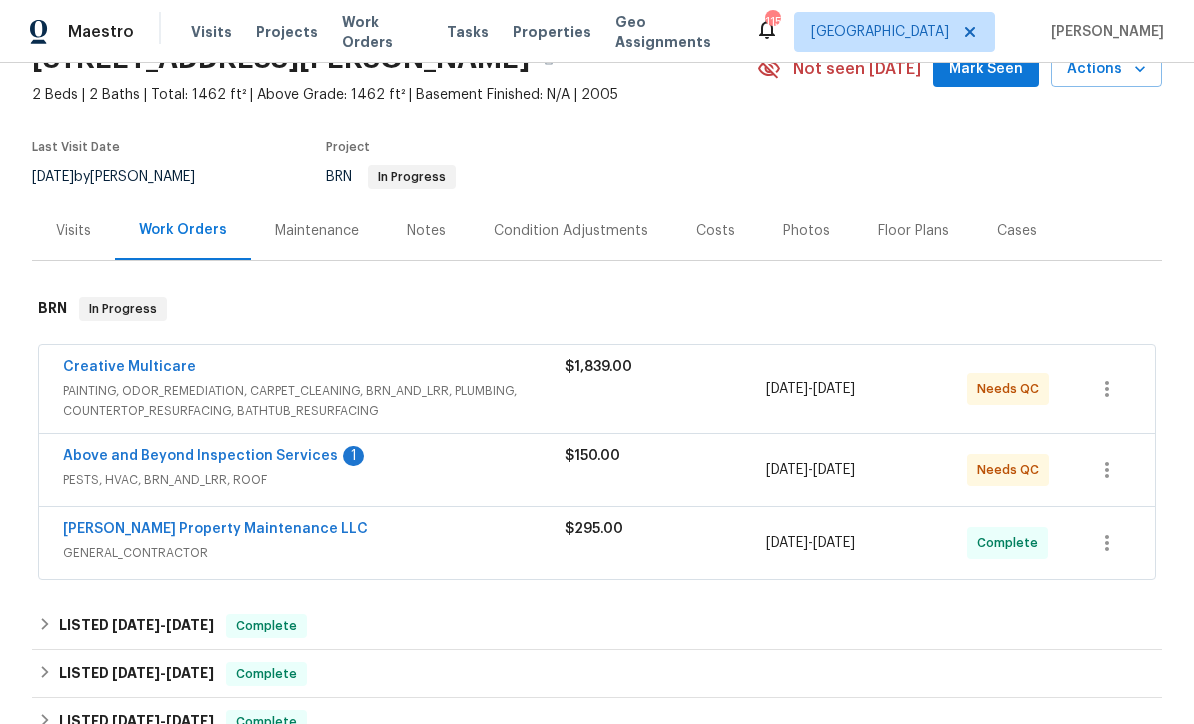 click on "Above and Beyond Inspection Services" at bounding box center [200, 456] 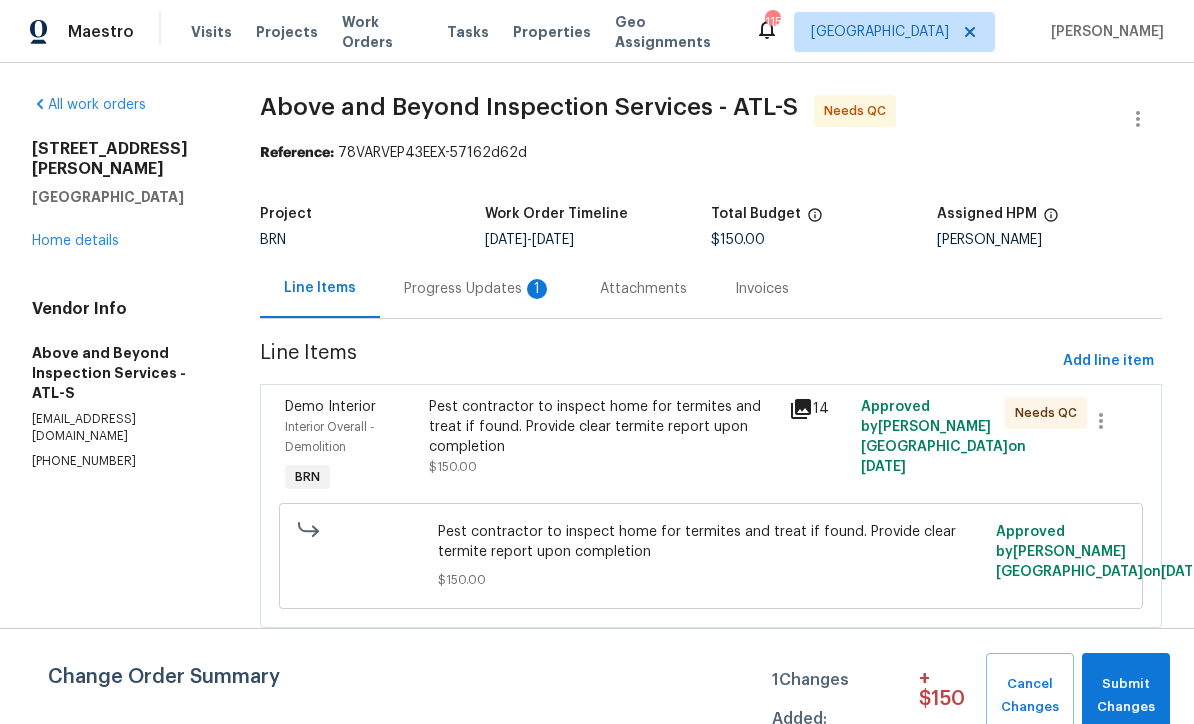 click on "Progress Updates 1" at bounding box center (478, 289) 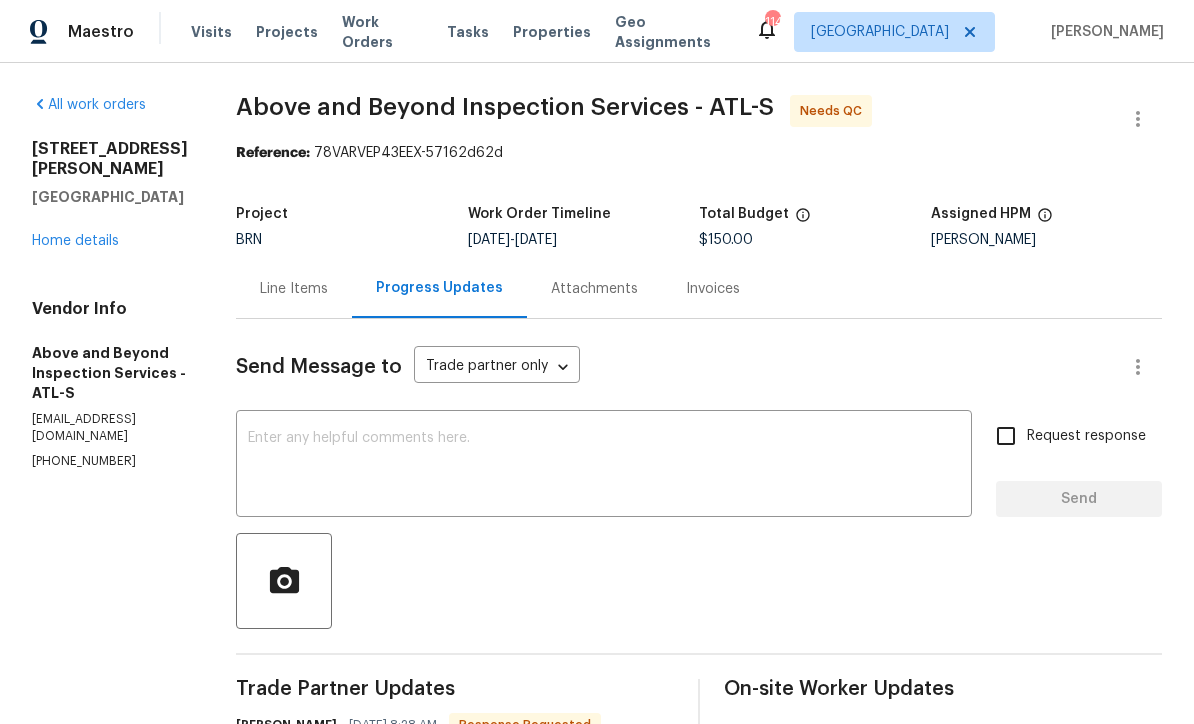 scroll, scrollTop: 0, scrollLeft: 0, axis: both 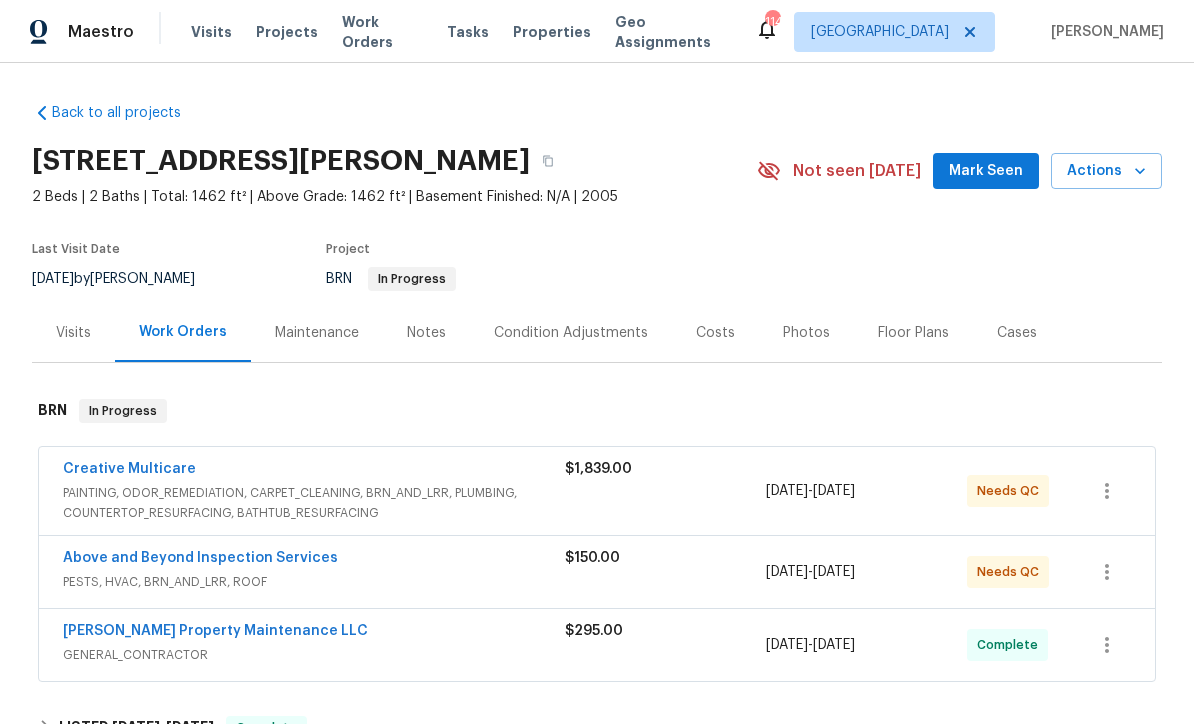 click on "Creative Multicare" at bounding box center [129, 469] 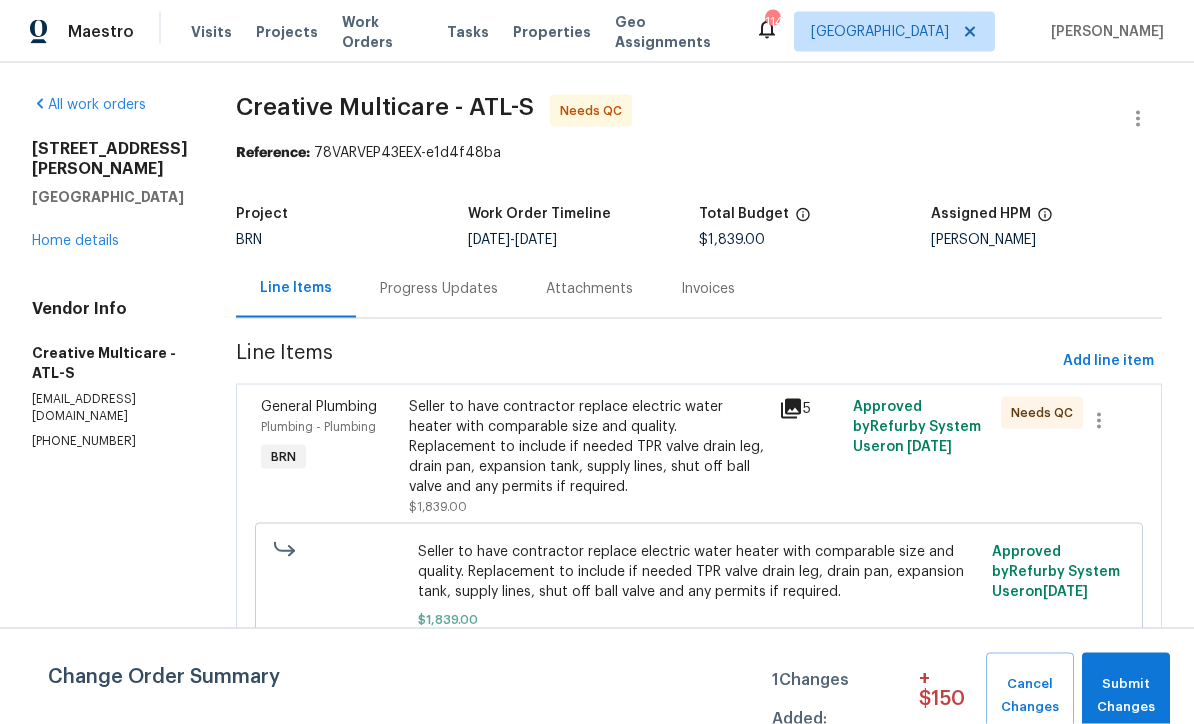 scroll, scrollTop: 30, scrollLeft: 0, axis: vertical 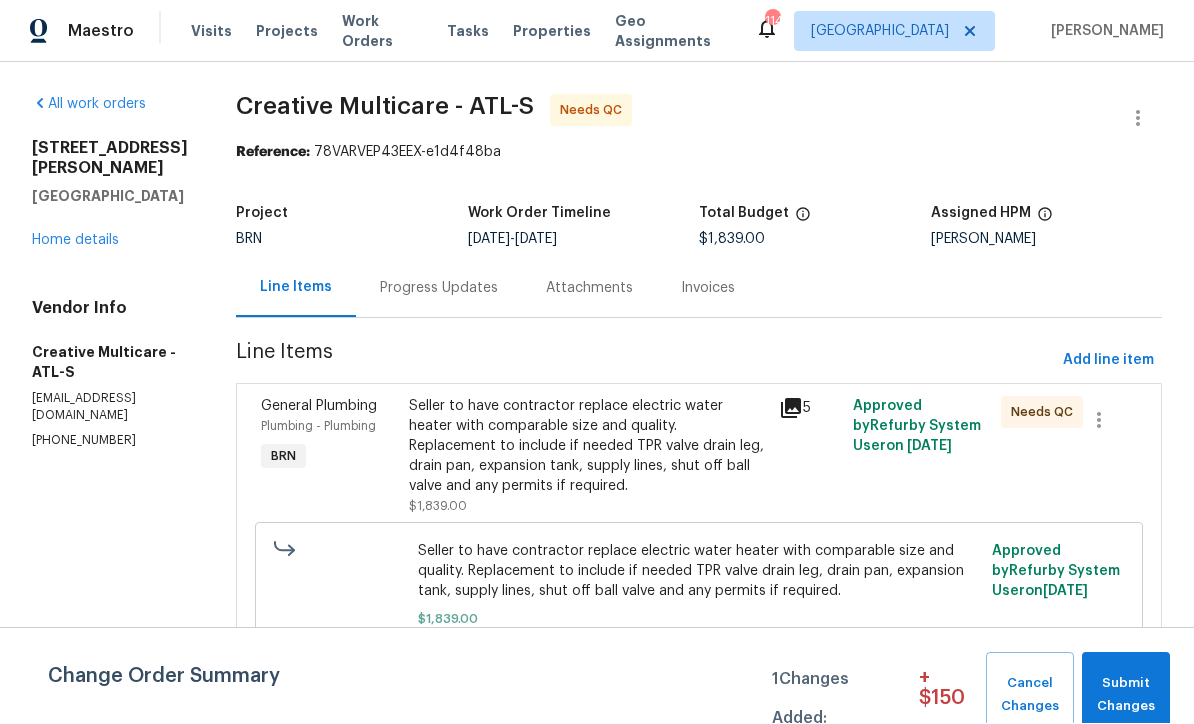 click on "Seller to have contractor replace electric water heater with comparable size and quality. Replacement to include if needed TPR valve drain leg, drain pan, expansion tank, supply lines, shut off ball valve and any permits if required." at bounding box center [588, 447] 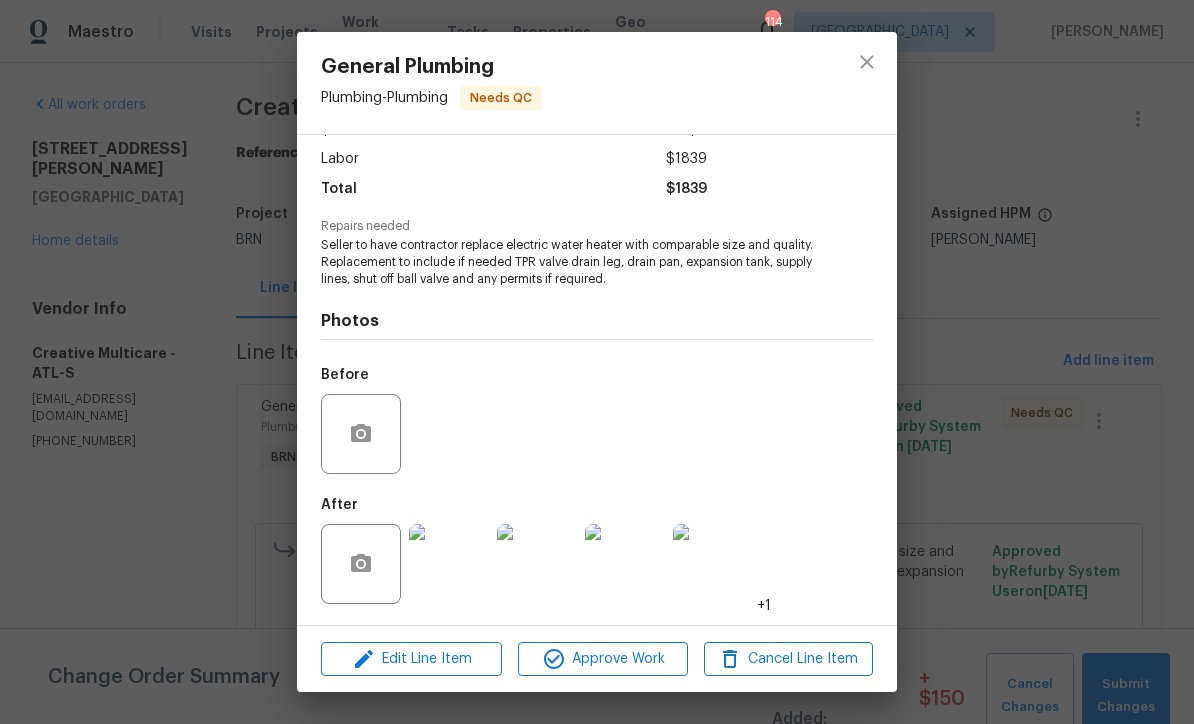 scroll, scrollTop: 134, scrollLeft: 0, axis: vertical 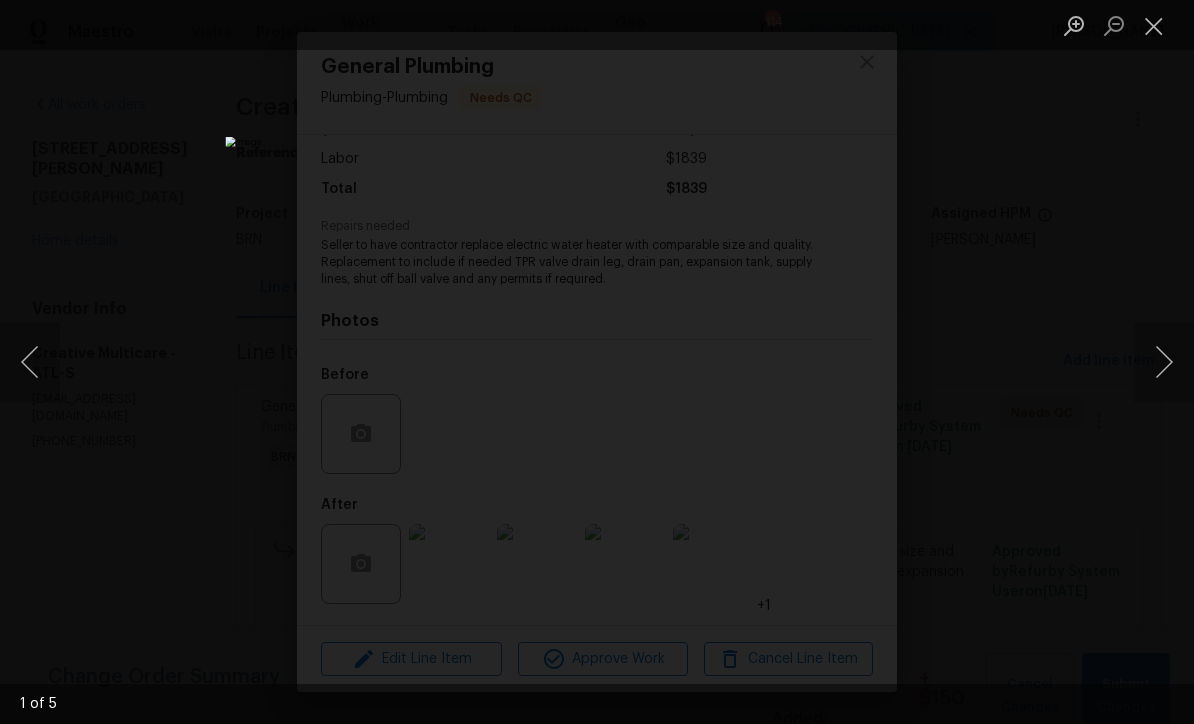 click at bounding box center (1164, 362) 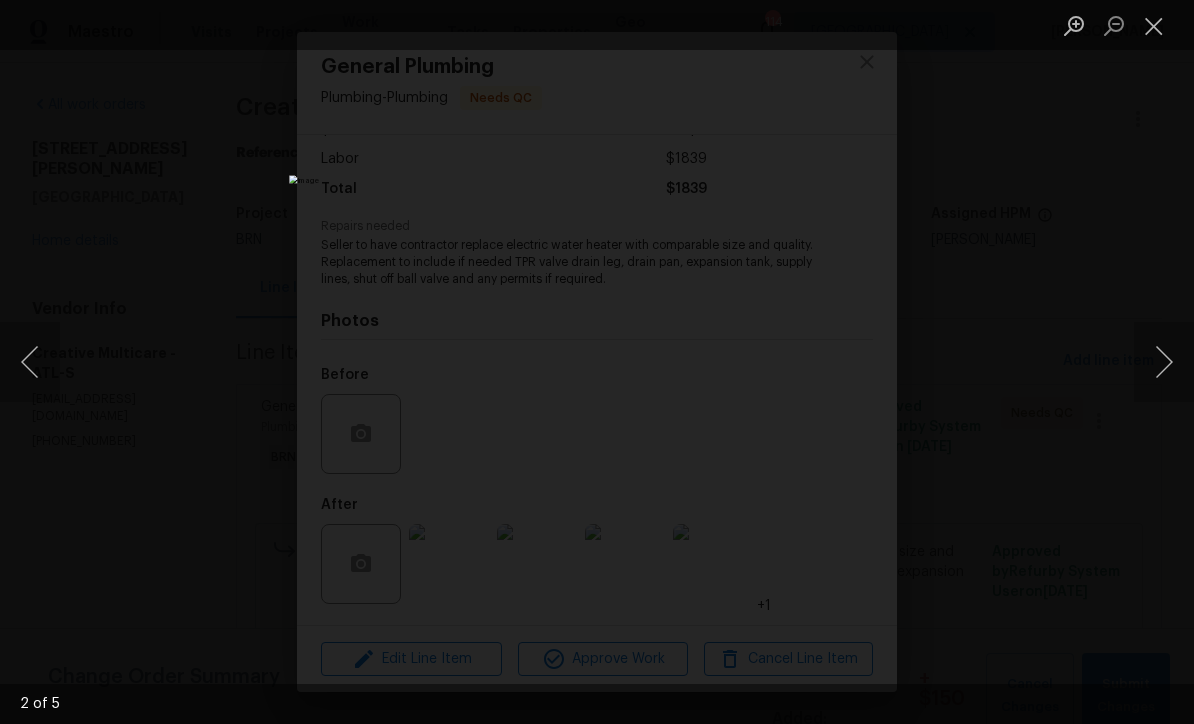 click at bounding box center (1164, 362) 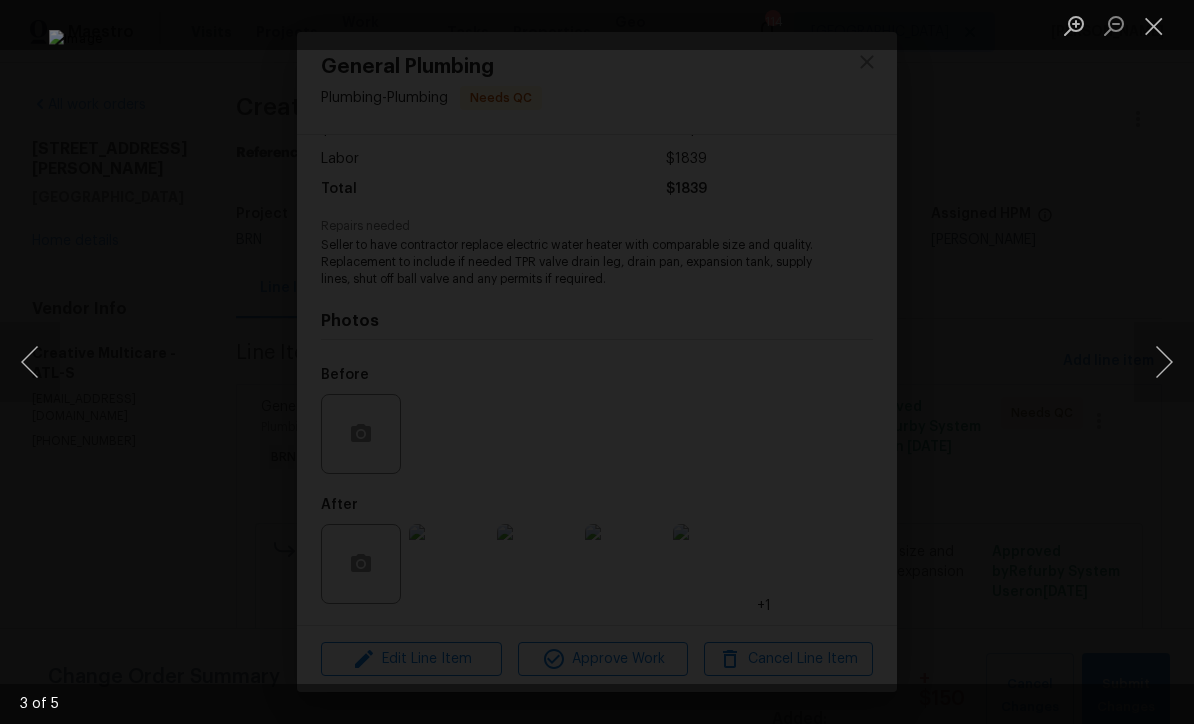 click at bounding box center (1164, 362) 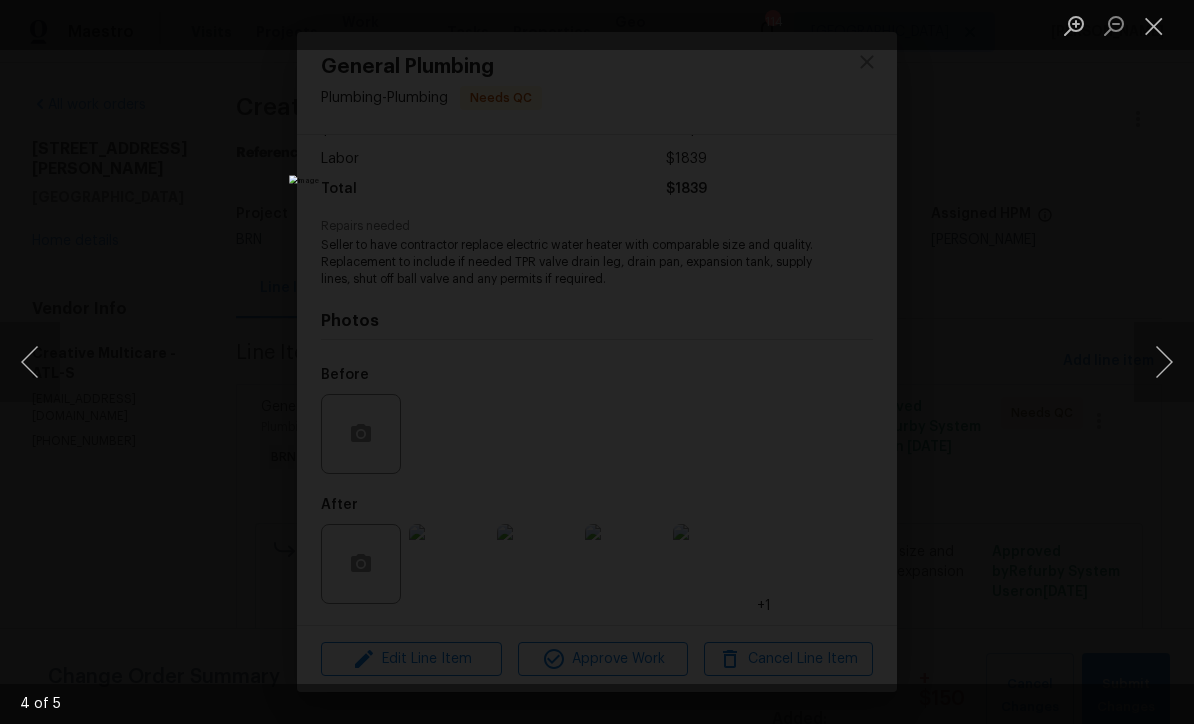 click at bounding box center (1154, 25) 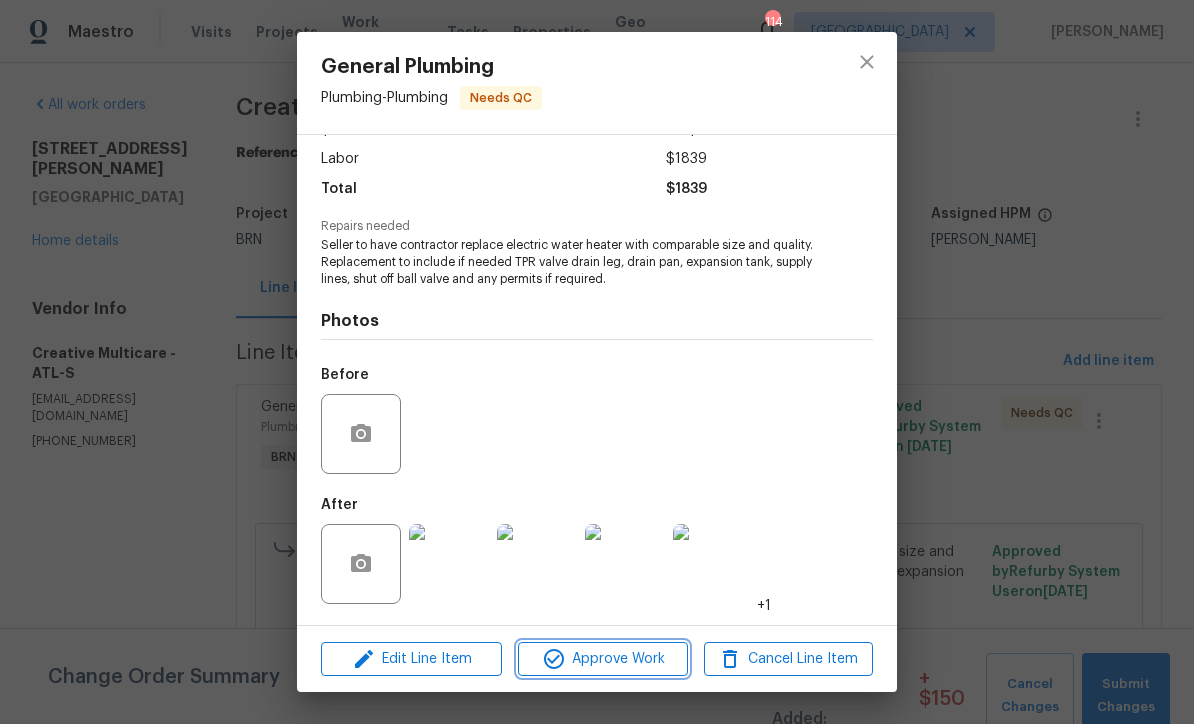 click on "Approve Work" at bounding box center [602, 659] 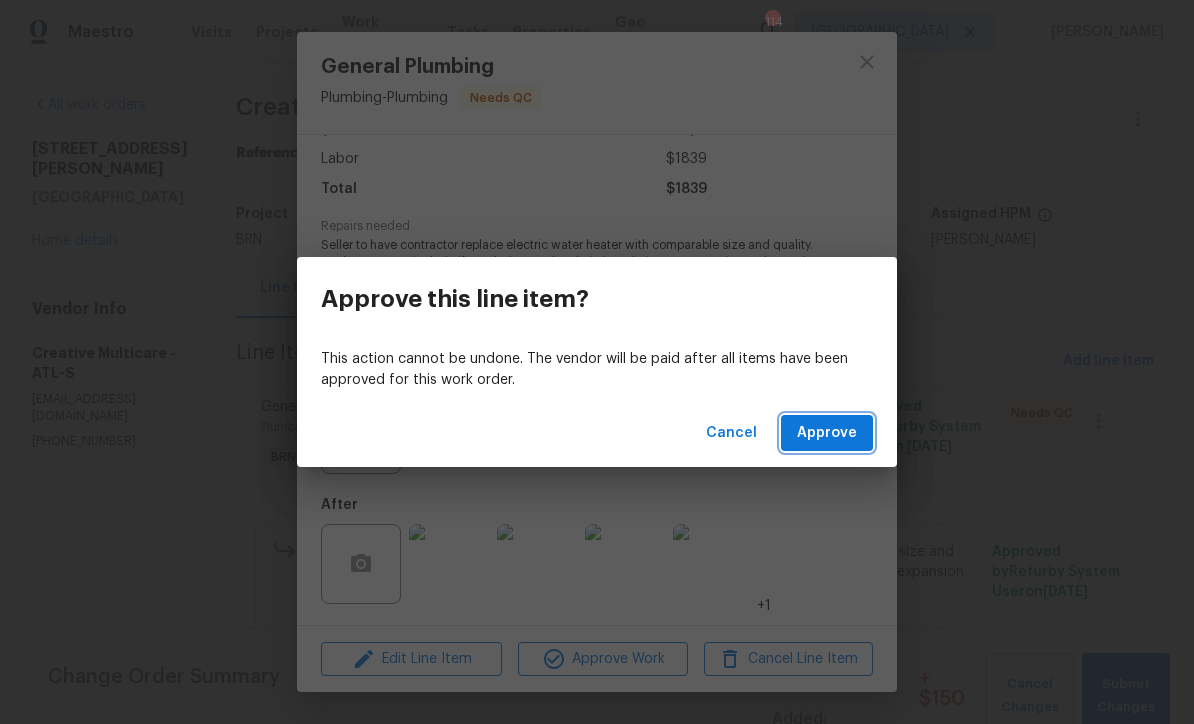 click on "Approve" at bounding box center (827, 433) 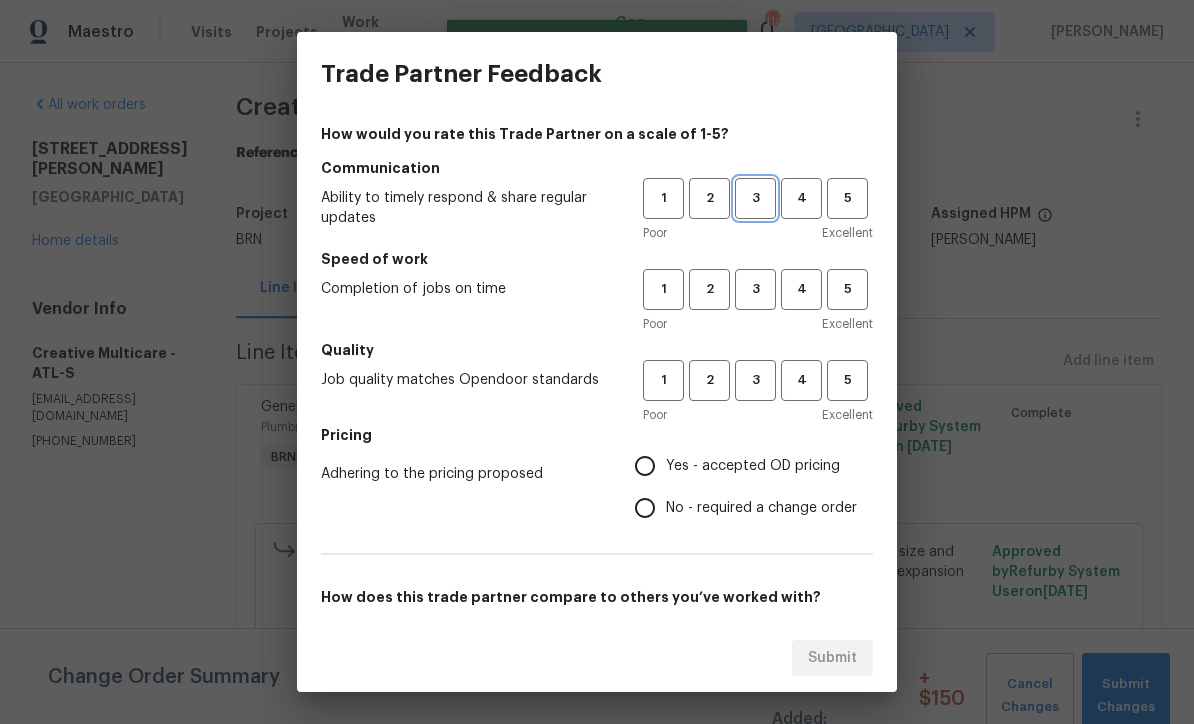 click on "3" at bounding box center (755, 198) 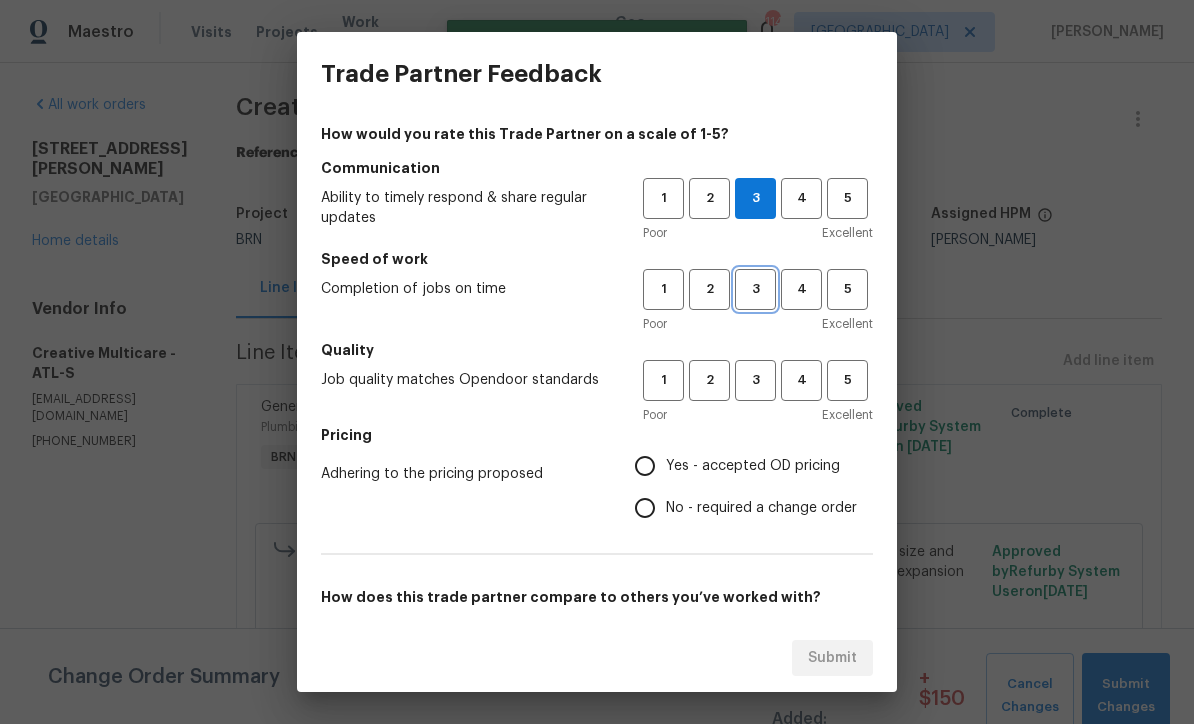 click on "3" at bounding box center [755, 289] 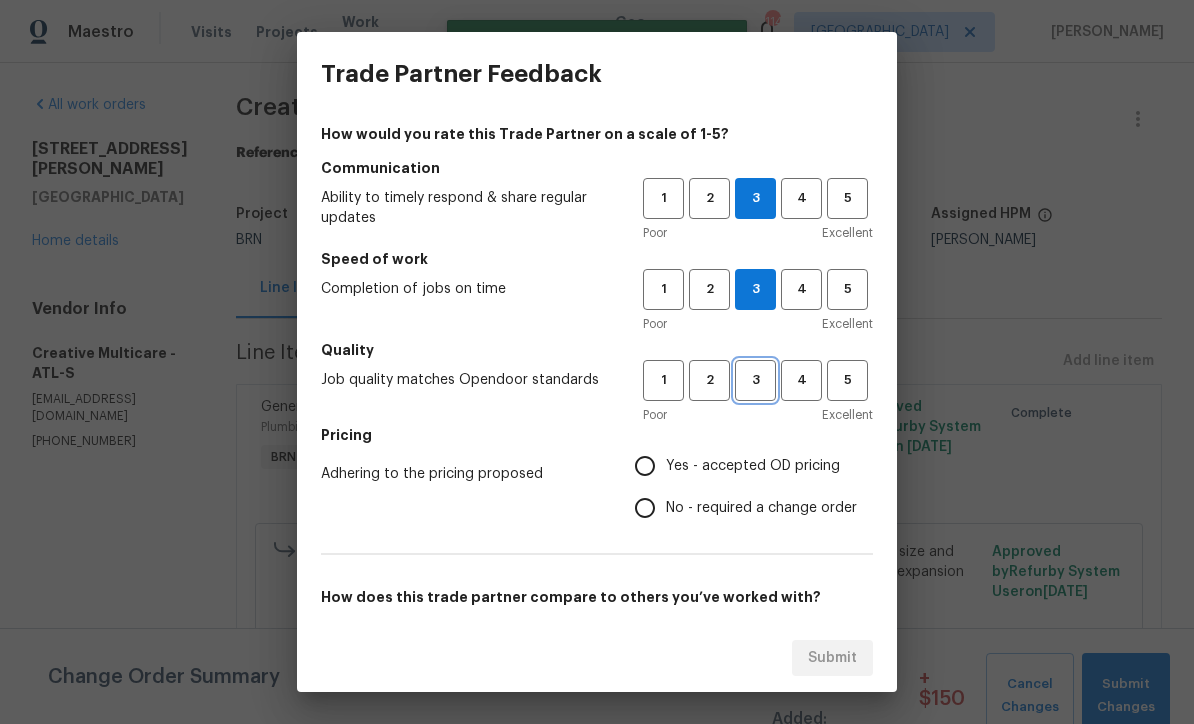 click on "3" at bounding box center (755, 380) 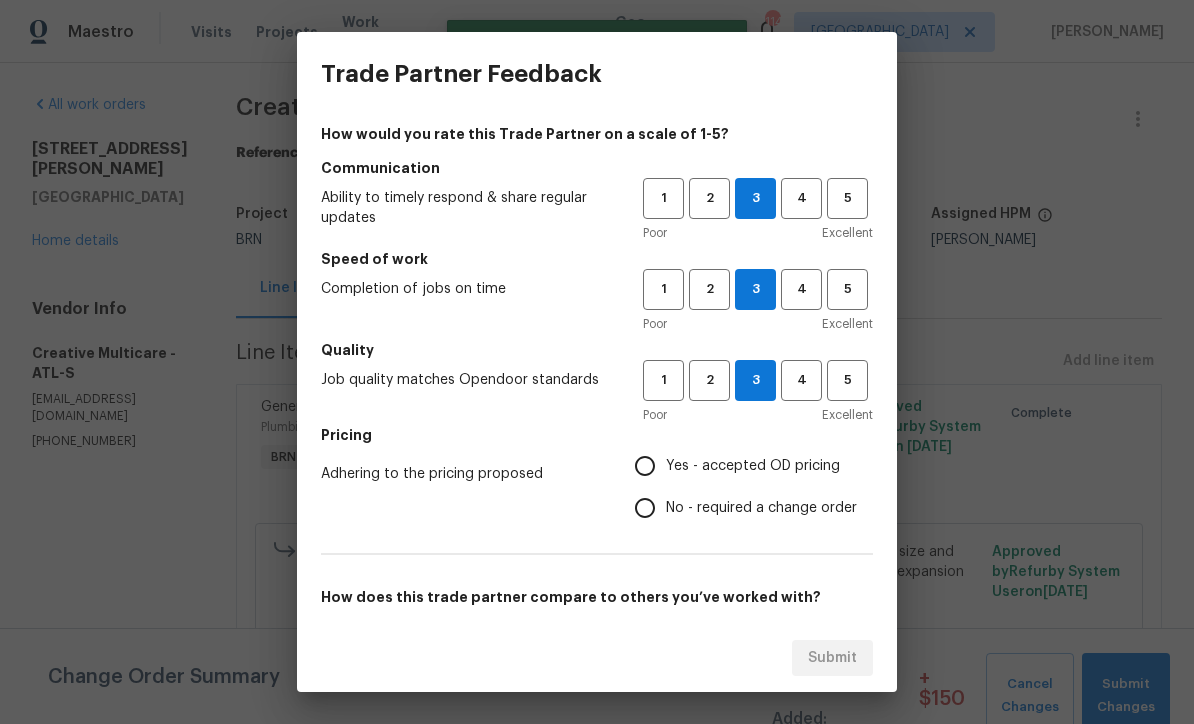 click on "Yes - accepted OD pricing" at bounding box center [645, 466] 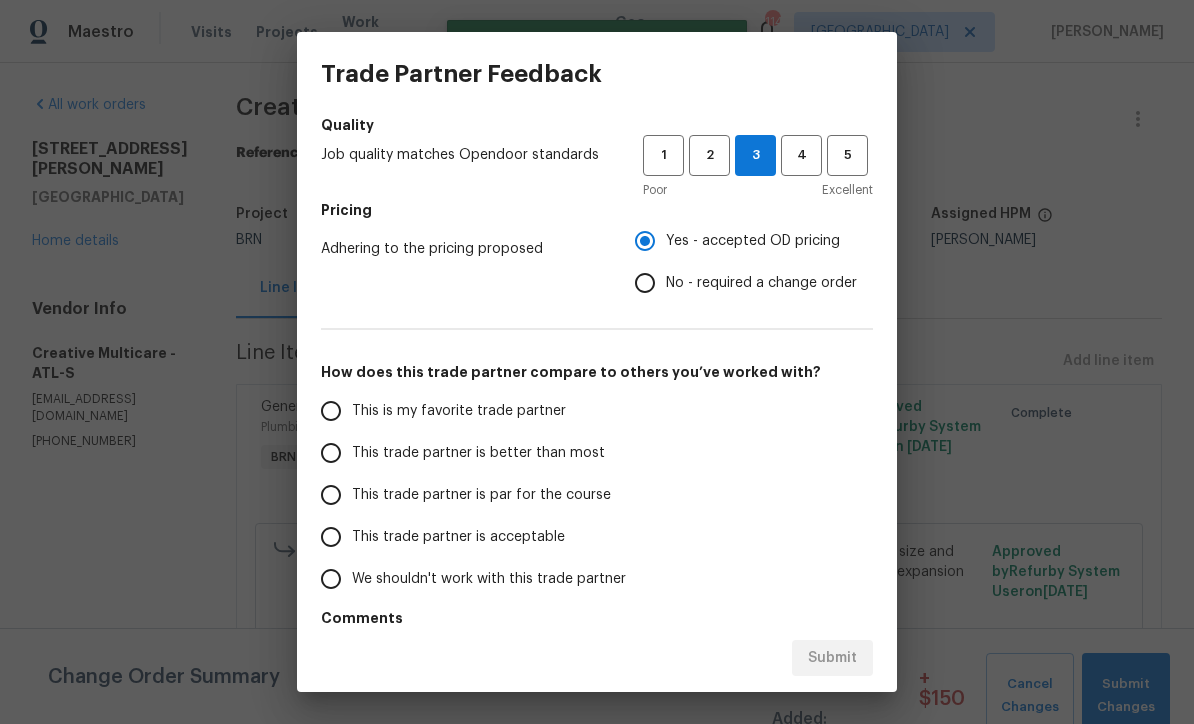 scroll, scrollTop: 233, scrollLeft: 0, axis: vertical 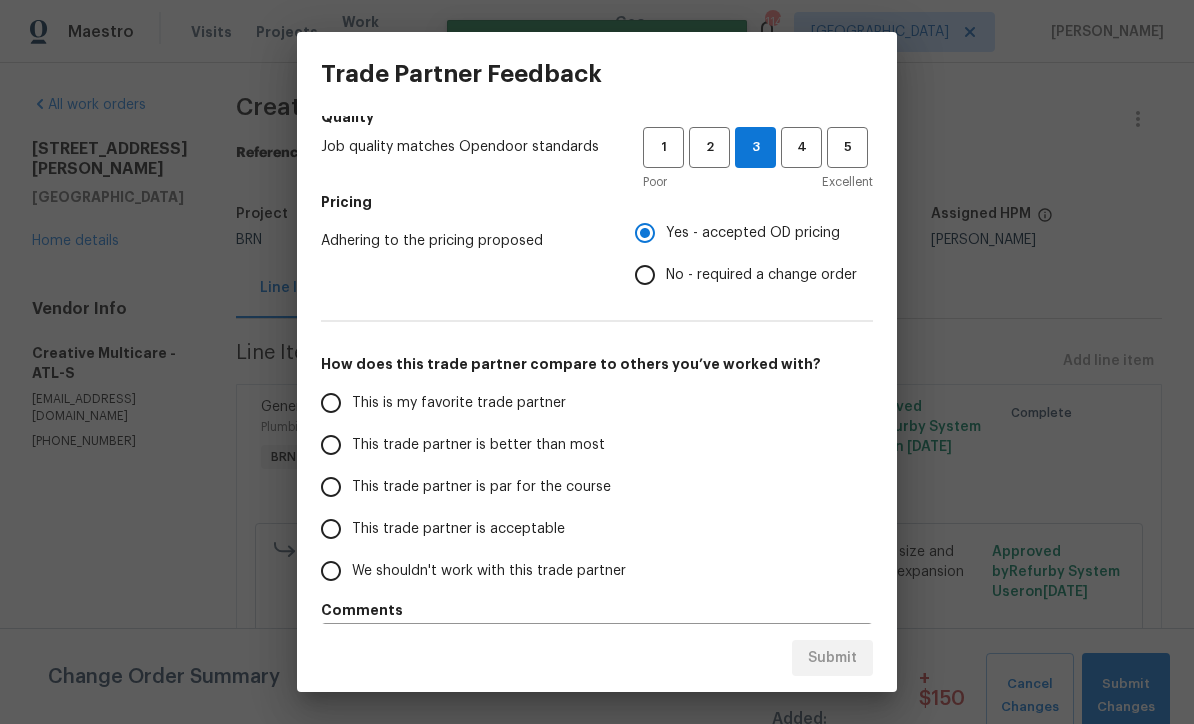 click on "This trade partner is par for the course" at bounding box center [331, 487] 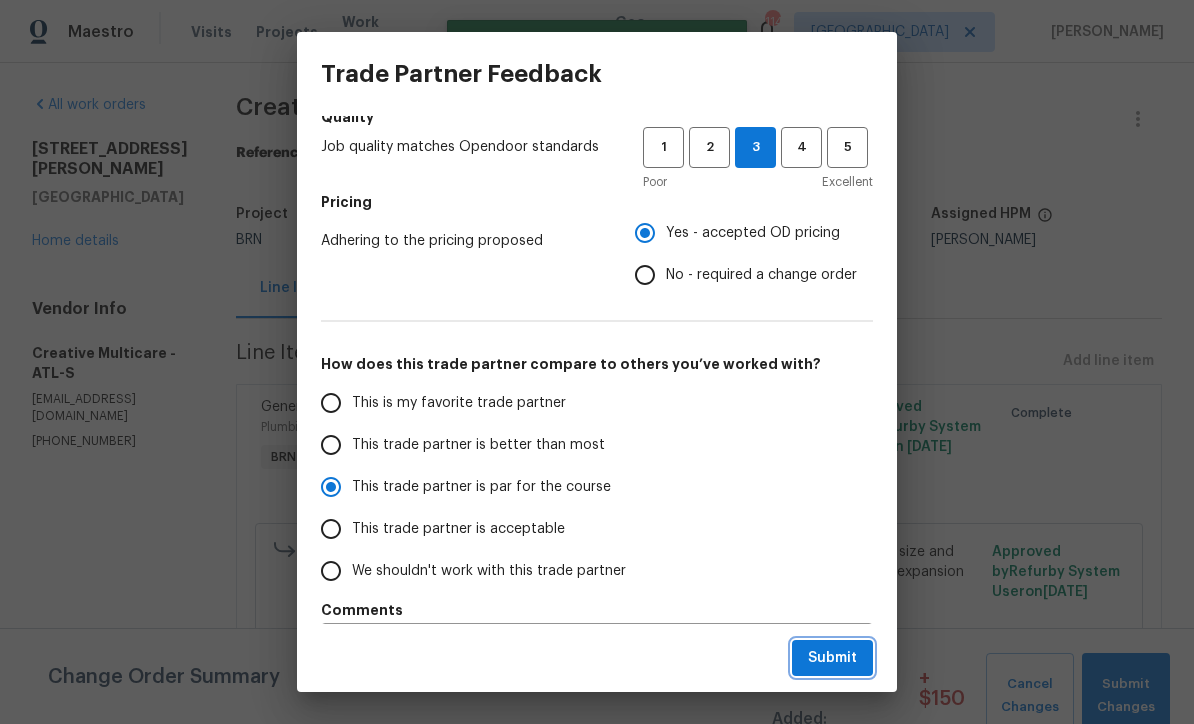 click on "Submit" at bounding box center [832, 658] 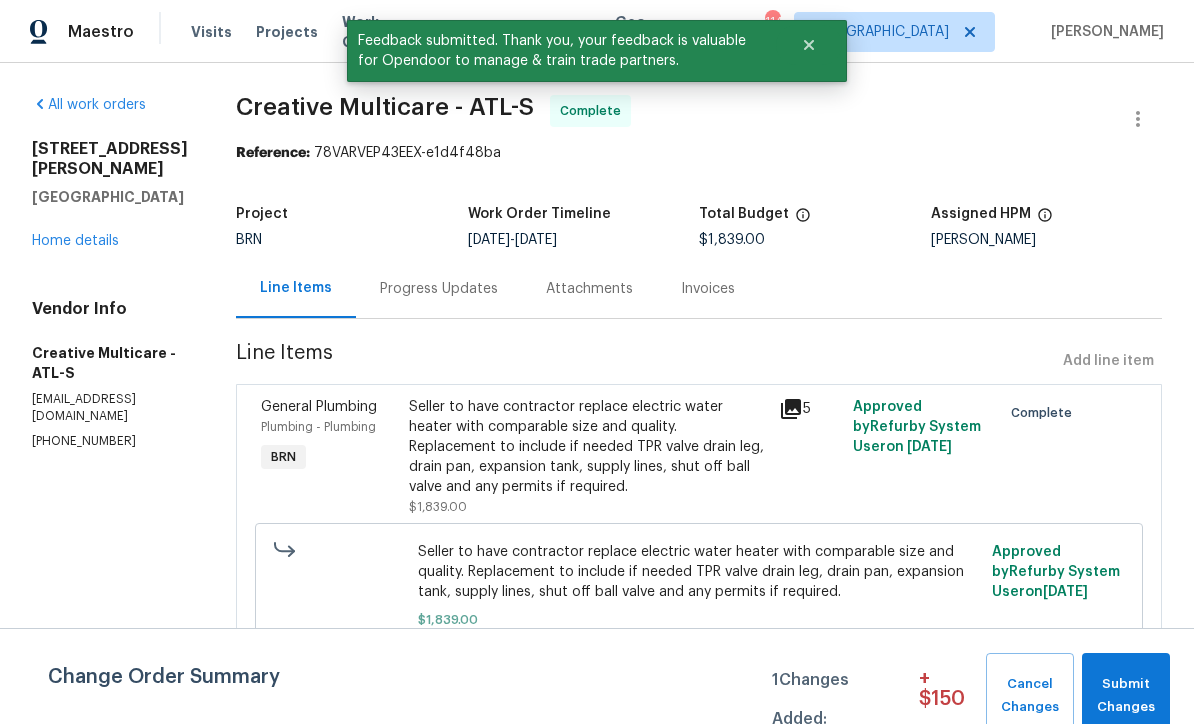 click on "Progress Updates" at bounding box center (439, 289) 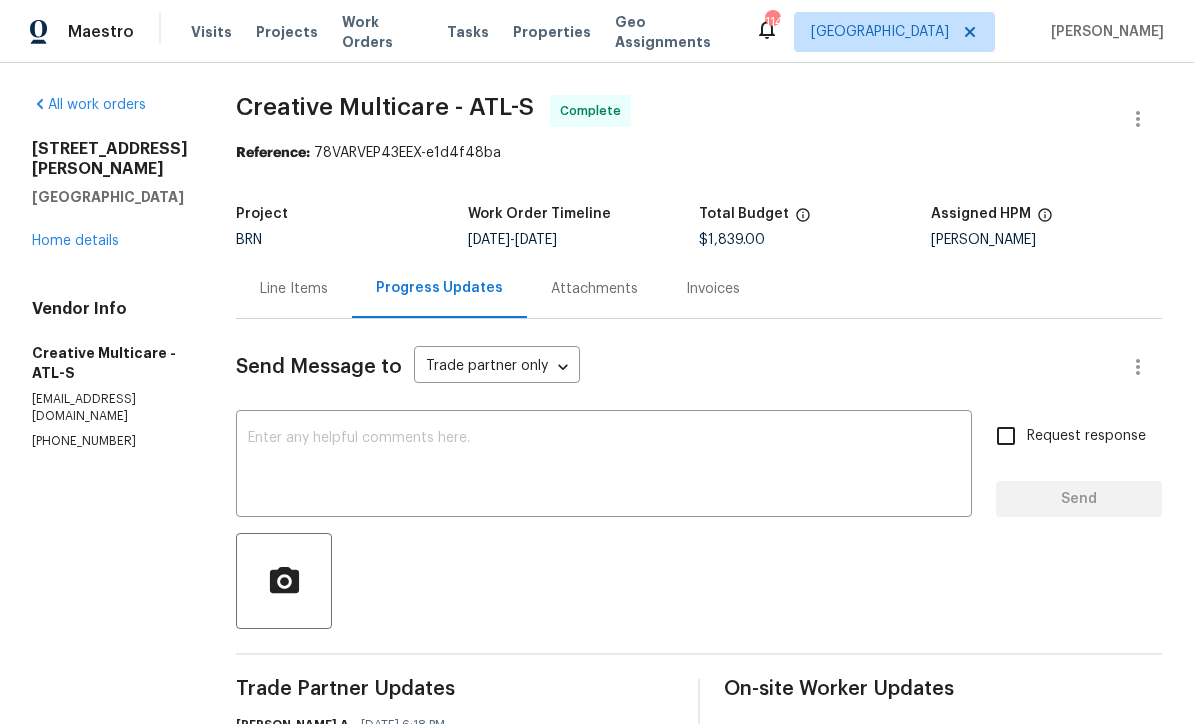 scroll, scrollTop: 0, scrollLeft: 0, axis: both 